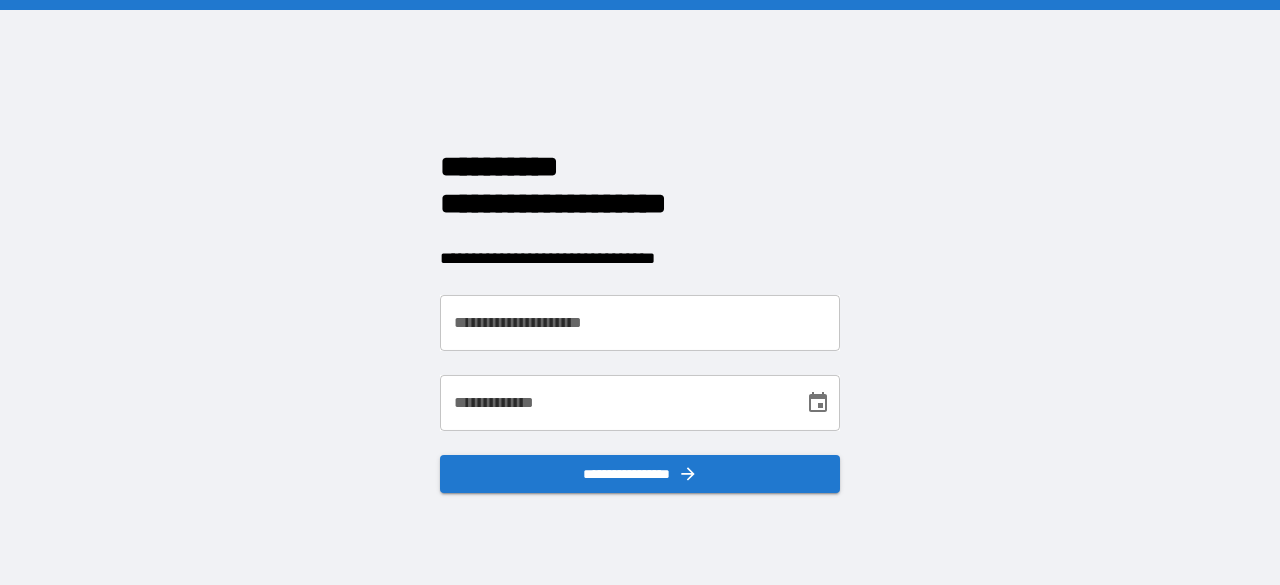 scroll, scrollTop: 0, scrollLeft: 0, axis: both 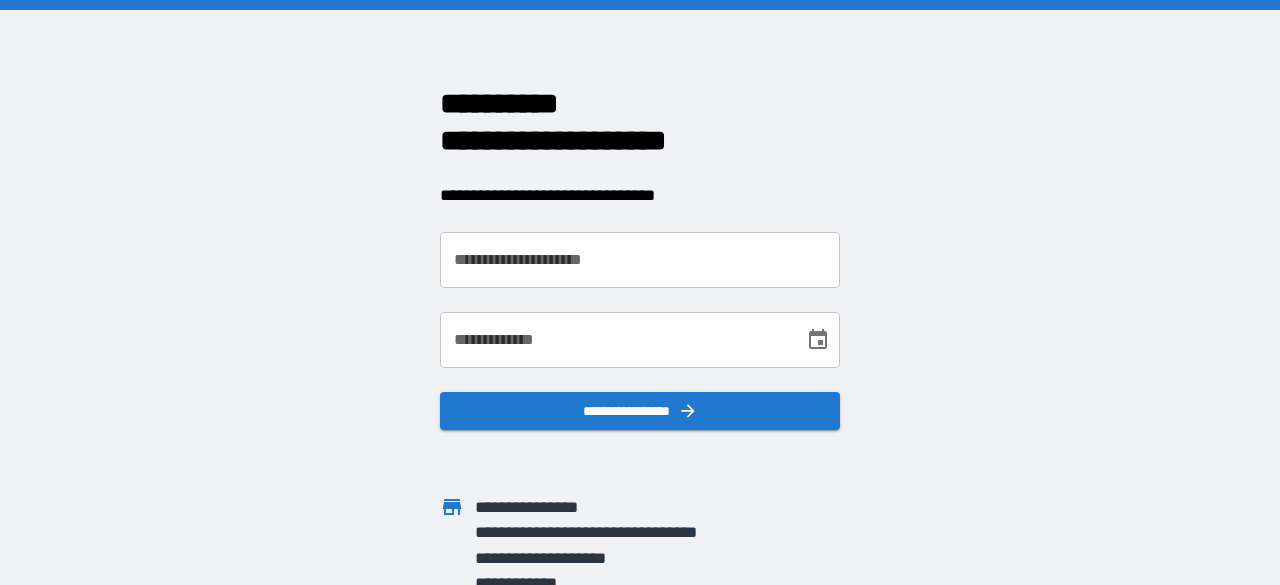 click on "**********" at bounding box center (640, 260) 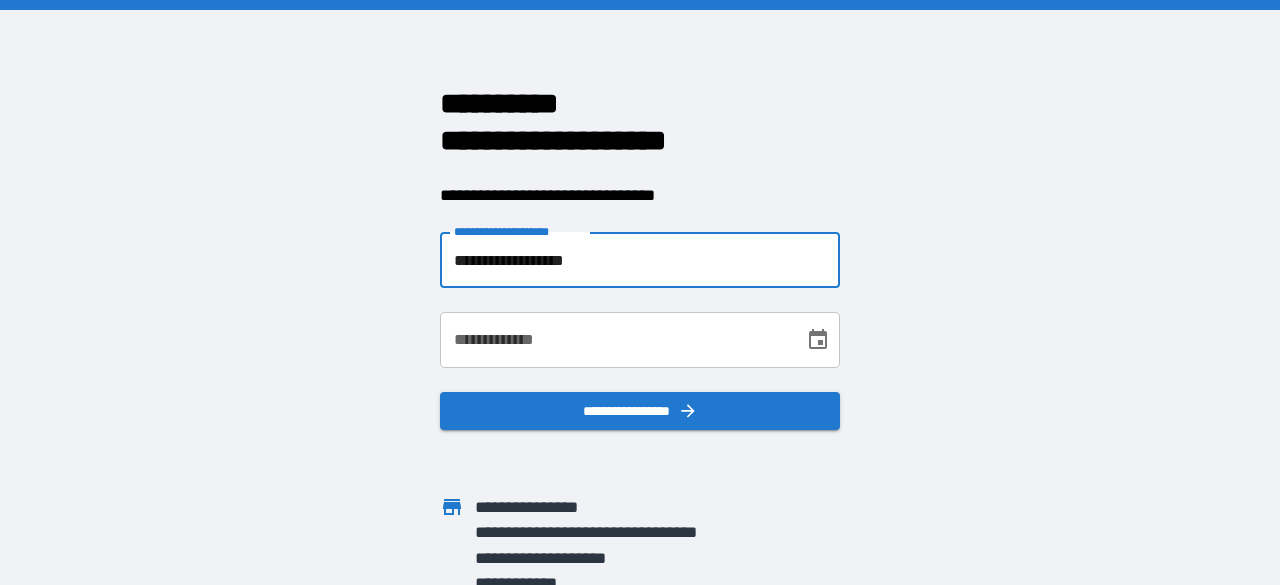 type on "**********" 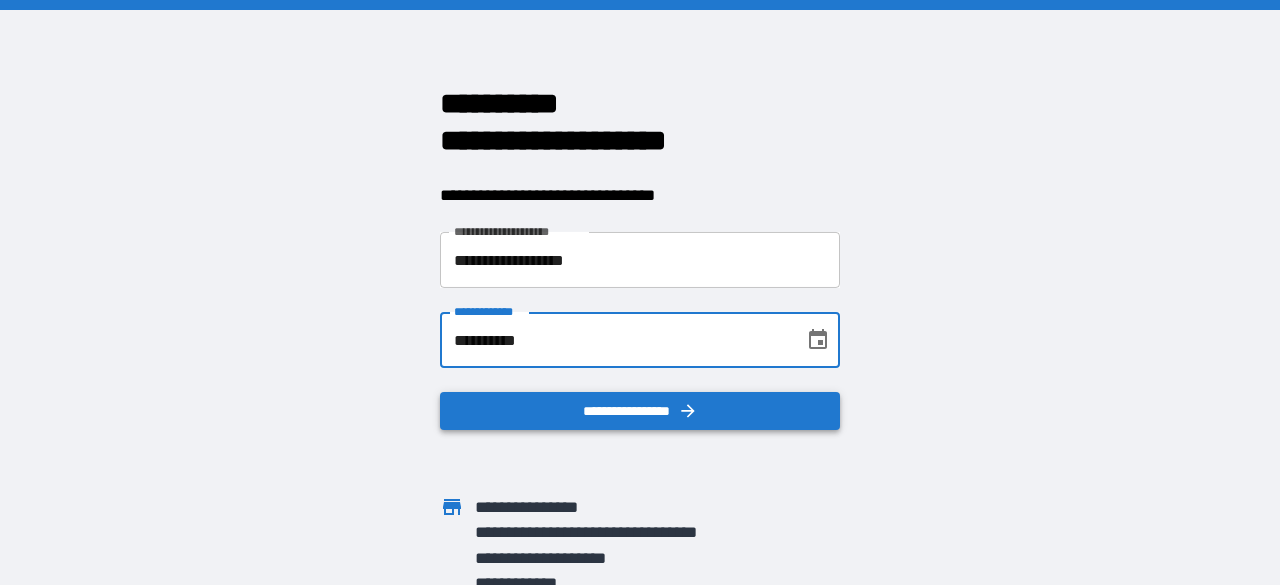 type on "**********" 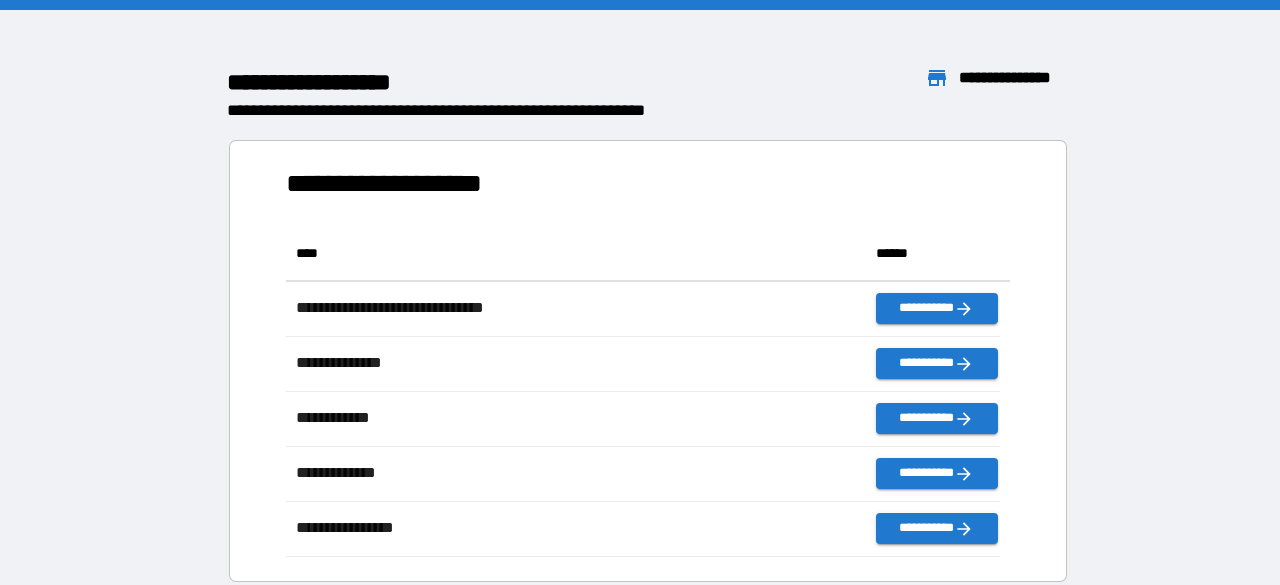 scroll, scrollTop: 315, scrollLeft: 698, axis: both 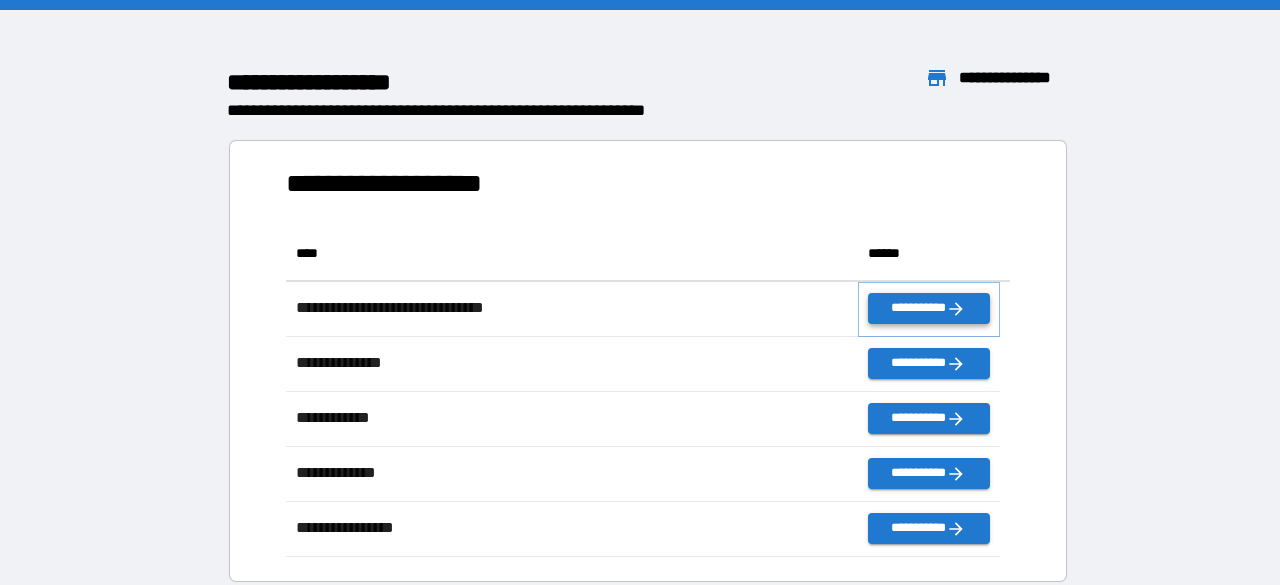 click on "**********" at bounding box center (929, 308) 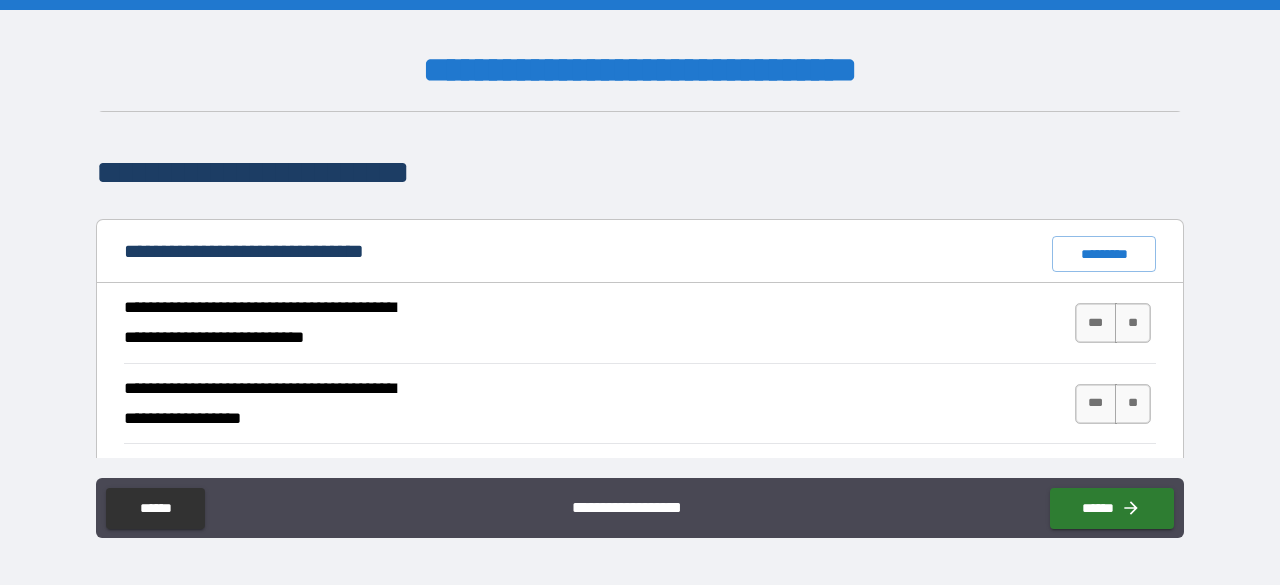 scroll, scrollTop: 332, scrollLeft: 0, axis: vertical 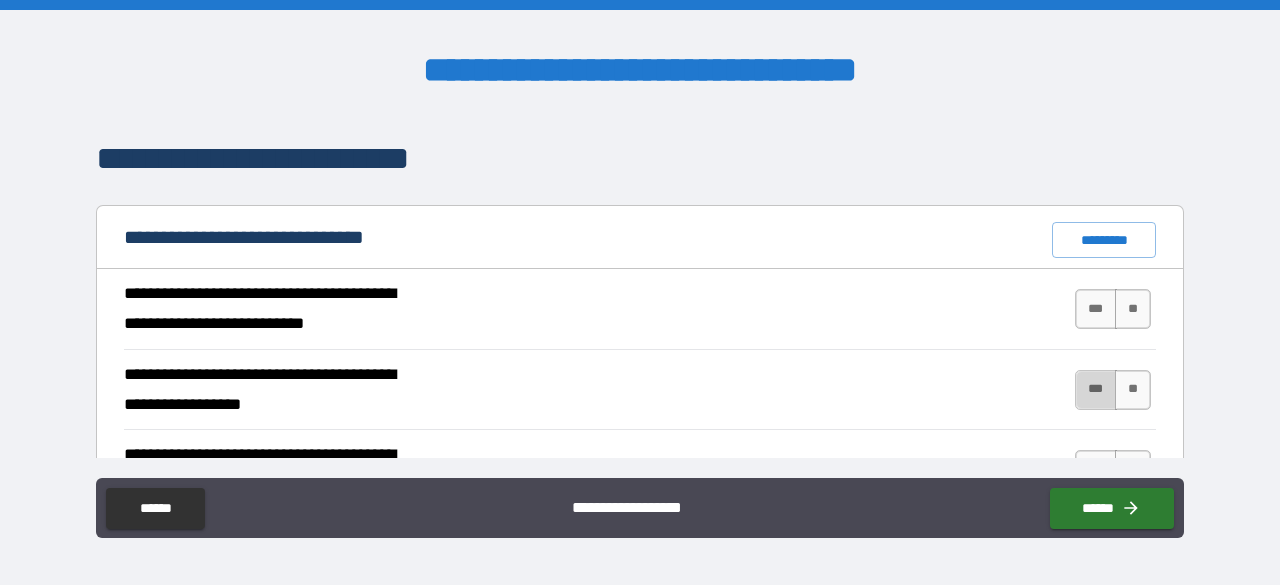 click on "***" at bounding box center (1096, 390) 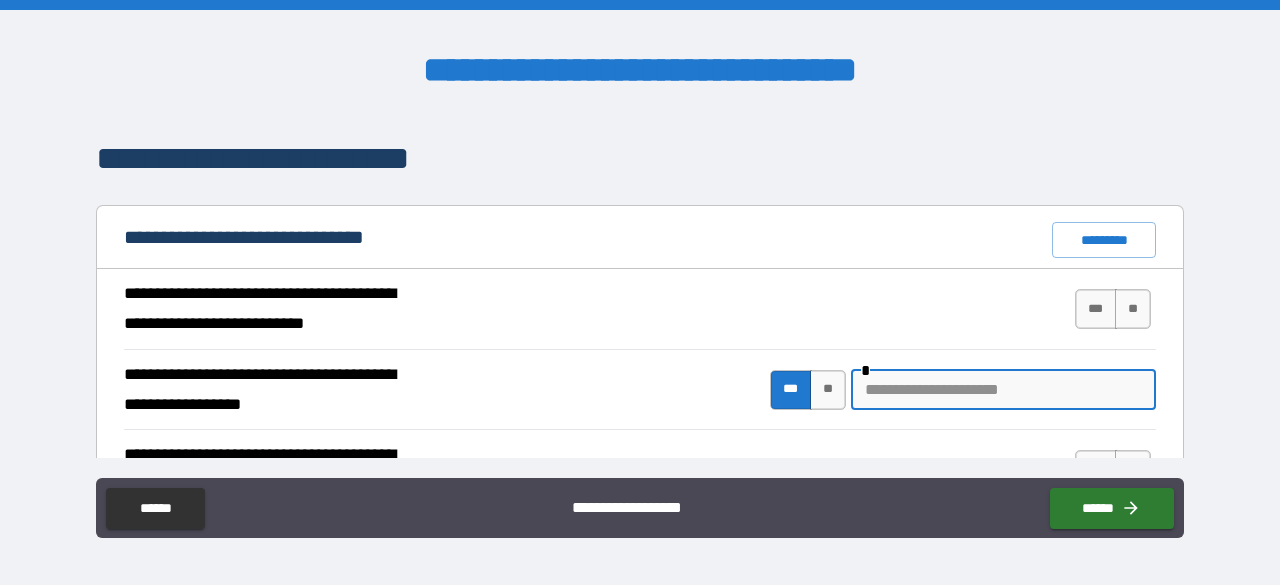 click at bounding box center (1003, 390) 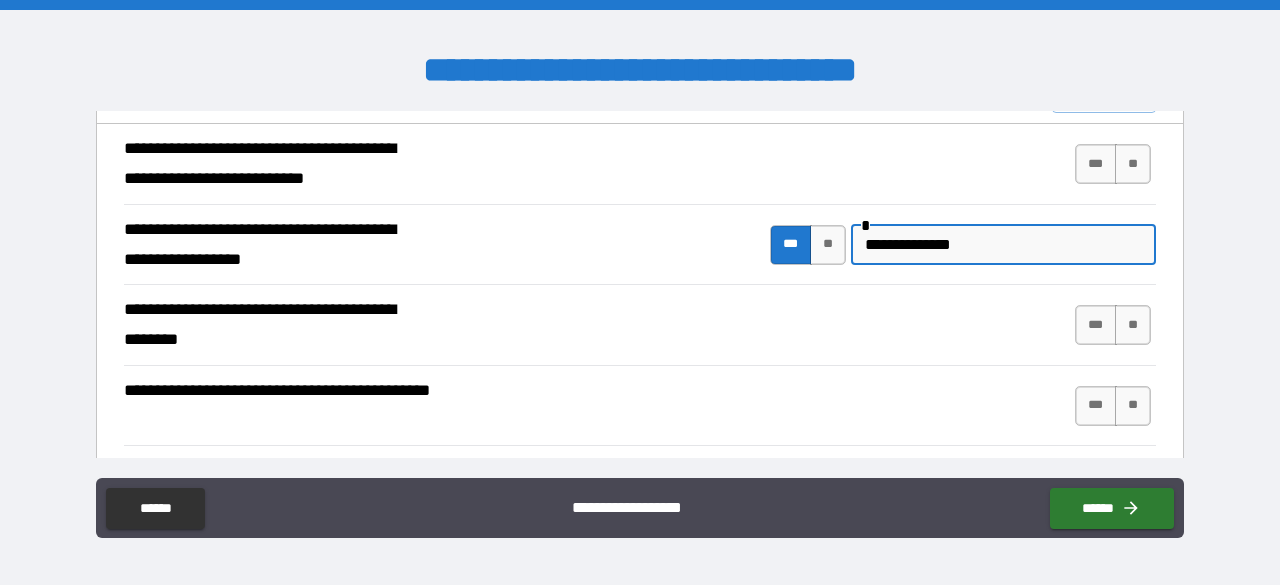 scroll, scrollTop: 479, scrollLeft: 0, axis: vertical 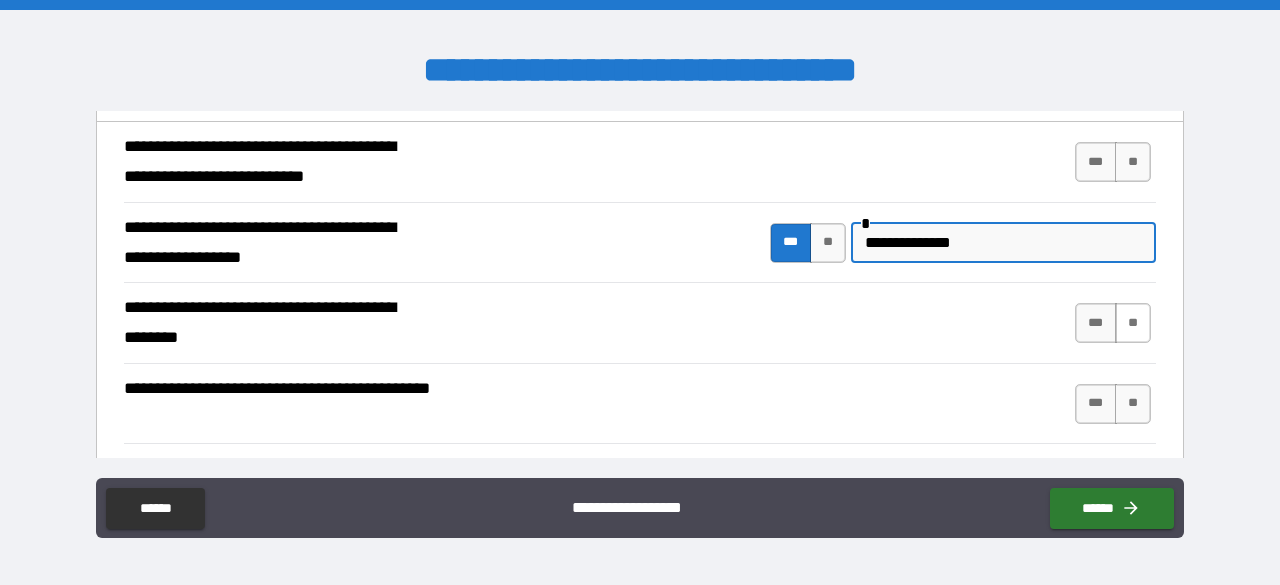 type on "**********" 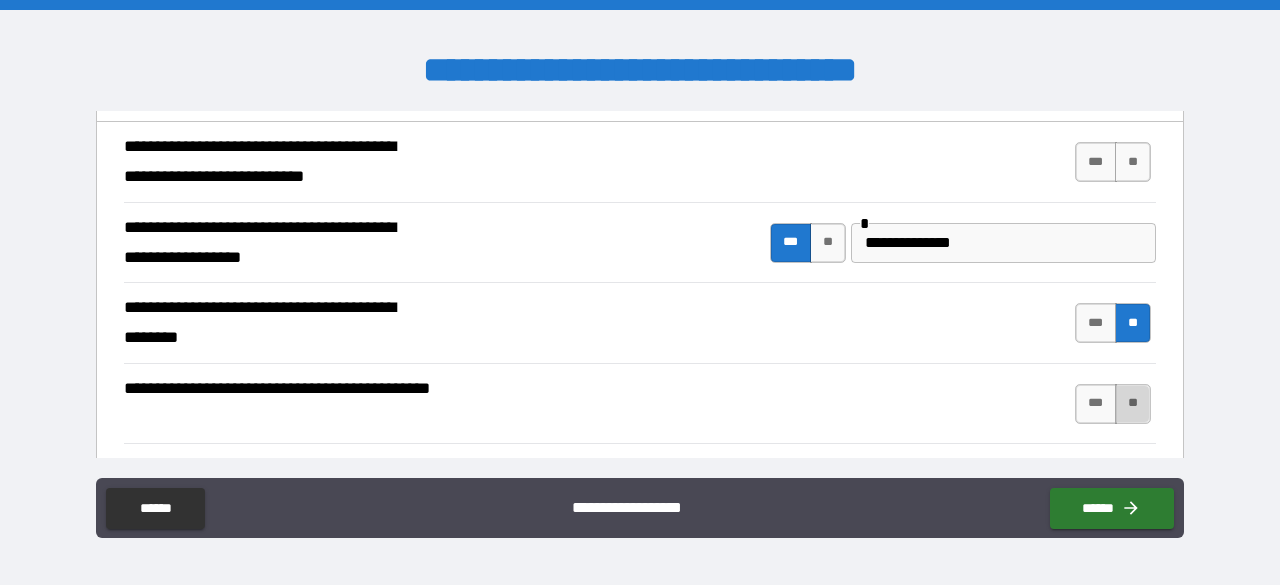 click on "**" at bounding box center (1133, 404) 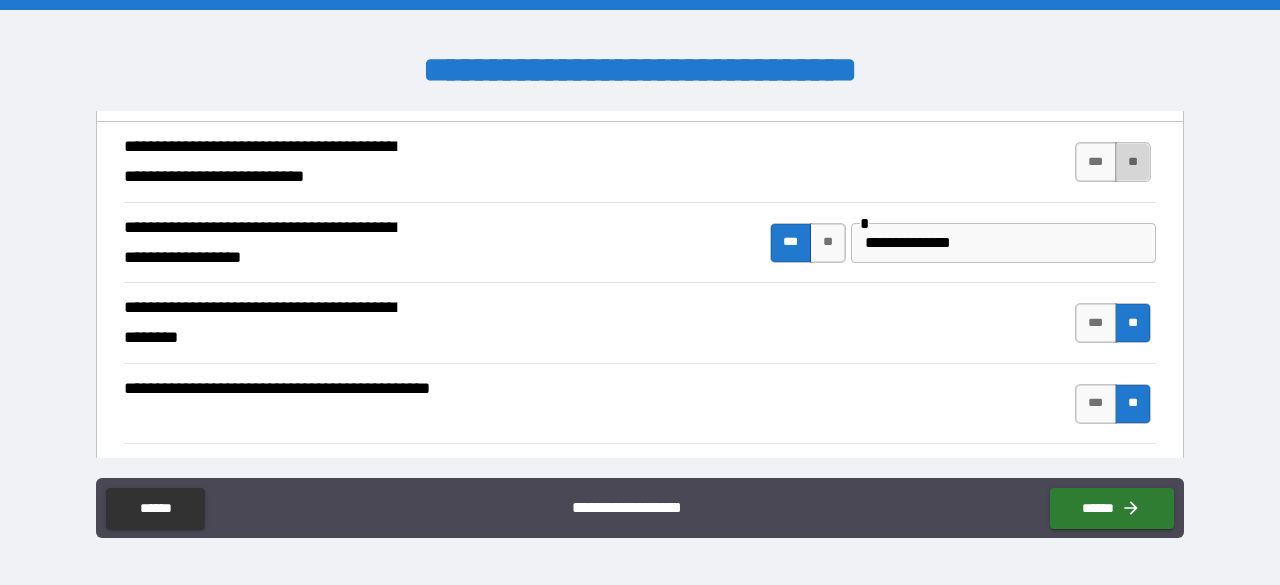 click on "**" at bounding box center [1133, 162] 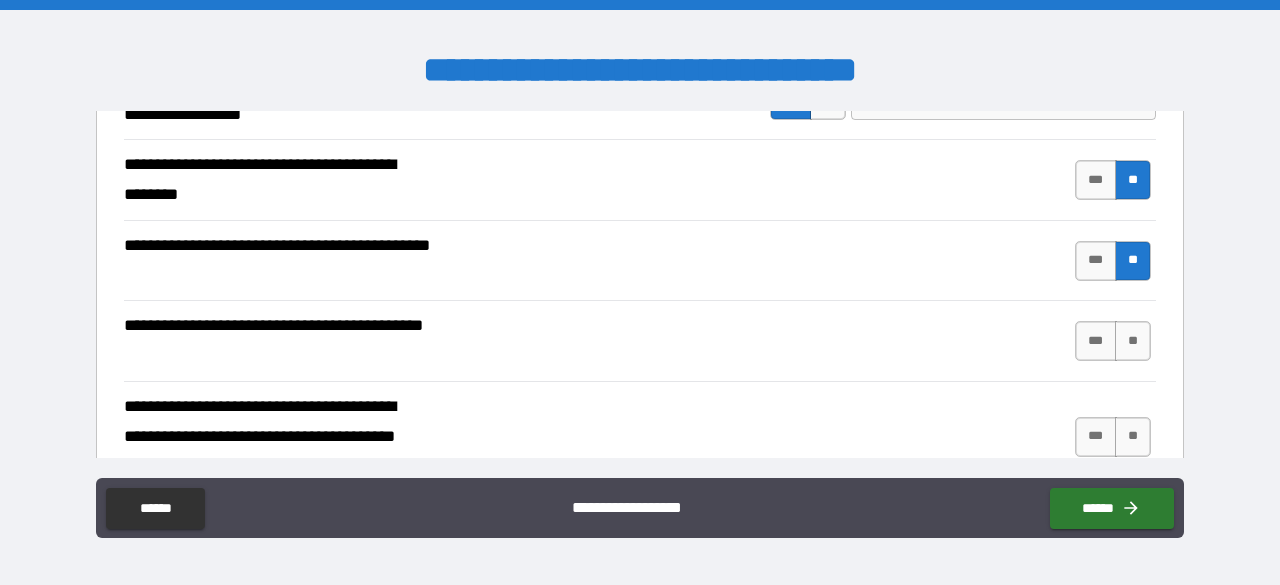scroll, scrollTop: 632, scrollLeft: 0, axis: vertical 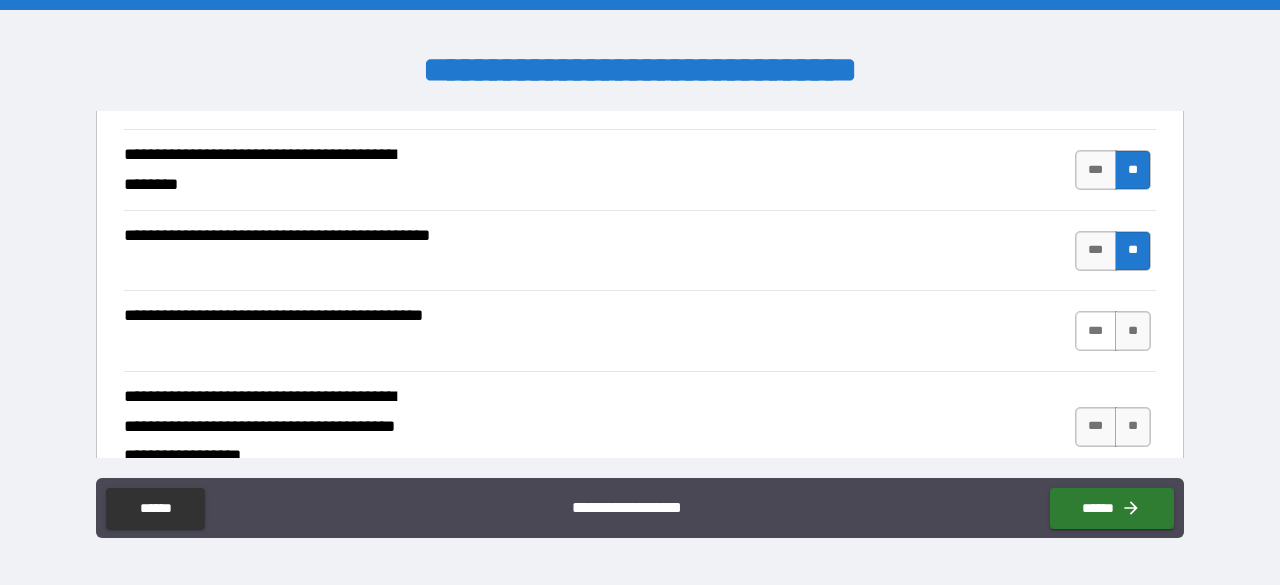 click on "***" at bounding box center [1096, 331] 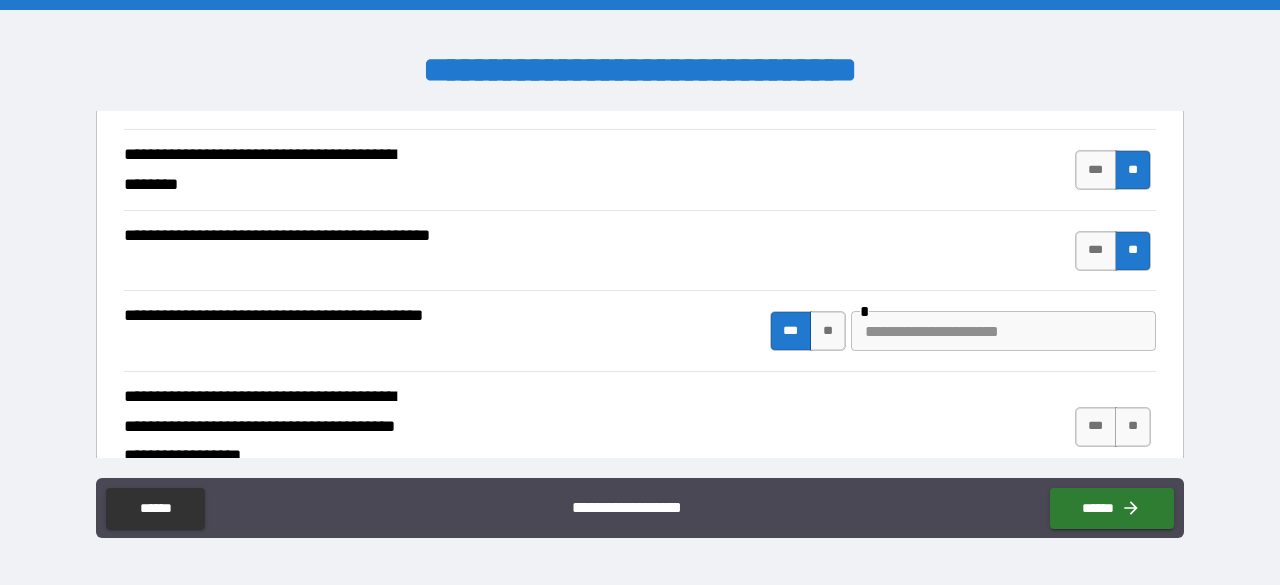 click at bounding box center [1003, 331] 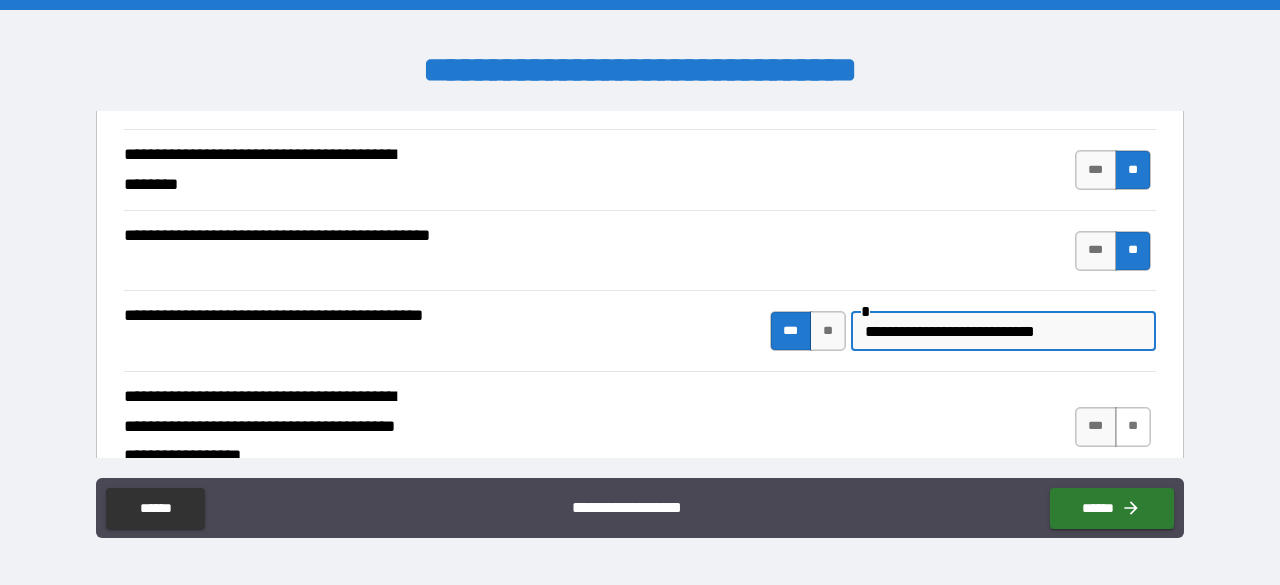 type on "**********" 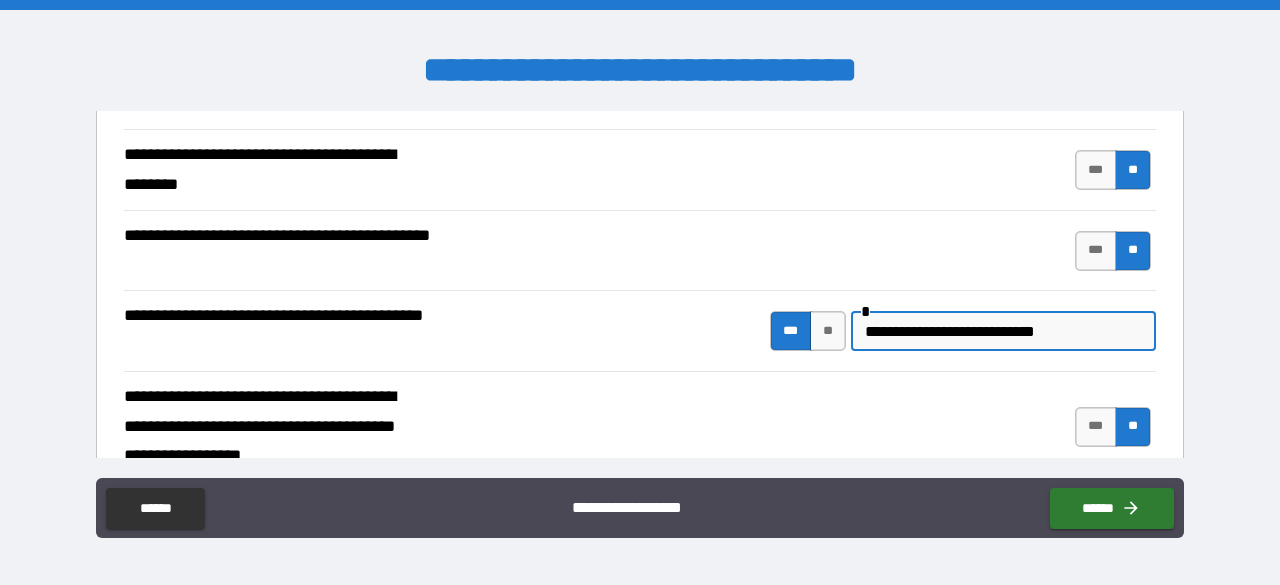 click on "**********" at bounding box center (1003, 331) 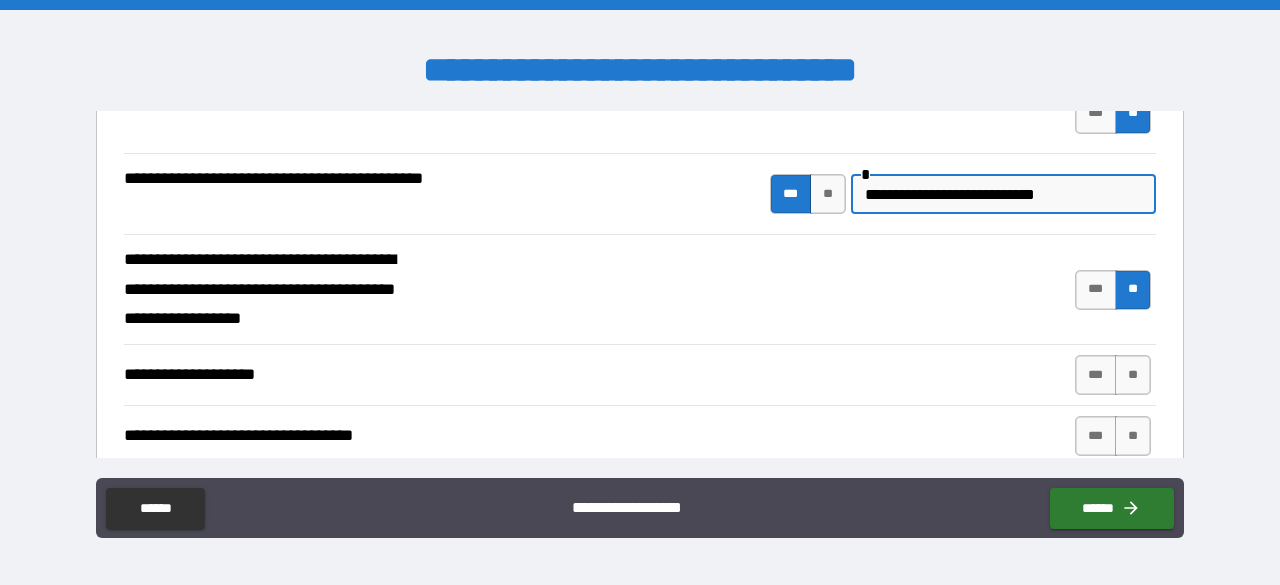 scroll, scrollTop: 834, scrollLeft: 0, axis: vertical 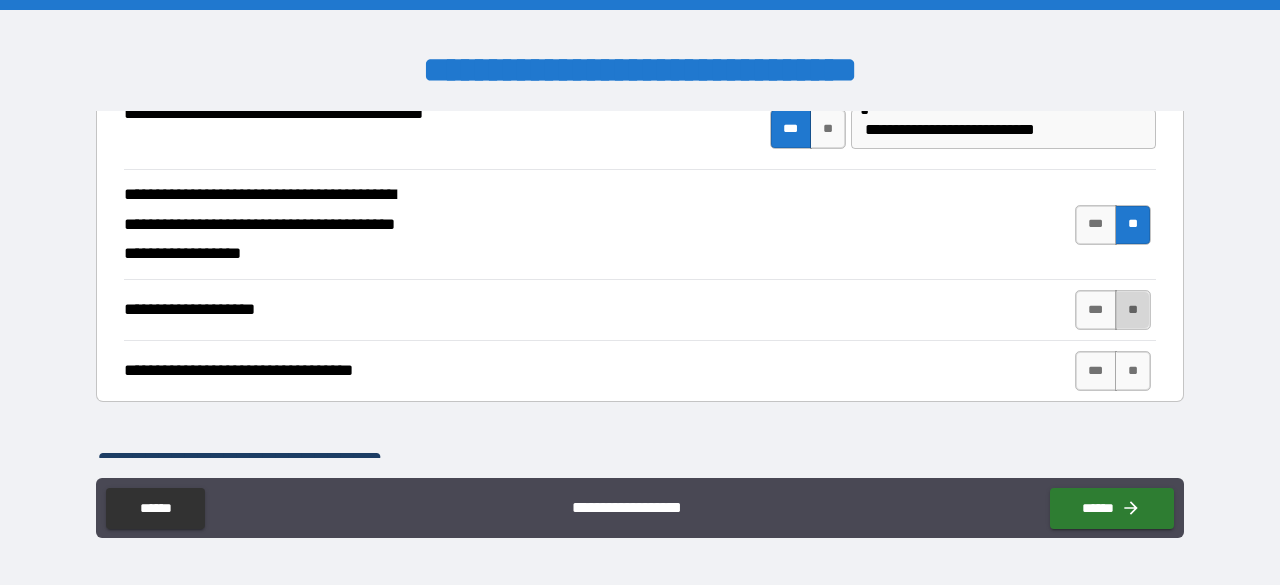 click on "**" at bounding box center (1133, 310) 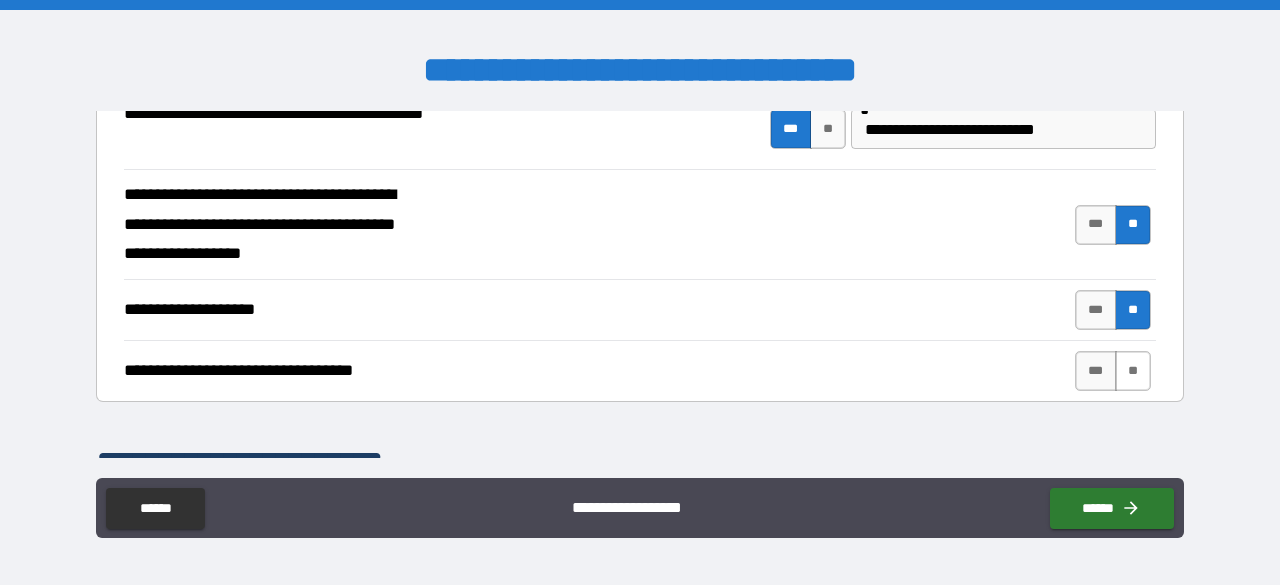 click on "**" at bounding box center [1133, 371] 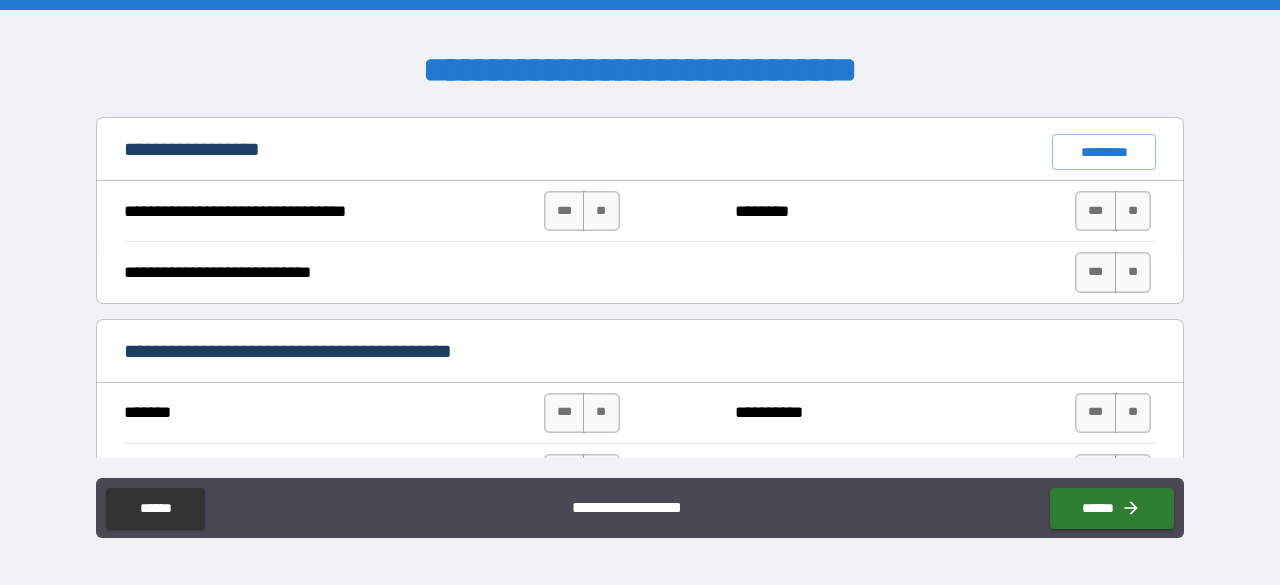 scroll, scrollTop: 1225, scrollLeft: 0, axis: vertical 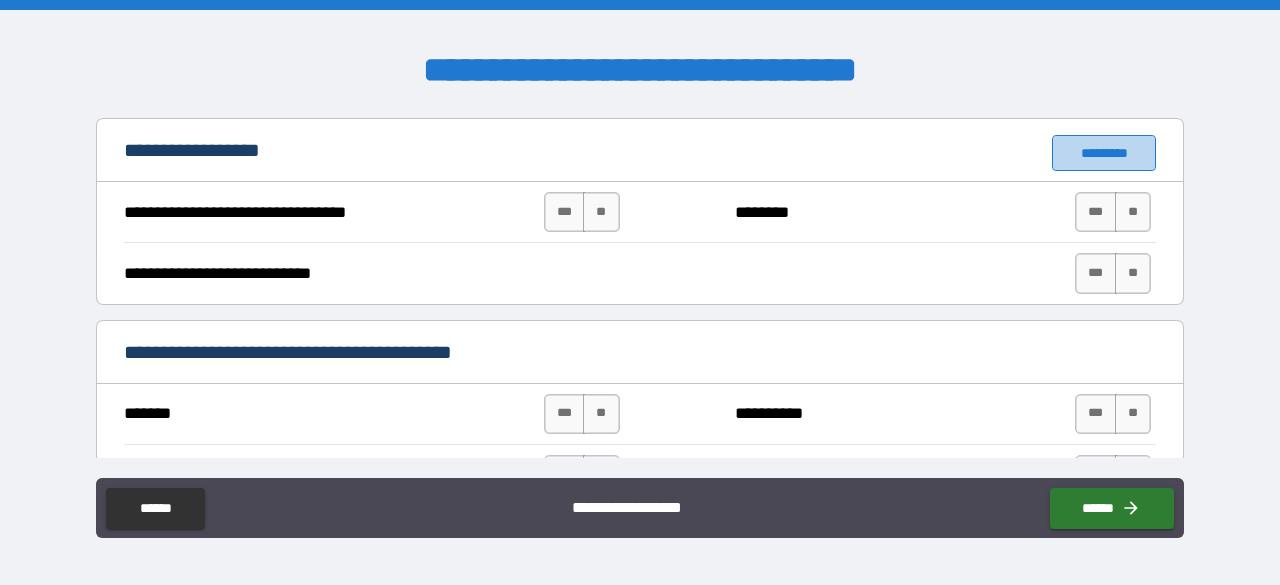 click on "*********" at bounding box center (1104, 153) 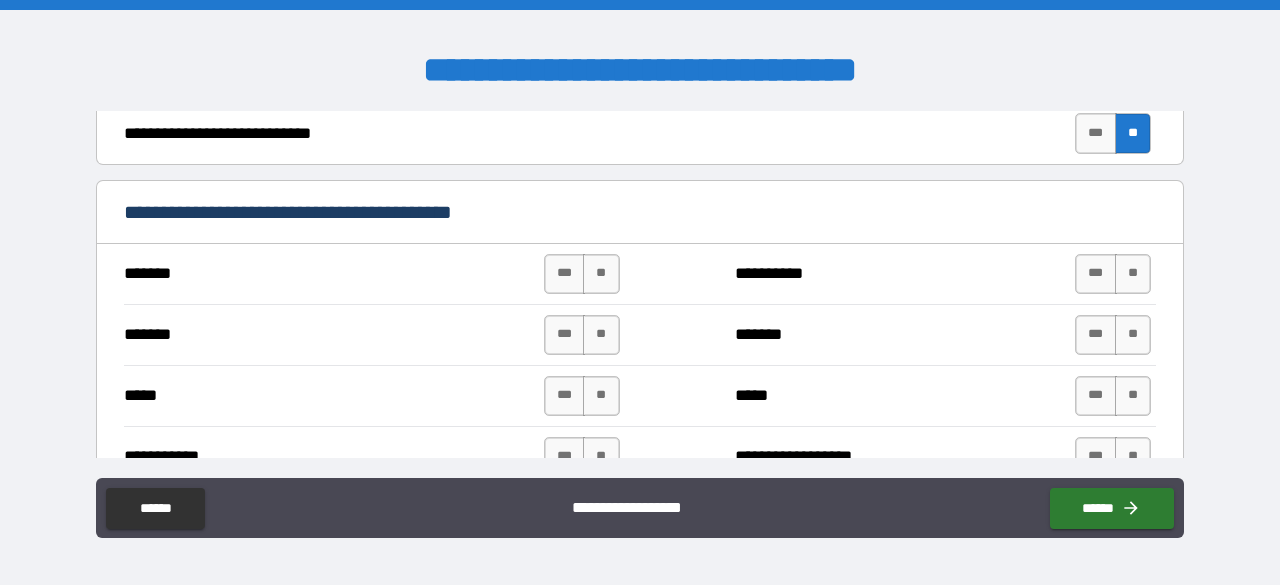 scroll, scrollTop: 1364, scrollLeft: 0, axis: vertical 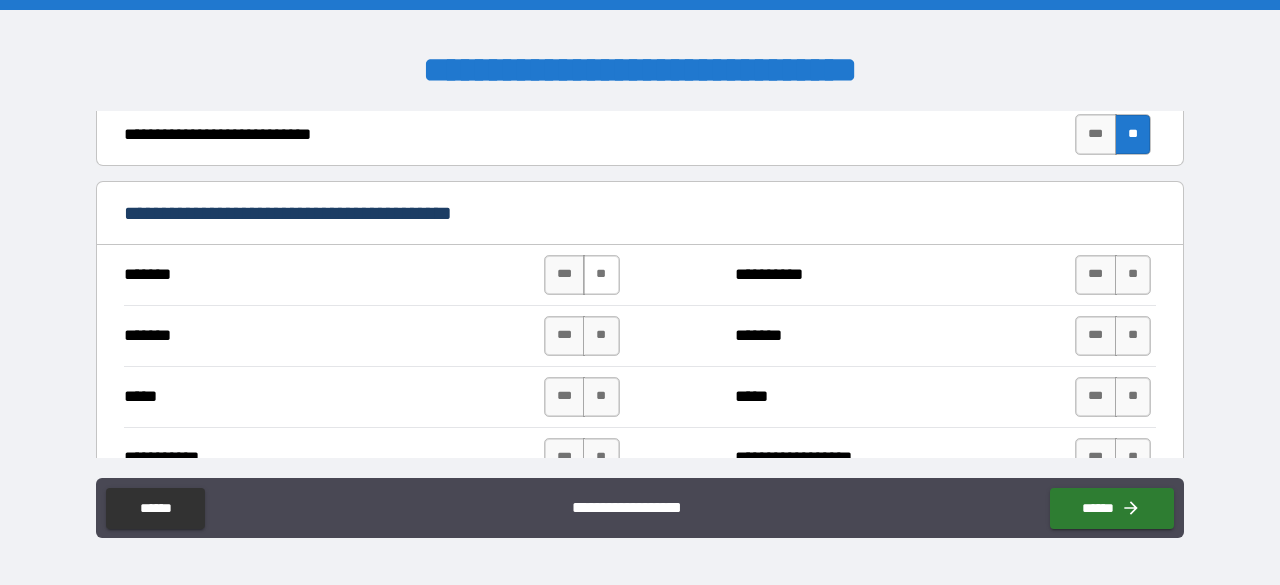 click on "**" at bounding box center [601, 275] 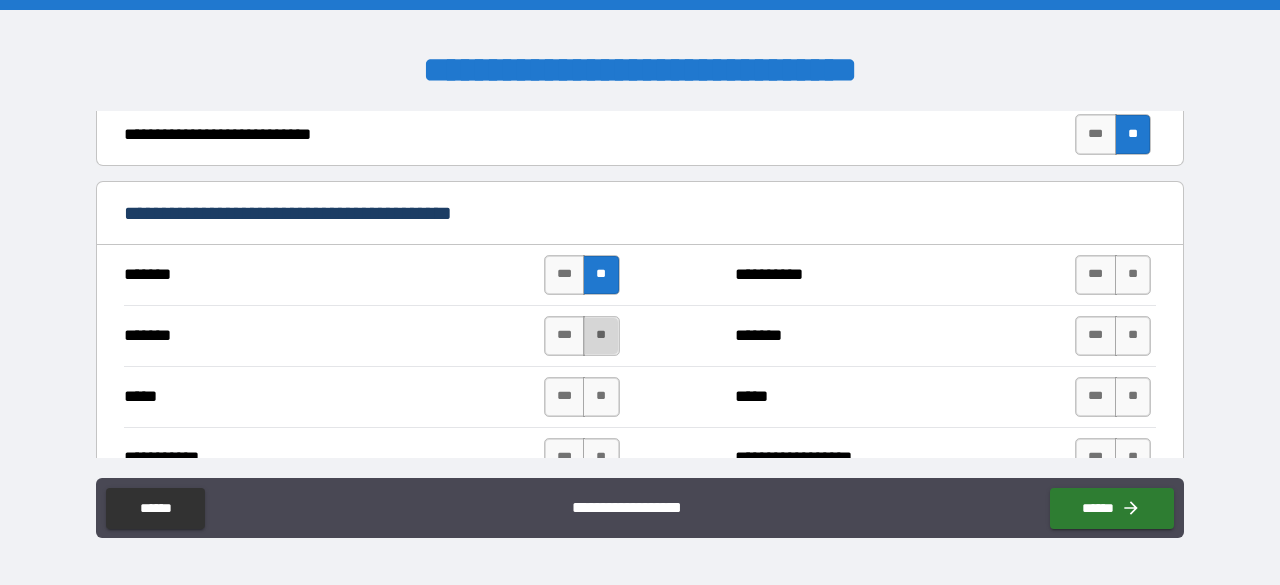 click on "**" at bounding box center (601, 336) 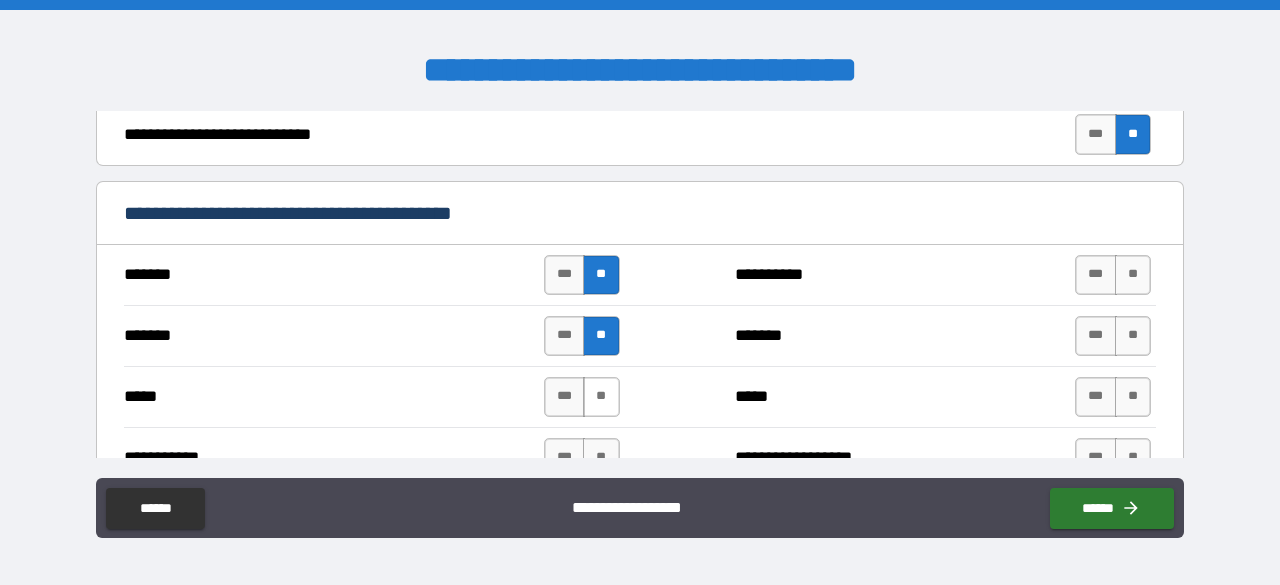 click on "**" at bounding box center (601, 397) 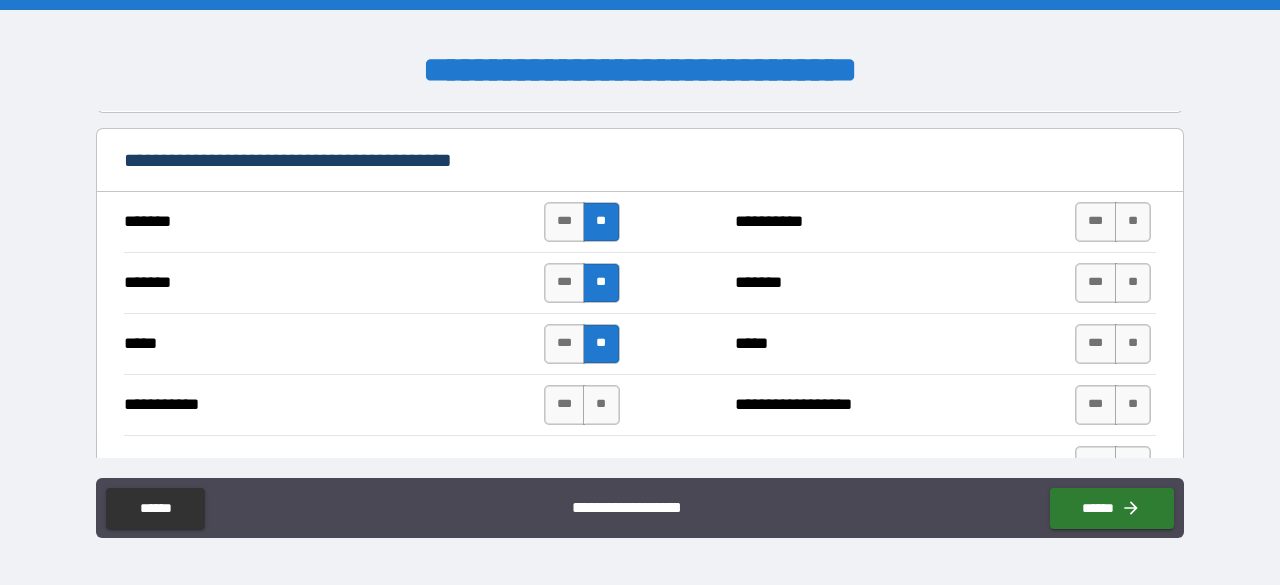 scroll, scrollTop: 1416, scrollLeft: 0, axis: vertical 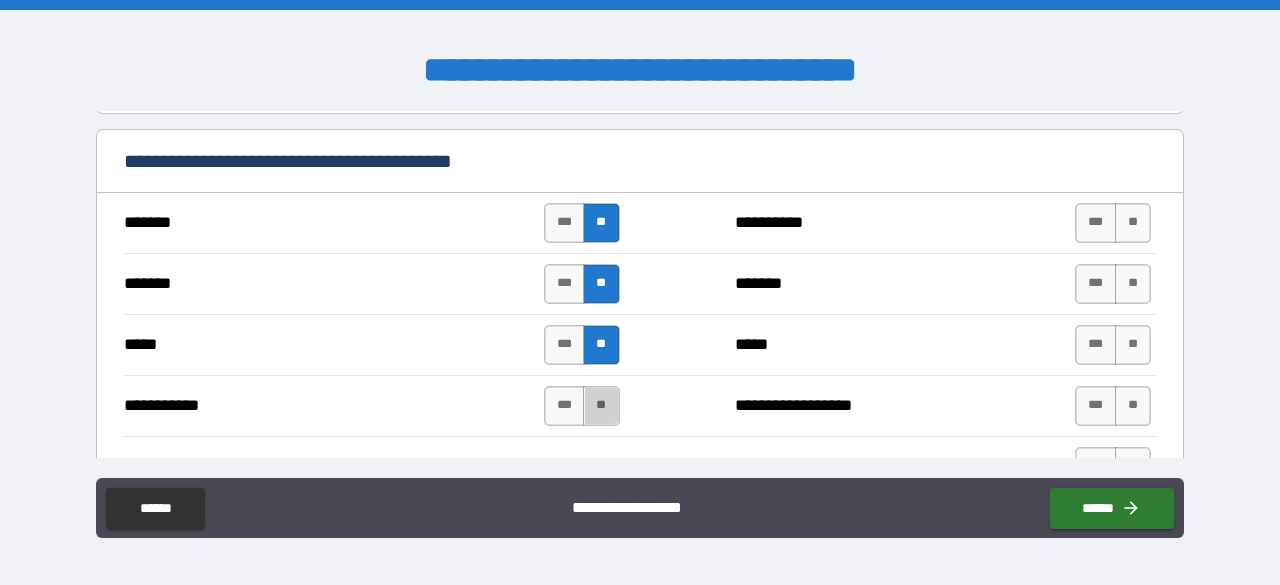 click on "**" at bounding box center [601, 406] 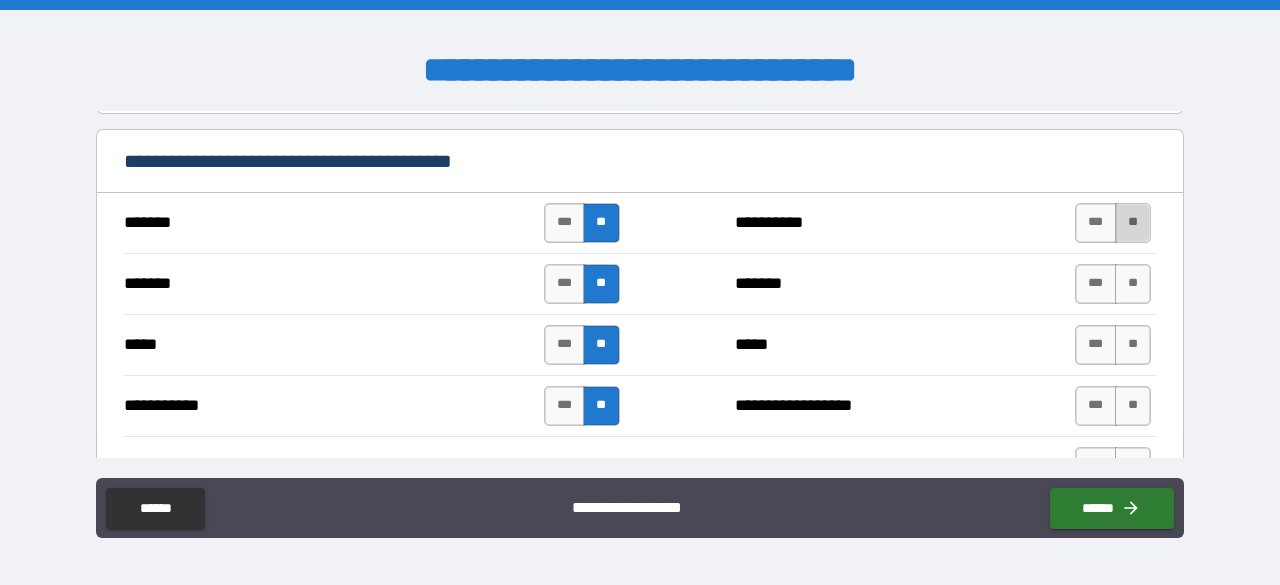click on "**" at bounding box center (1133, 223) 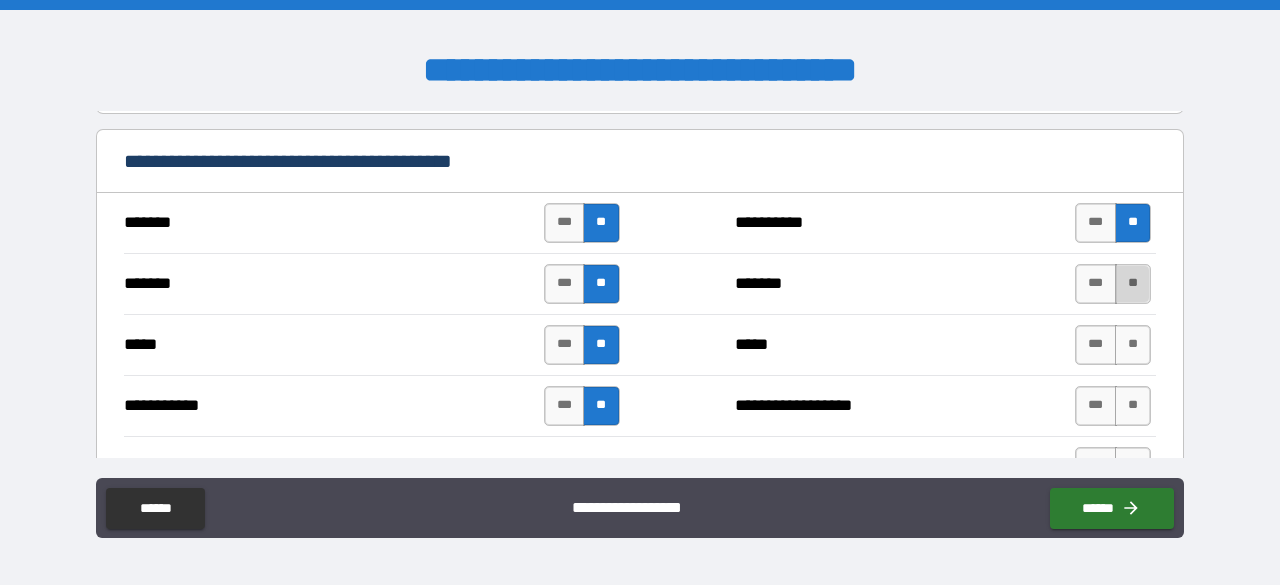 click on "**" at bounding box center [1133, 284] 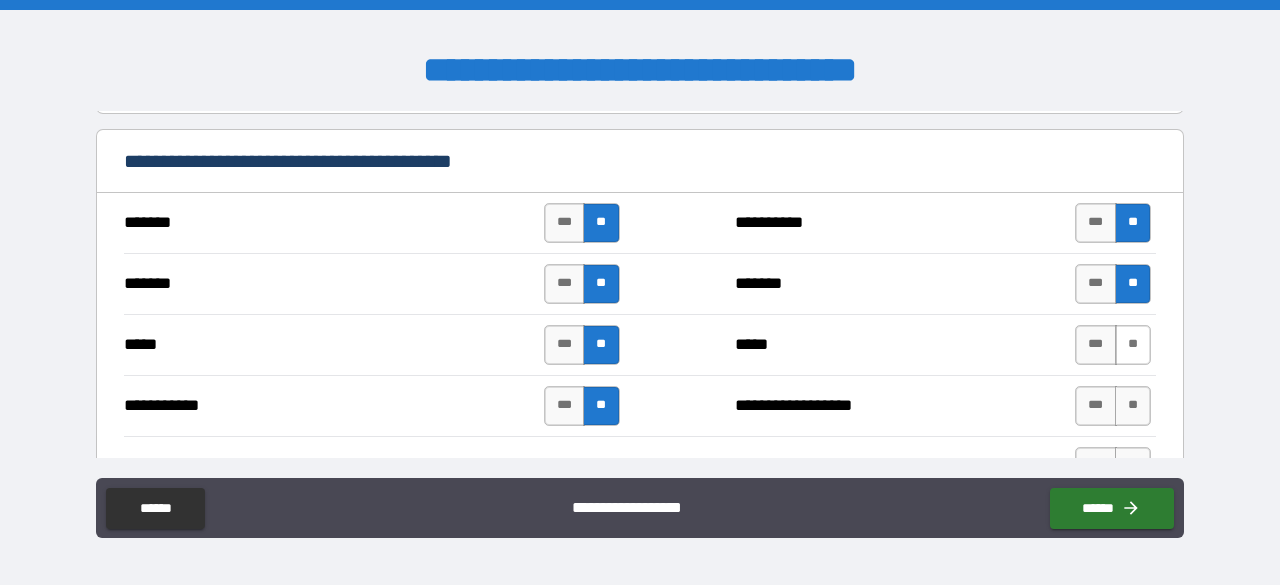 click on "**" at bounding box center (1133, 345) 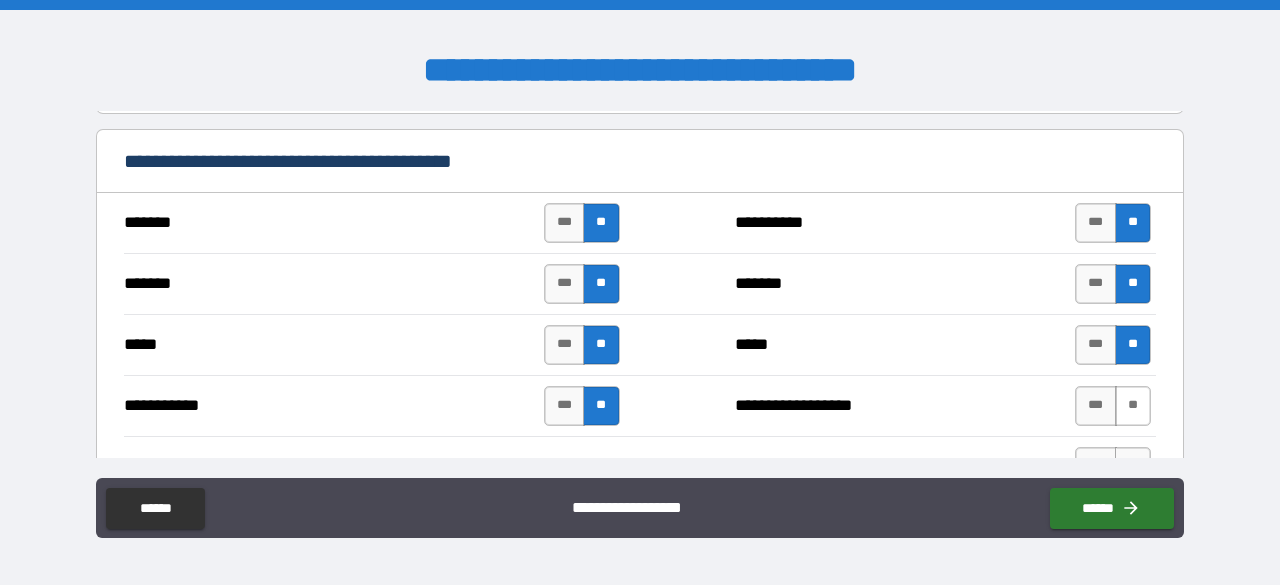 click on "**" at bounding box center (1133, 406) 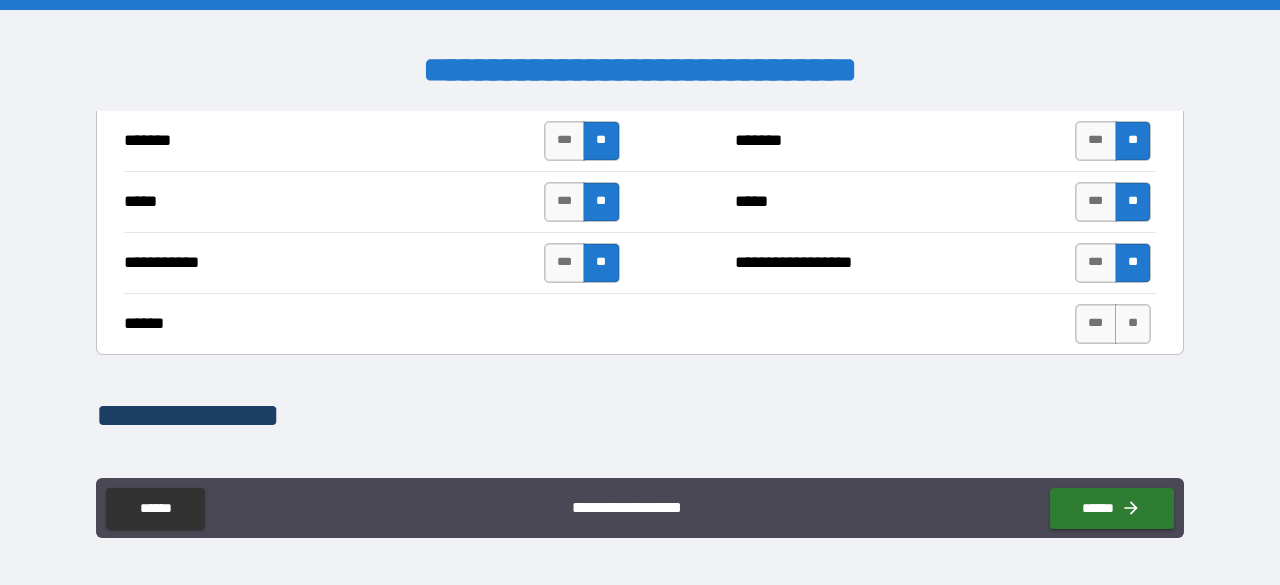 scroll, scrollTop: 1562, scrollLeft: 0, axis: vertical 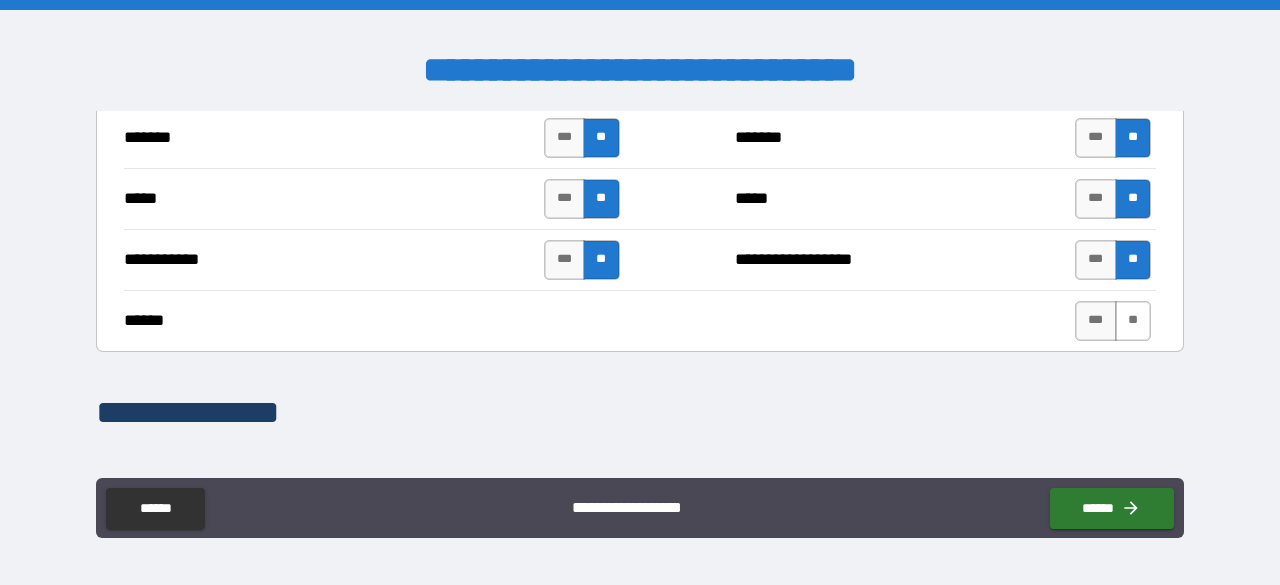 click on "**" at bounding box center (1133, 321) 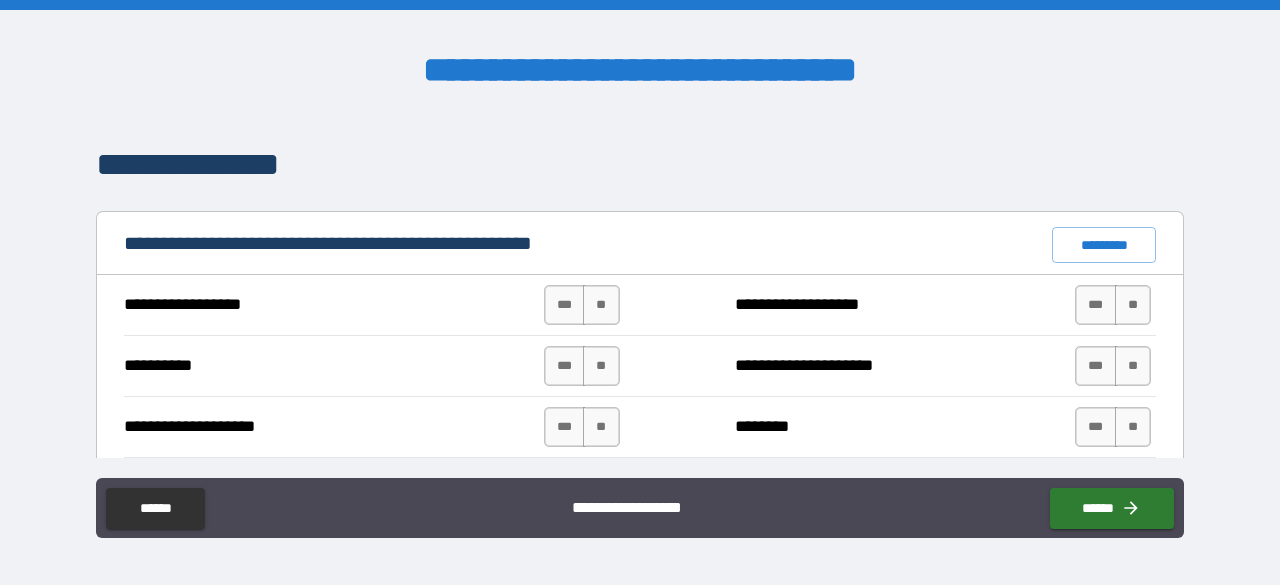 scroll, scrollTop: 1844, scrollLeft: 0, axis: vertical 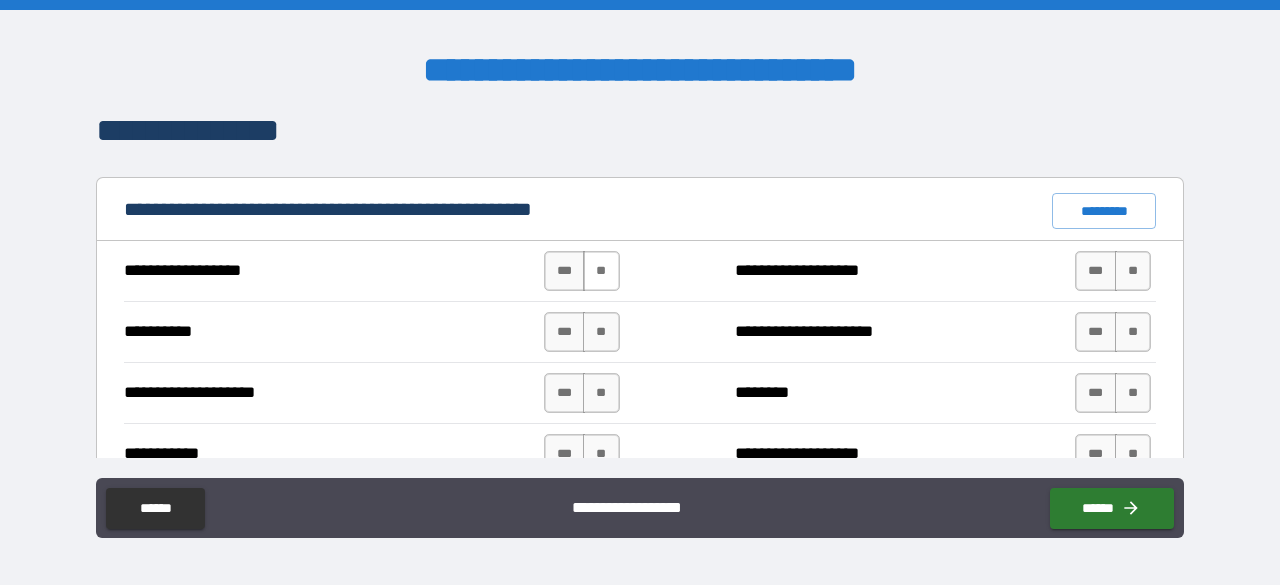 click on "**" at bounding box center [601, 271] 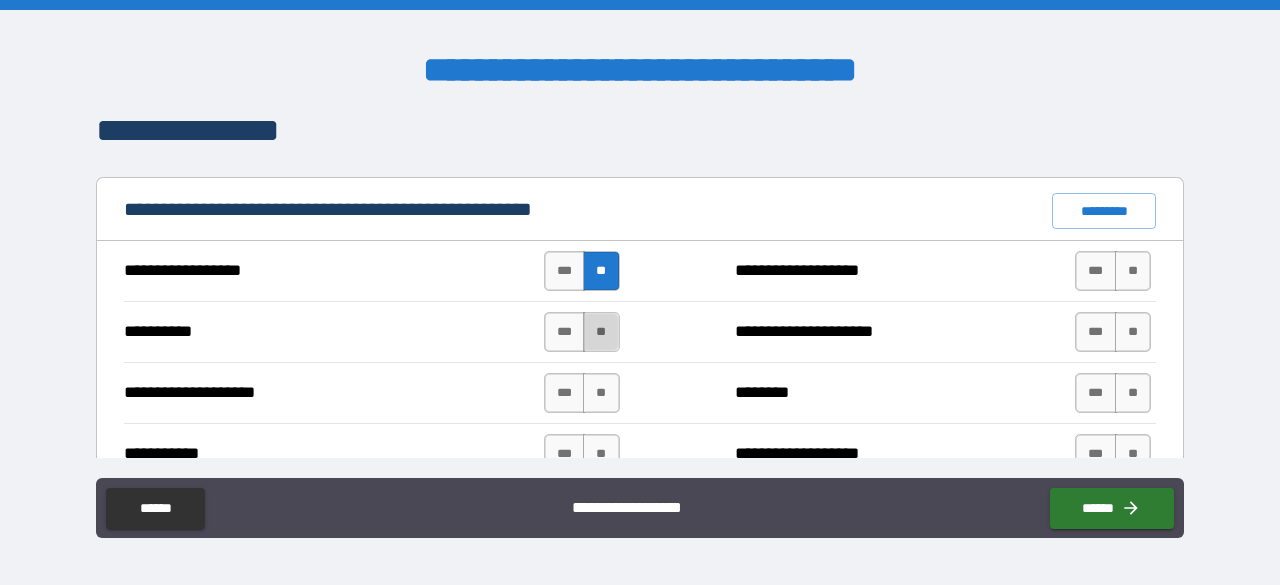 click on "**" at bounding box center [601, 332] 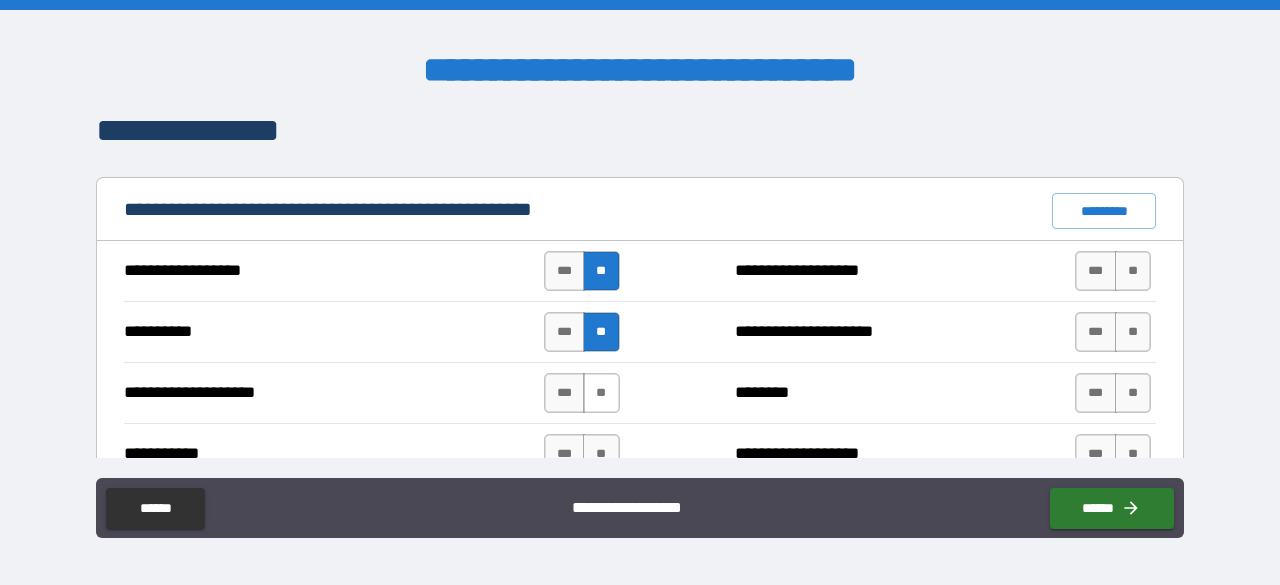 click on "**" at bounding box center (601, 393) 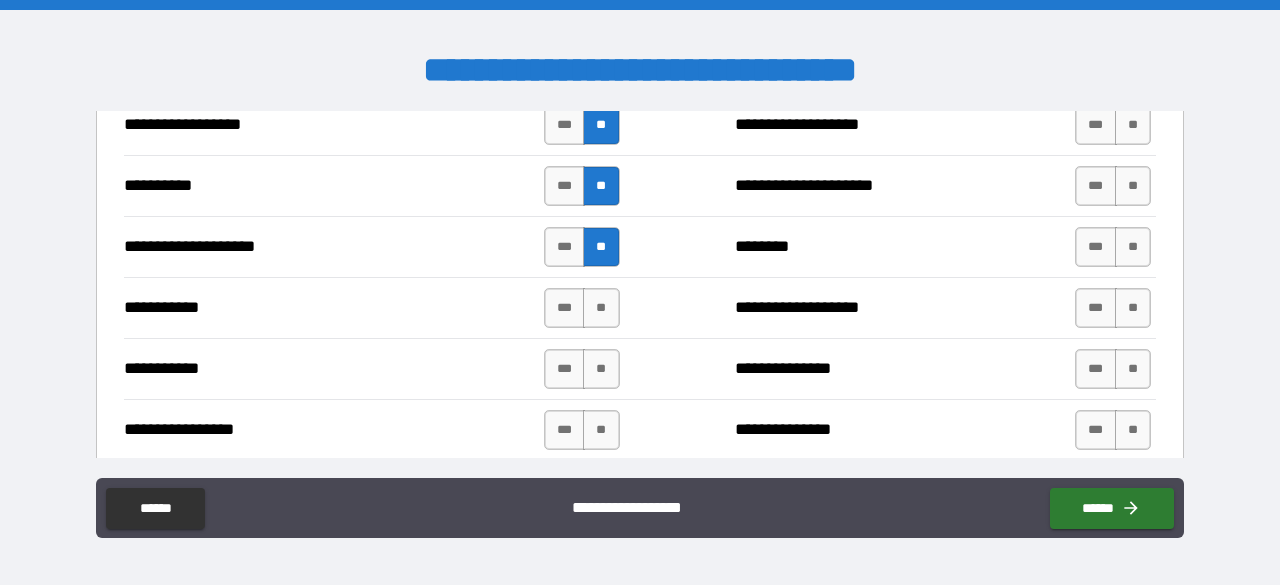 scroll, scrollTop: 1990, scrollLeft: 0, axis: vertical 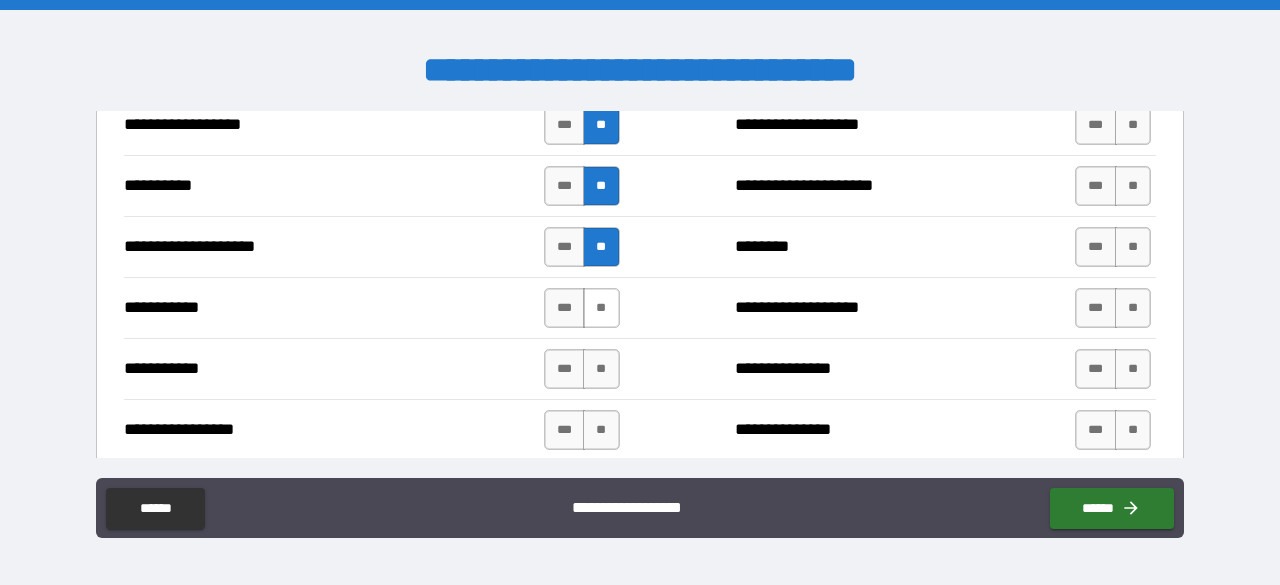 click on "**" at bounding box center [601, 308] 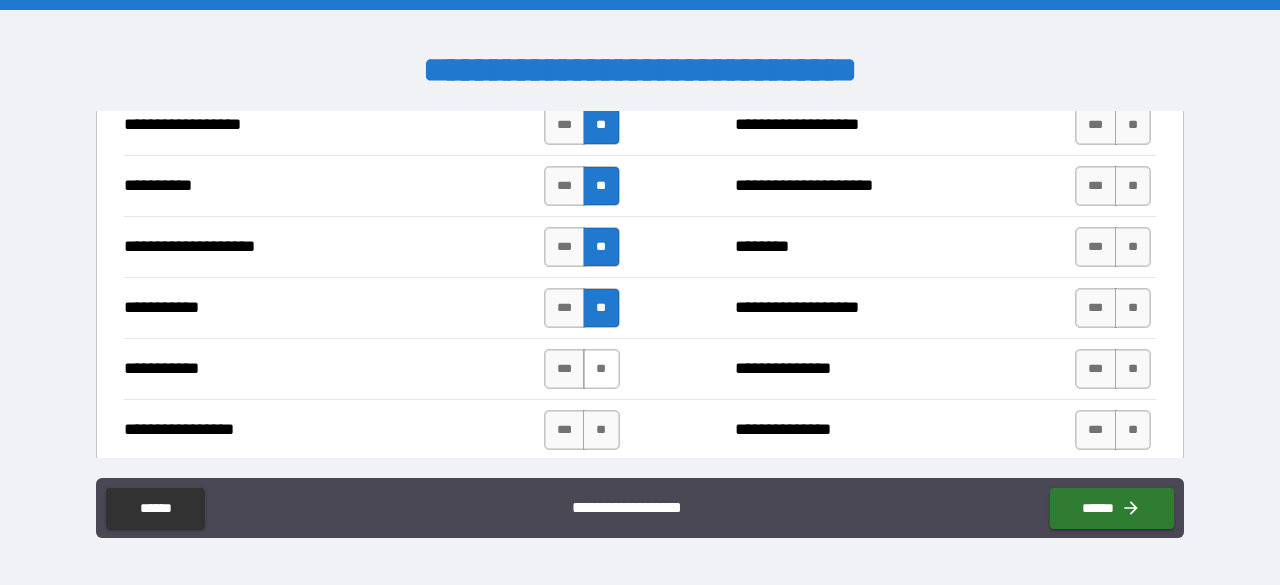 click on "**" at bounding box center (601, 369) 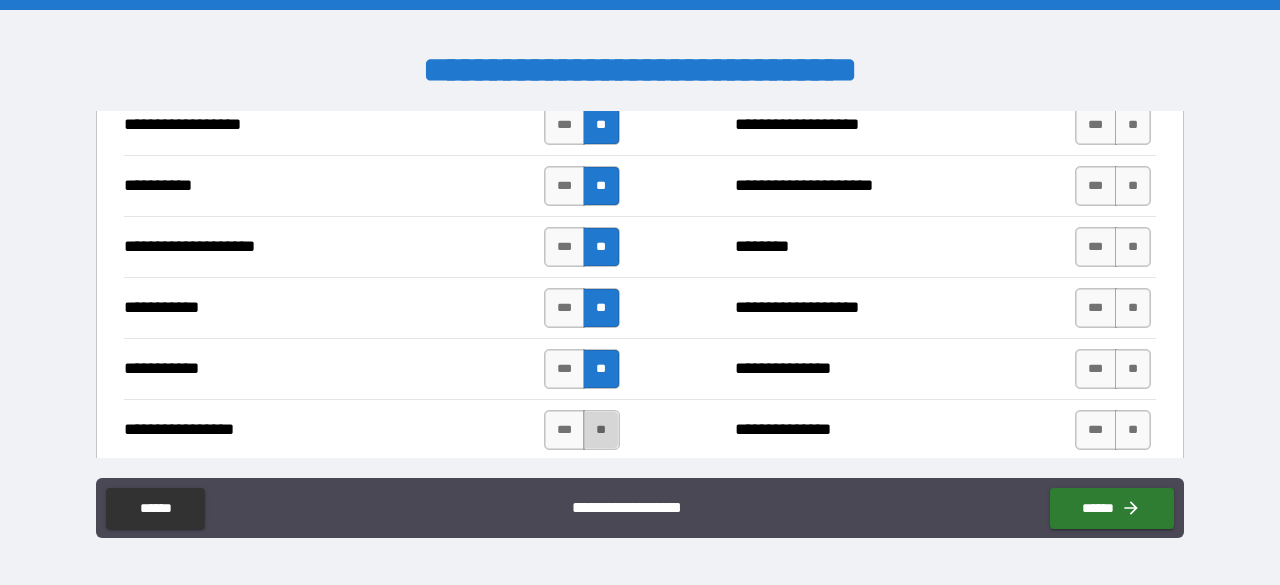 click on "**" at bounding box center [601, 430] 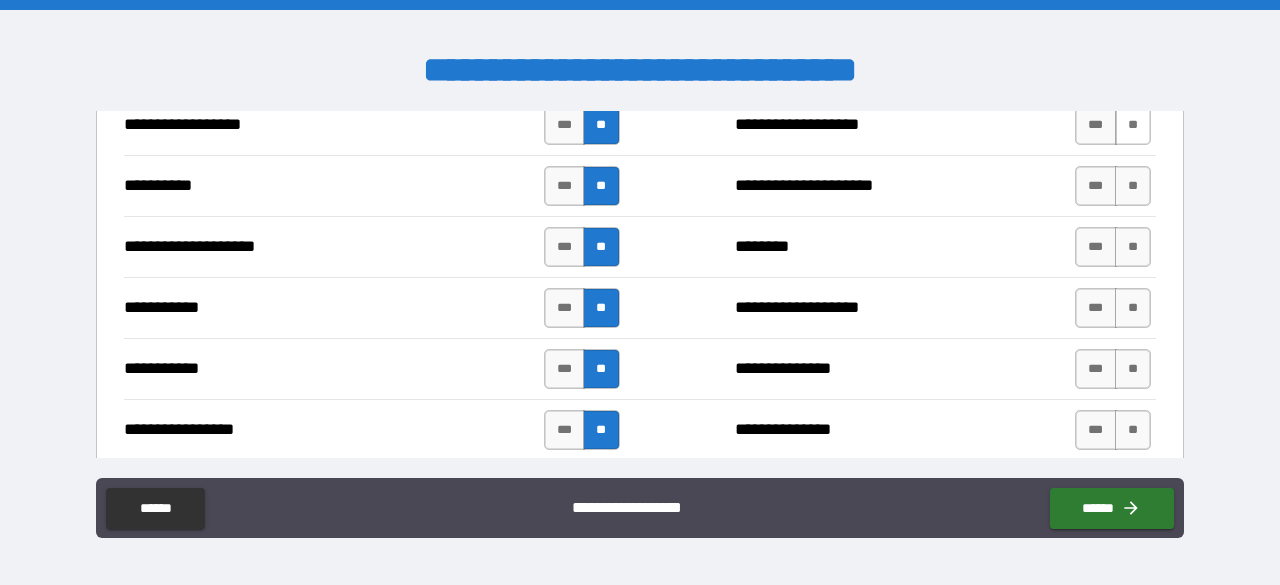 click on "**" at bounding box center (1133, 125) 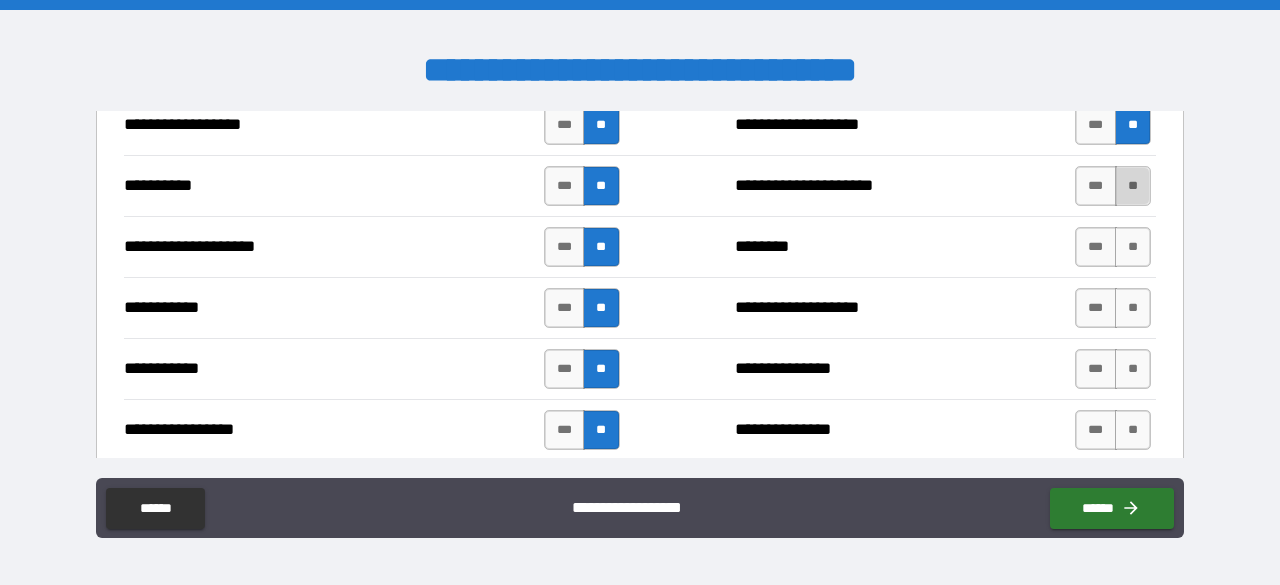 click on "**" at bounding box center [1133, 186] 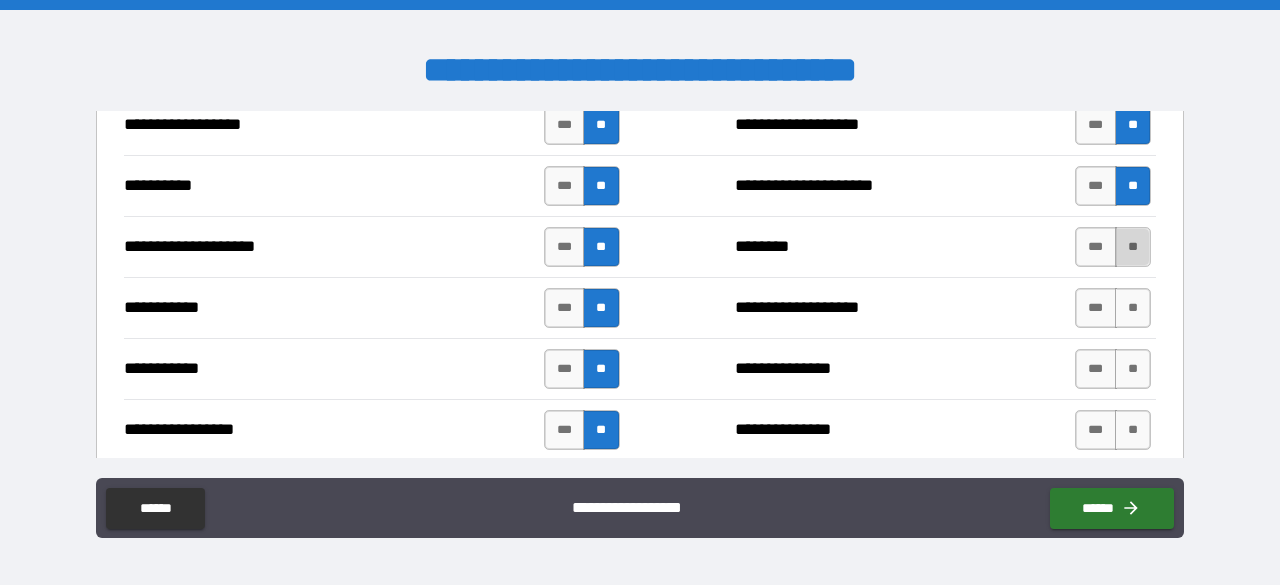 click on "**" at bounding box center [1133, 247] 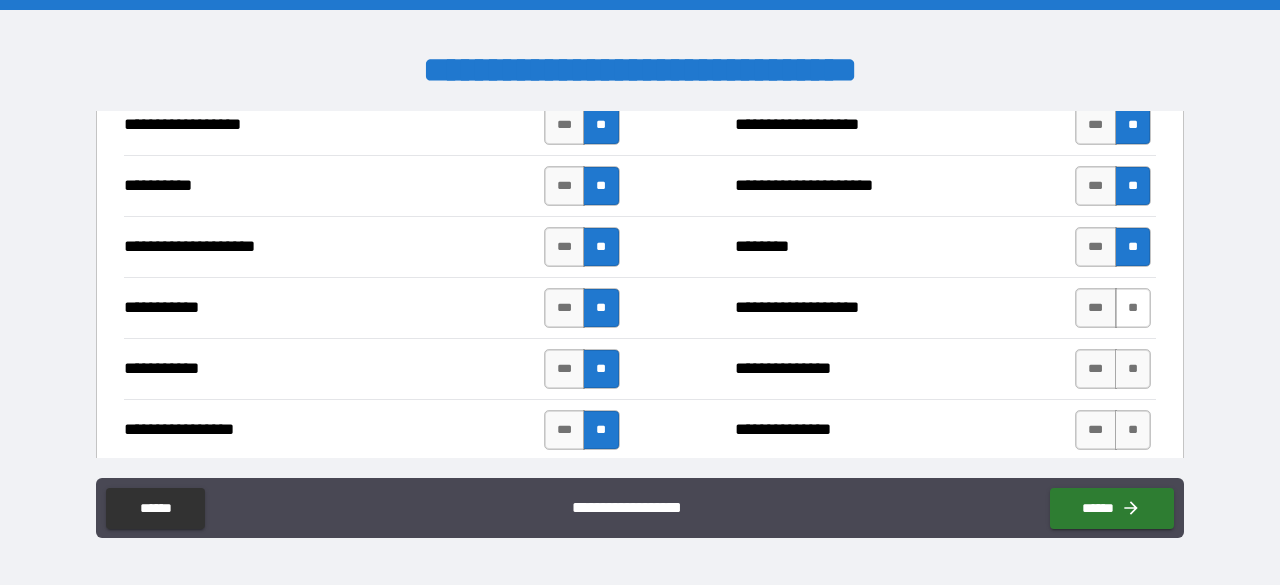 click on "**" at bounding box center (1133, 308) 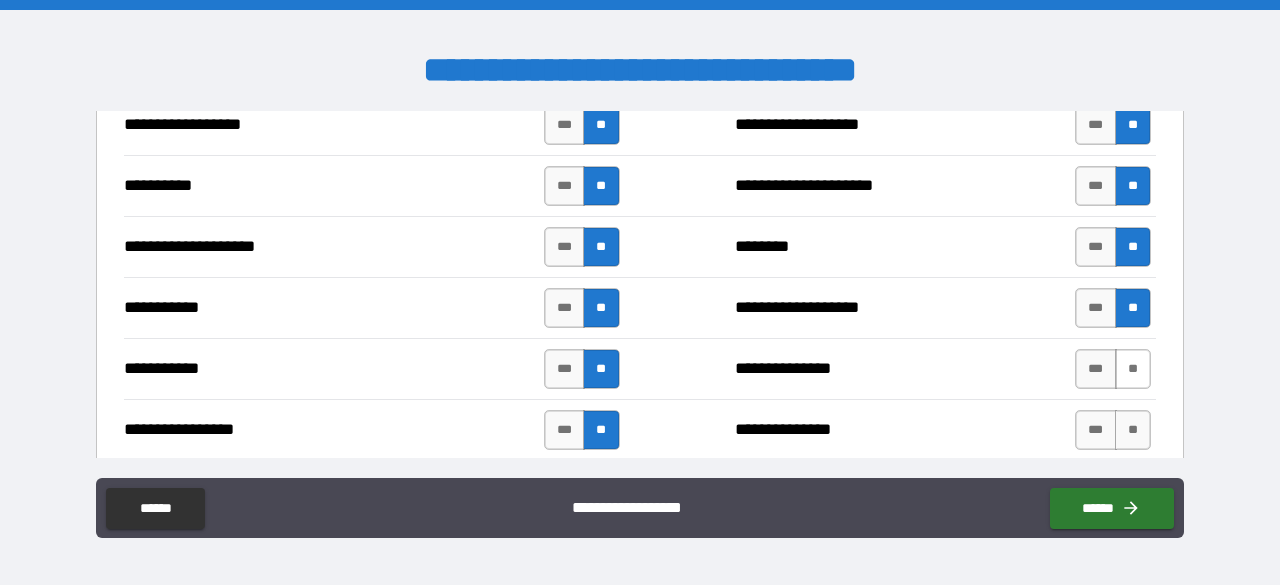 click on "**" at bounding box center [1133, 369] 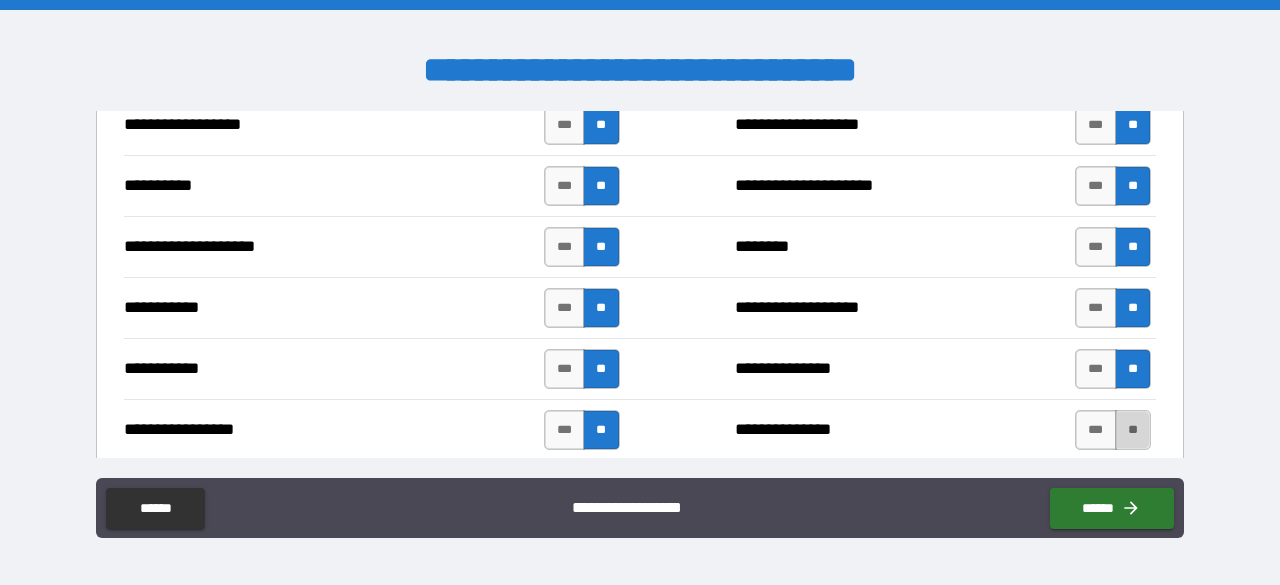 click on "**" at bounding box center (1133, 430) 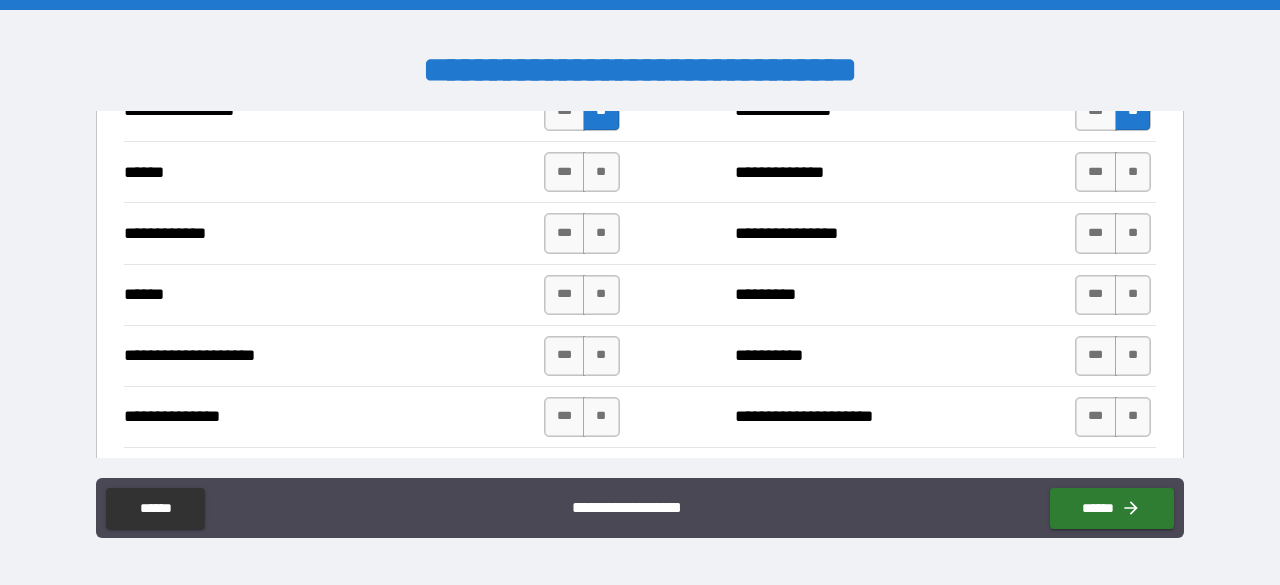 scroll, scrollTop: 2314, scrollLeft: 0, axis: vertical 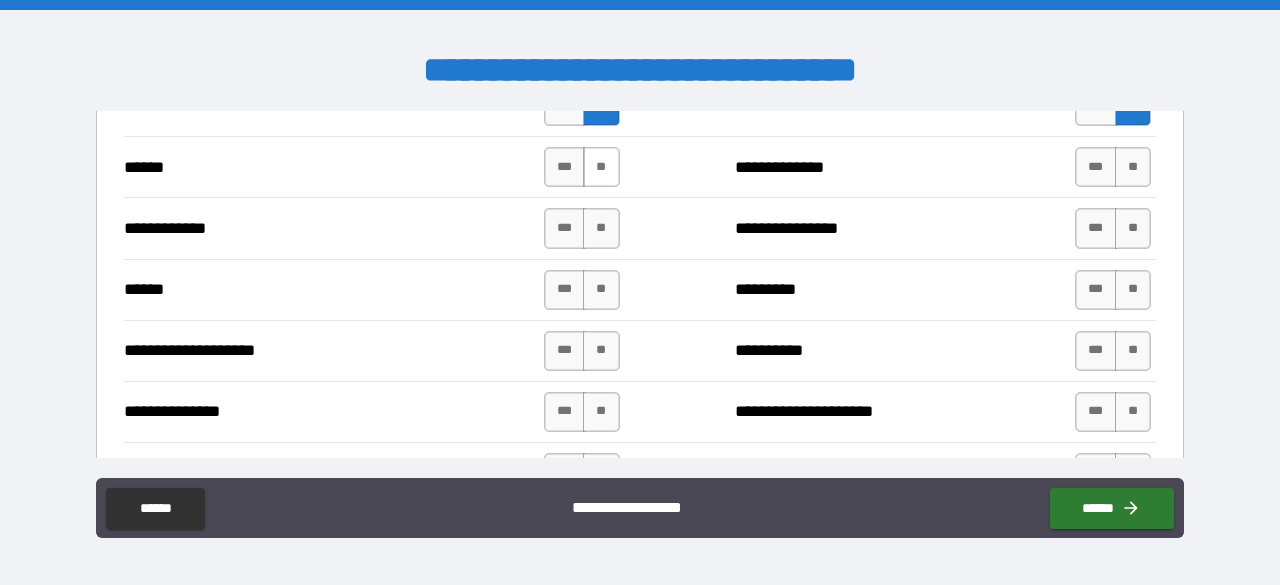 click on "**" at bounding box center (601, 167) 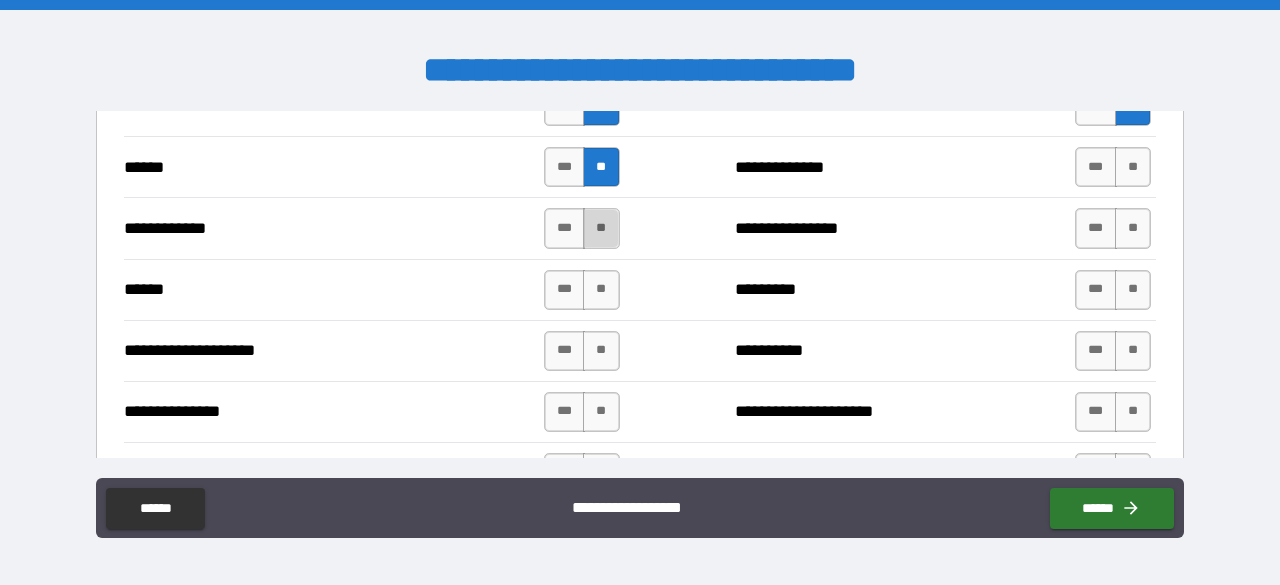click on "**" at bounding box center (601, 228) 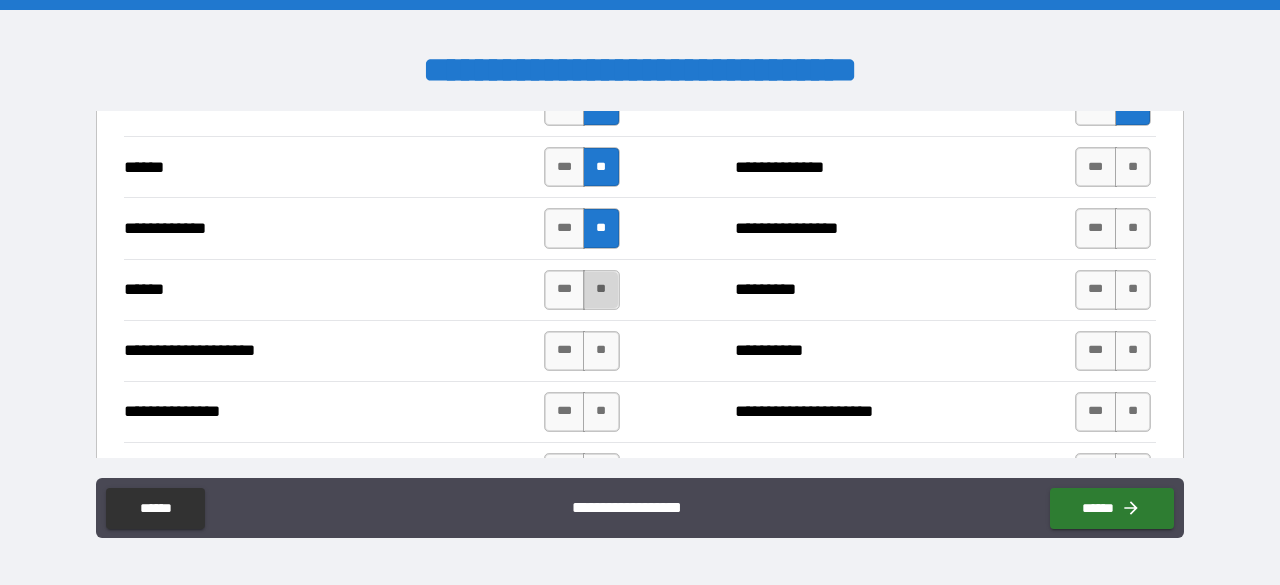 click on "**" at bounding box center [601, 290] 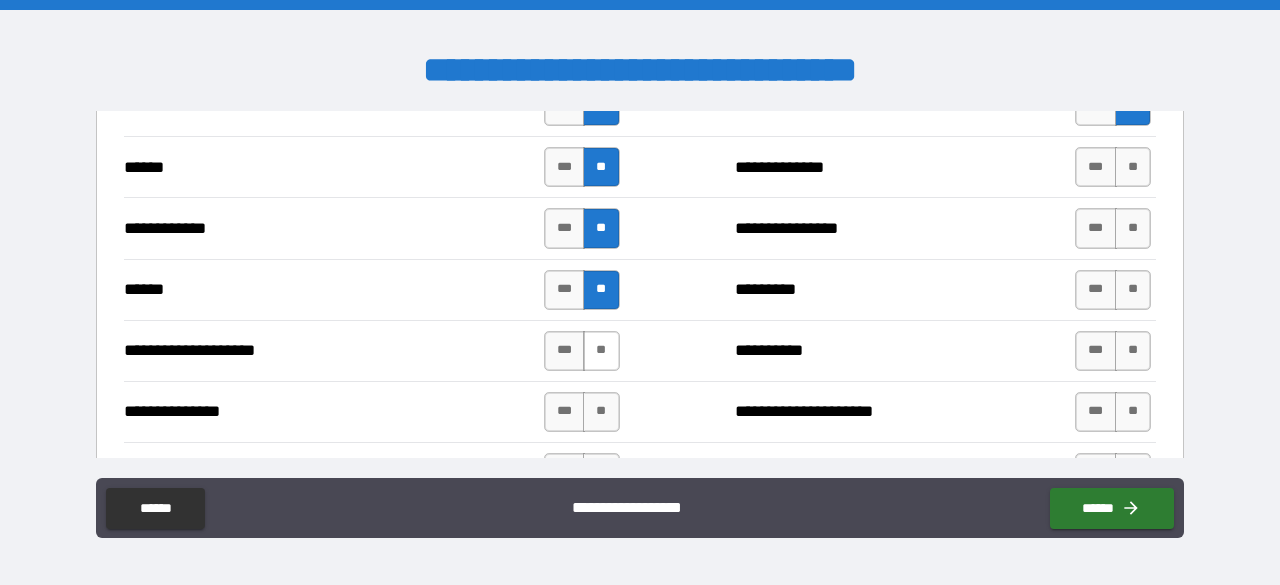 click on "**" at bounding box center [601, 351] 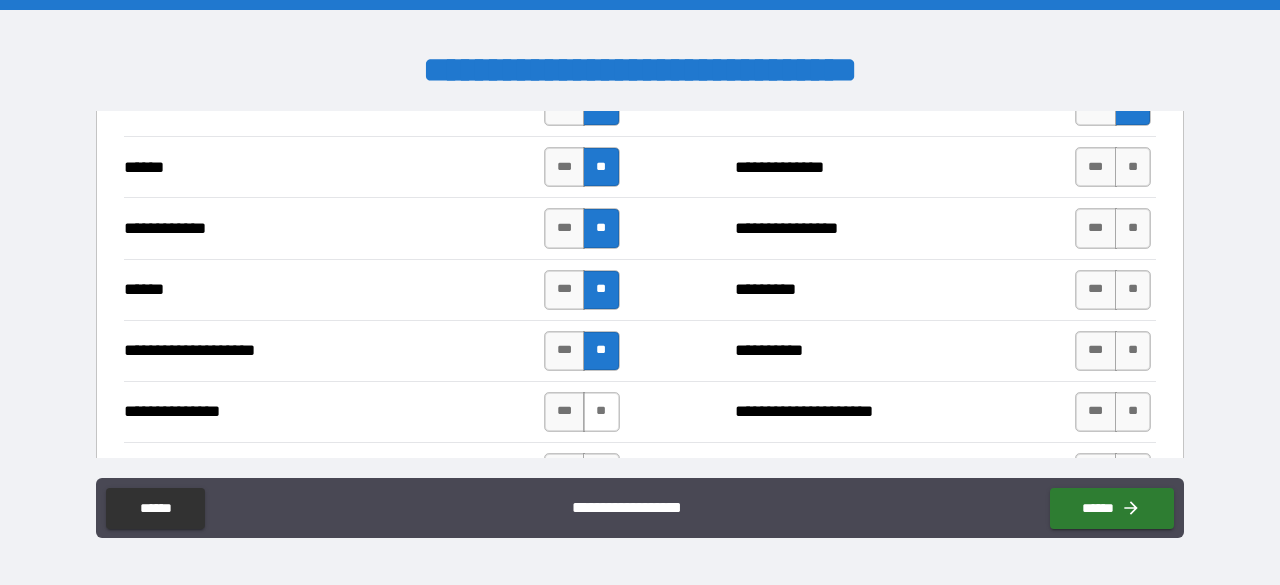 click on "**" at bounding box center (601, 412) 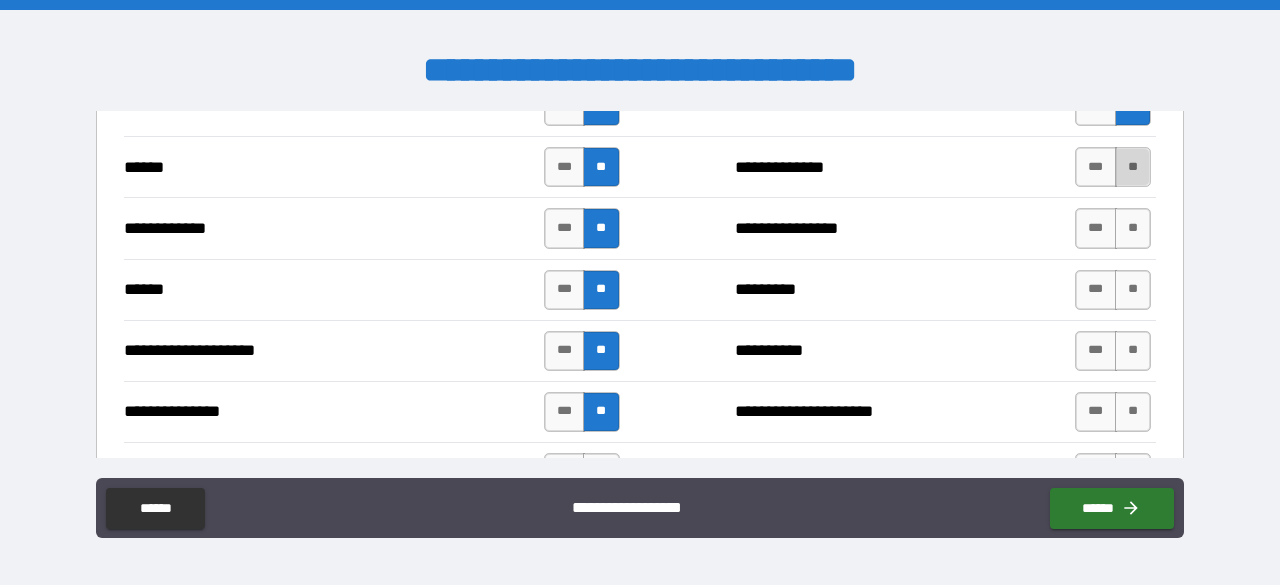 click on "**" at bounding box center [1133, 167] 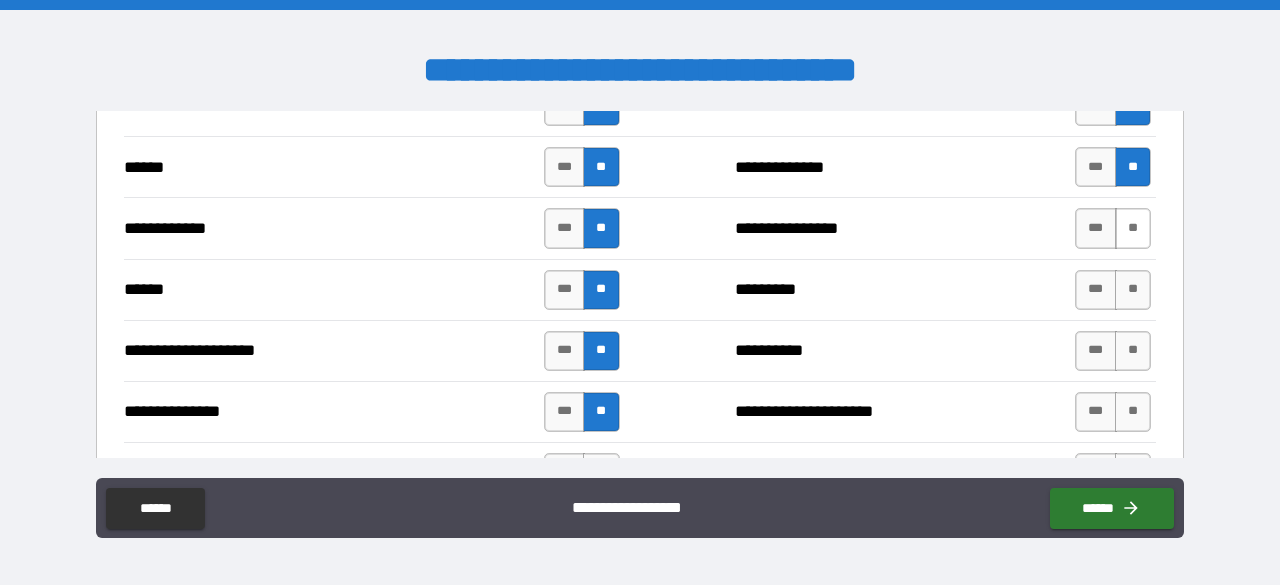 click on "**" at bounding box center (1133, 228) 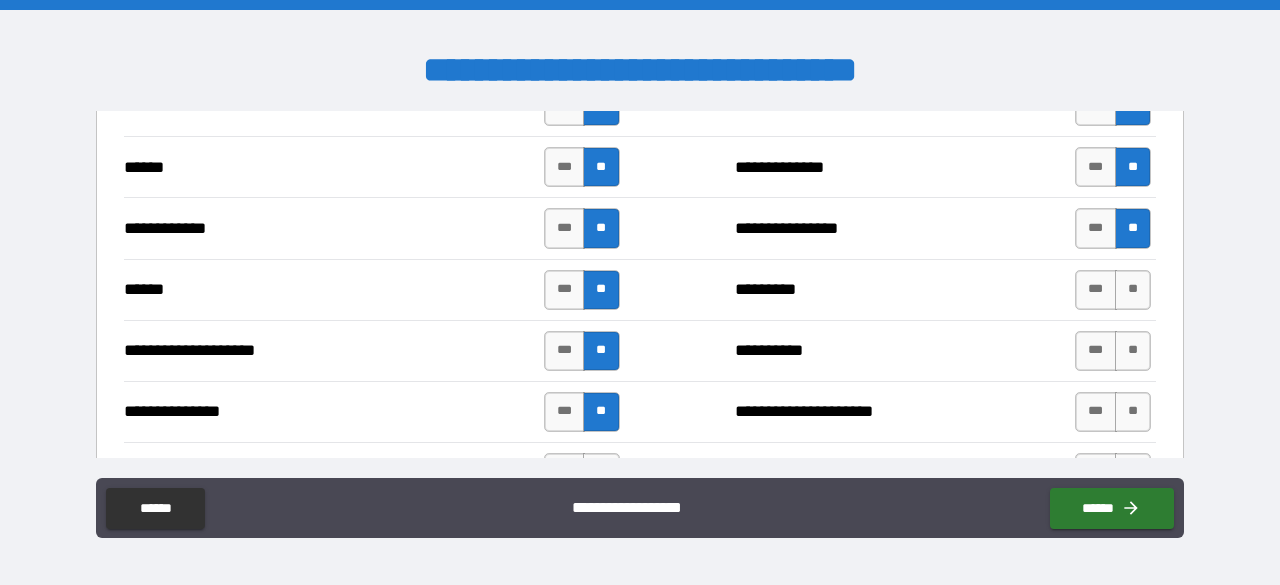 click on "****** *** ** ********* *** **" at bounding box center (640, 289) 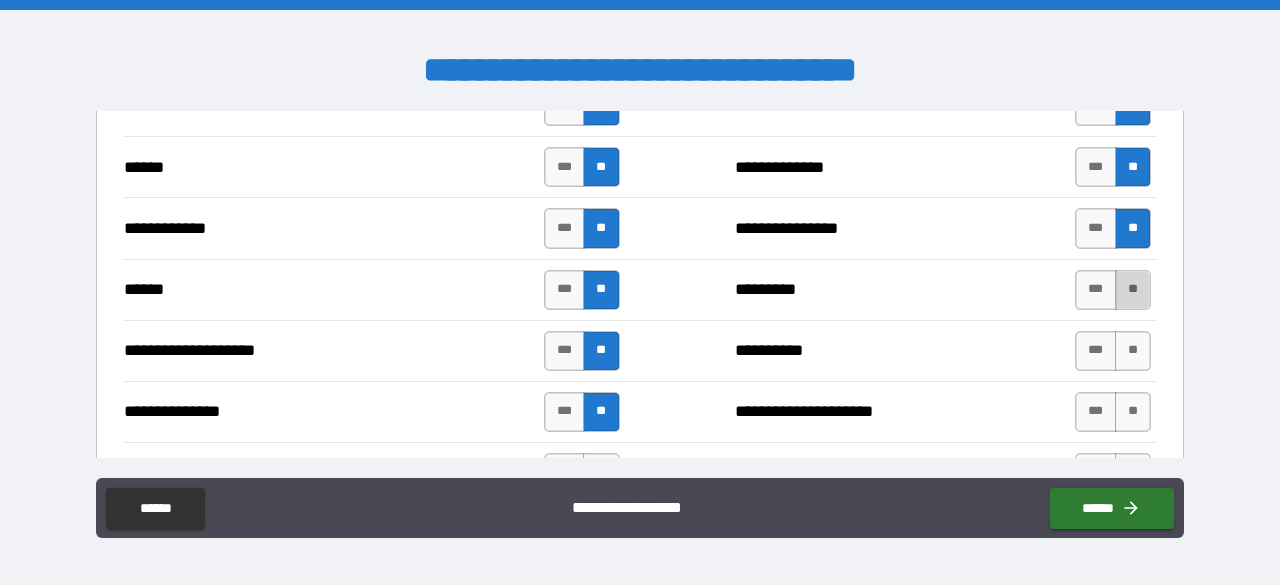 click on "**" at bounding box center (1133, 290) 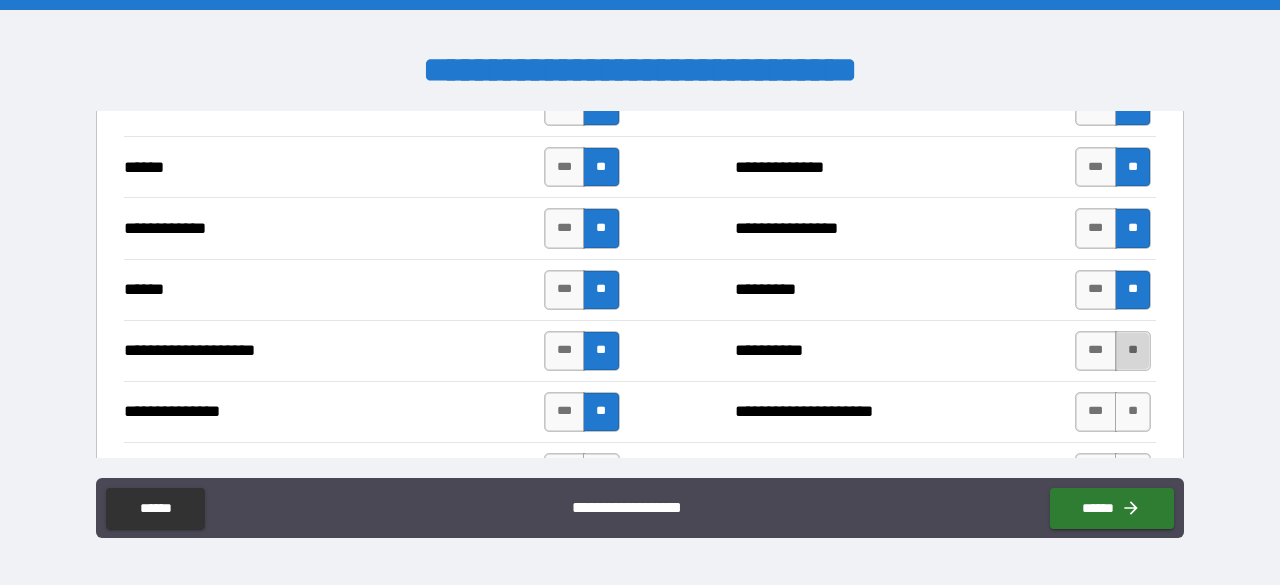 click on "**" at bounding box center [1133, 351] 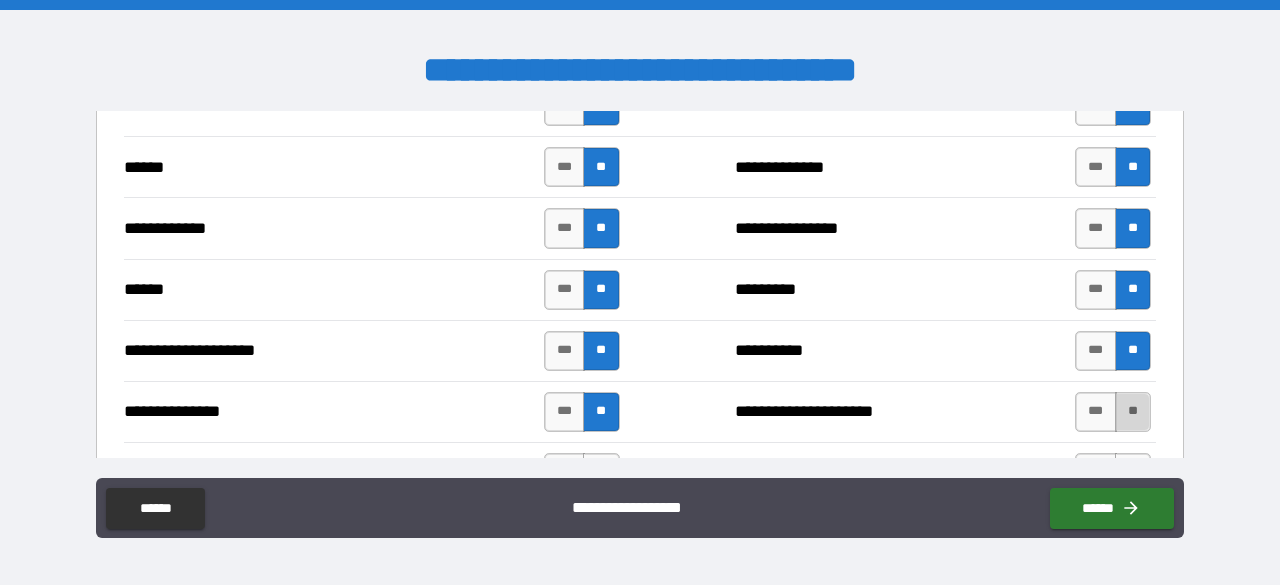click on "**" at bounding box center [1133, 412] 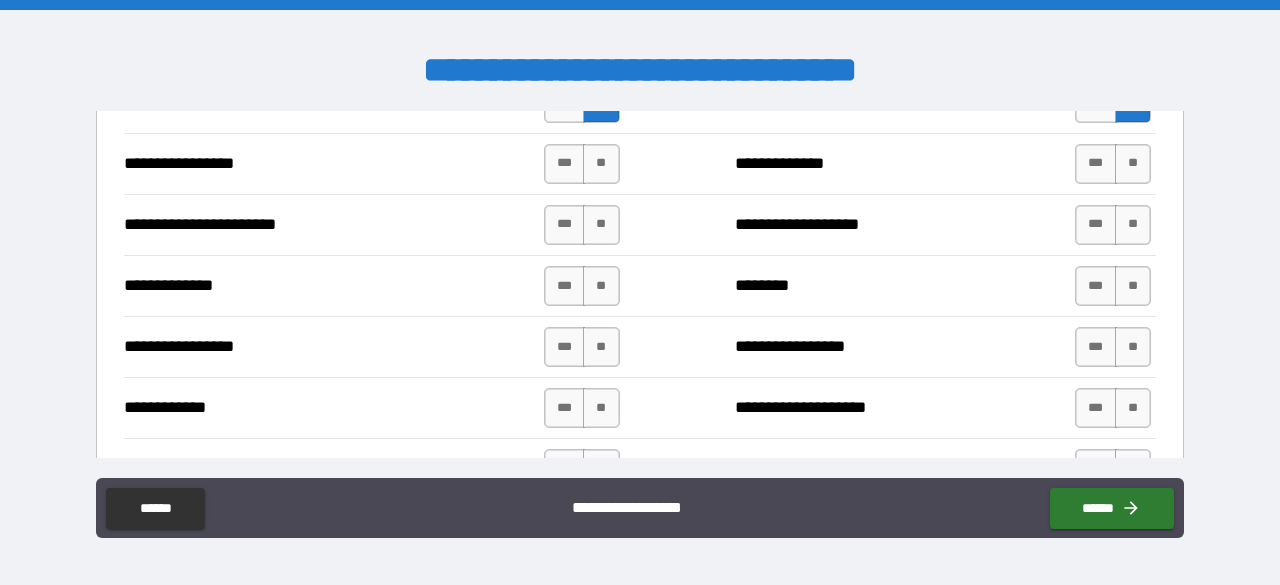 scroll, scrollTop: 2622, scrollLeft: 0, axis: vertical 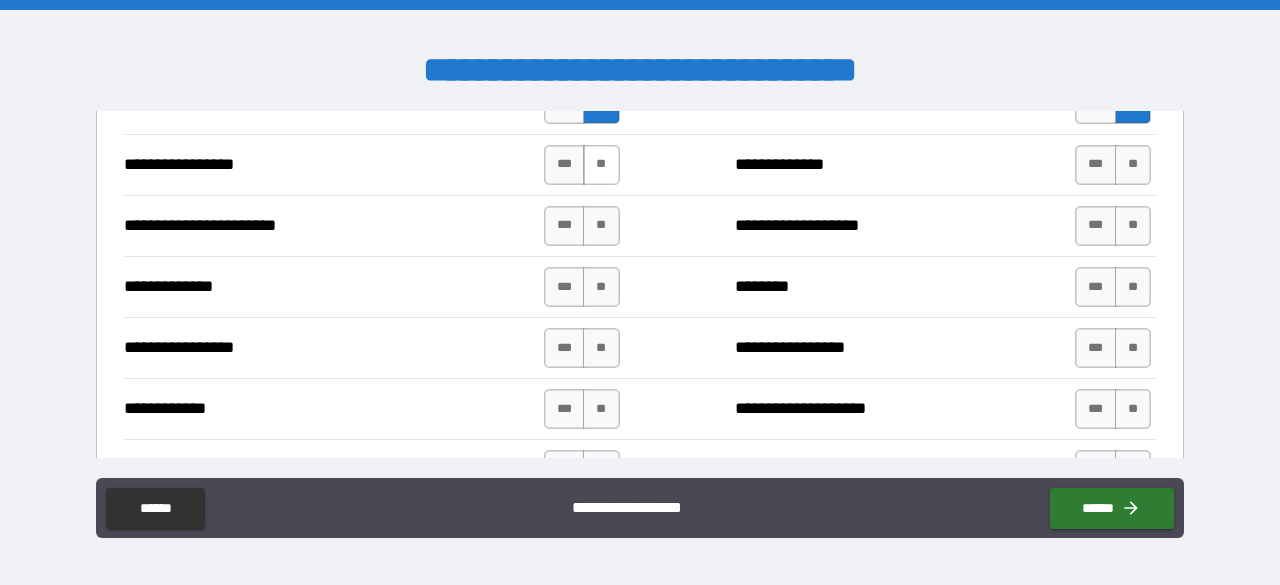click on "**" at bounding box center (601, 165) 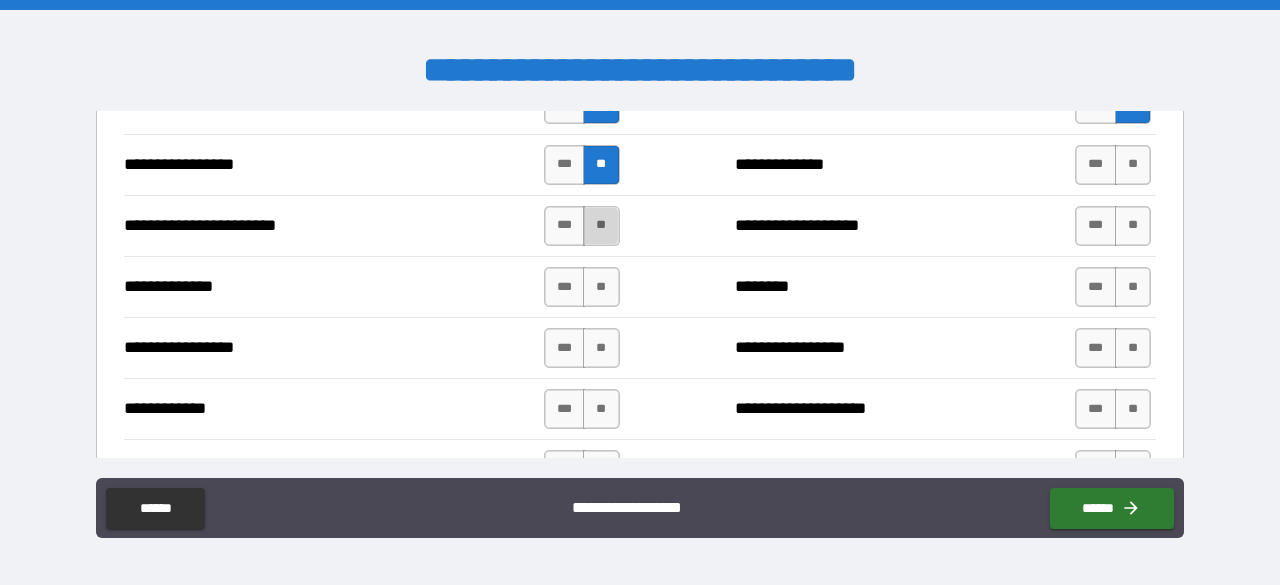 click on "**" at bounding box center [601, 226] 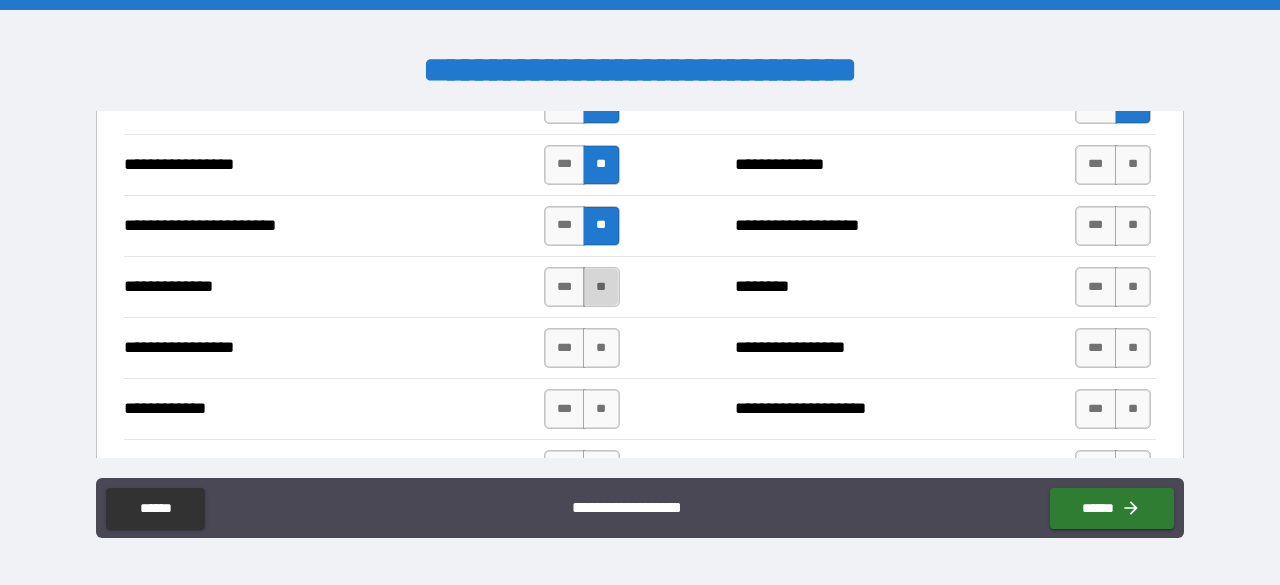 click on "**" at bounding box center (601, 287) 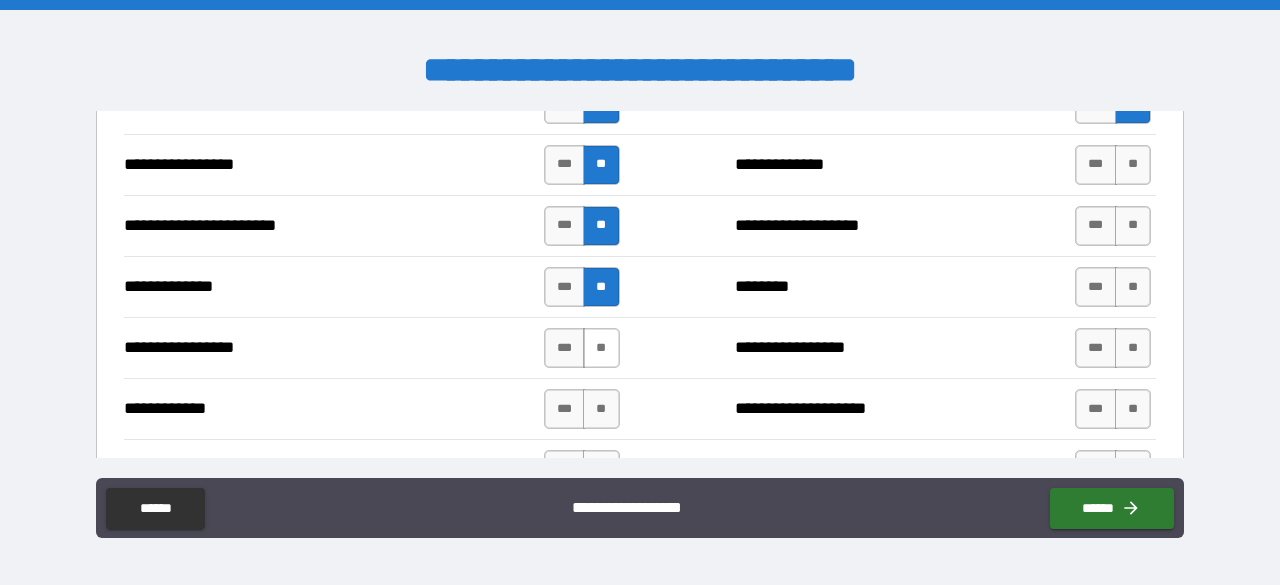 click on "**" at bounding box center (601, 348) 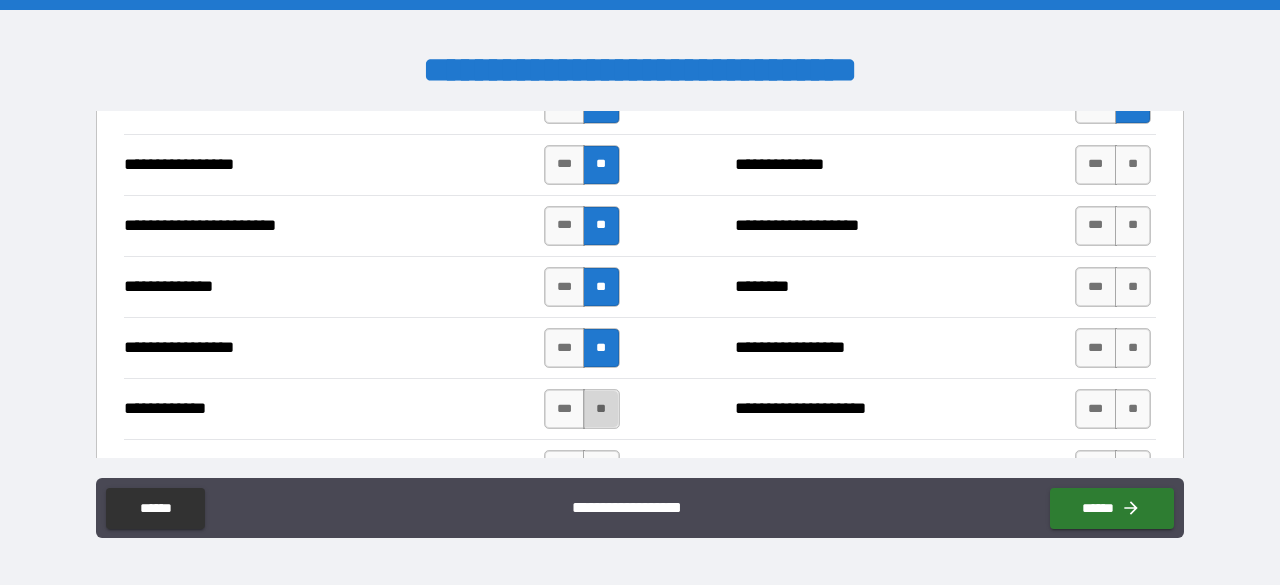 click on "**" at bounding box center [601, 409] 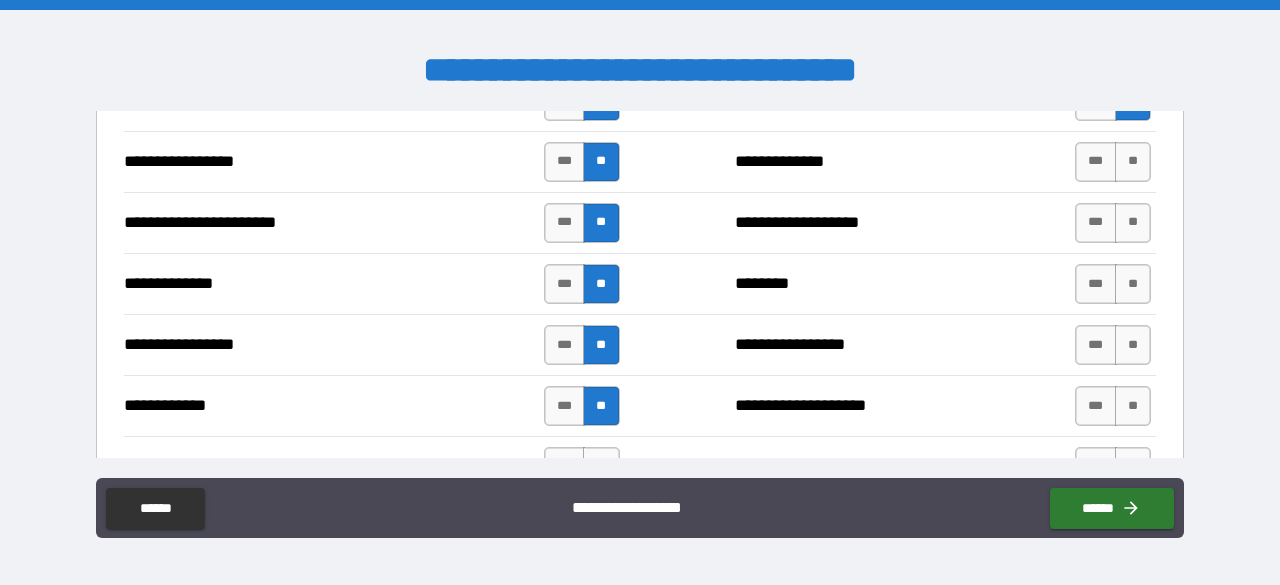 scroll, scrollTop: 2622, scrollLeft: 0, axis: vertical 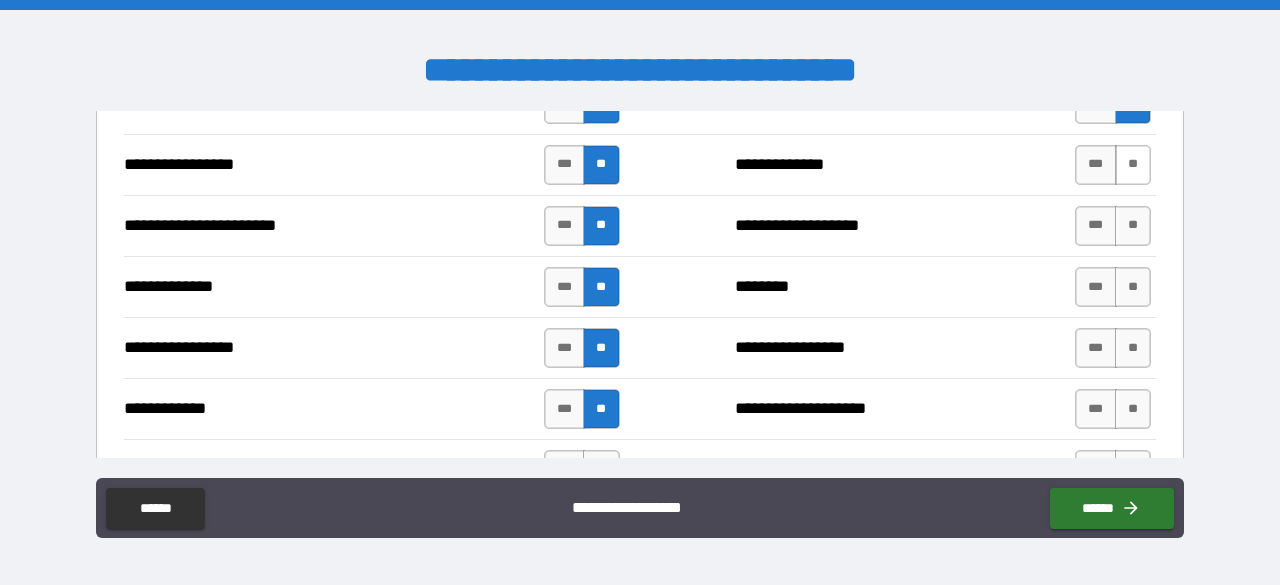 click on "**" at bounding box center [1133, 165] 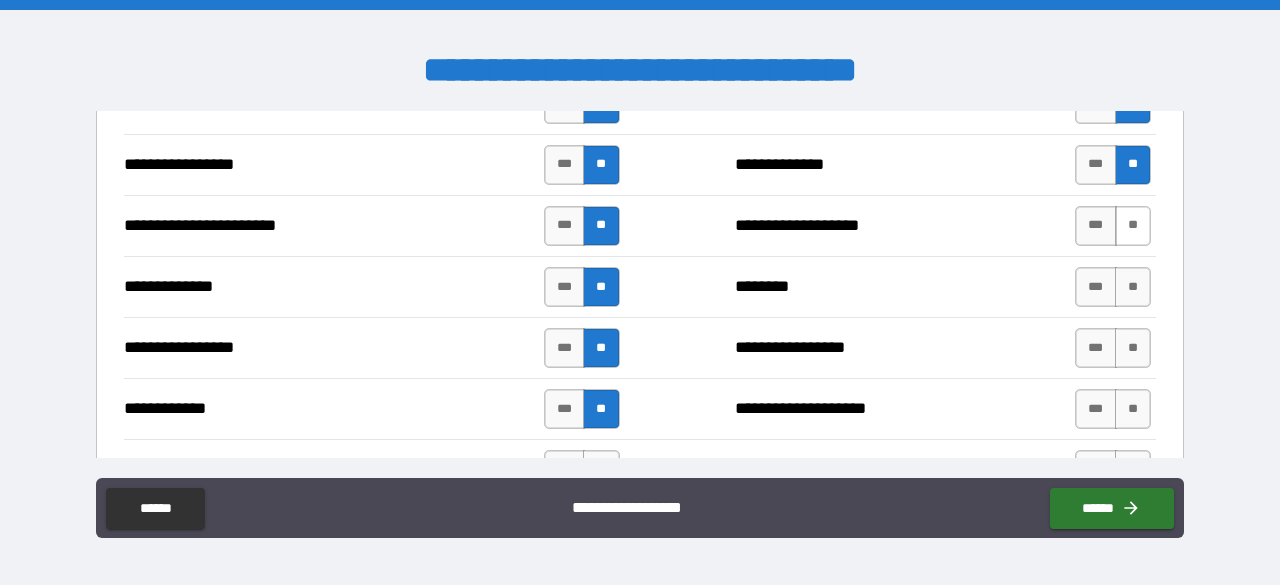 click on "**" at bounding box center [1133, 226] 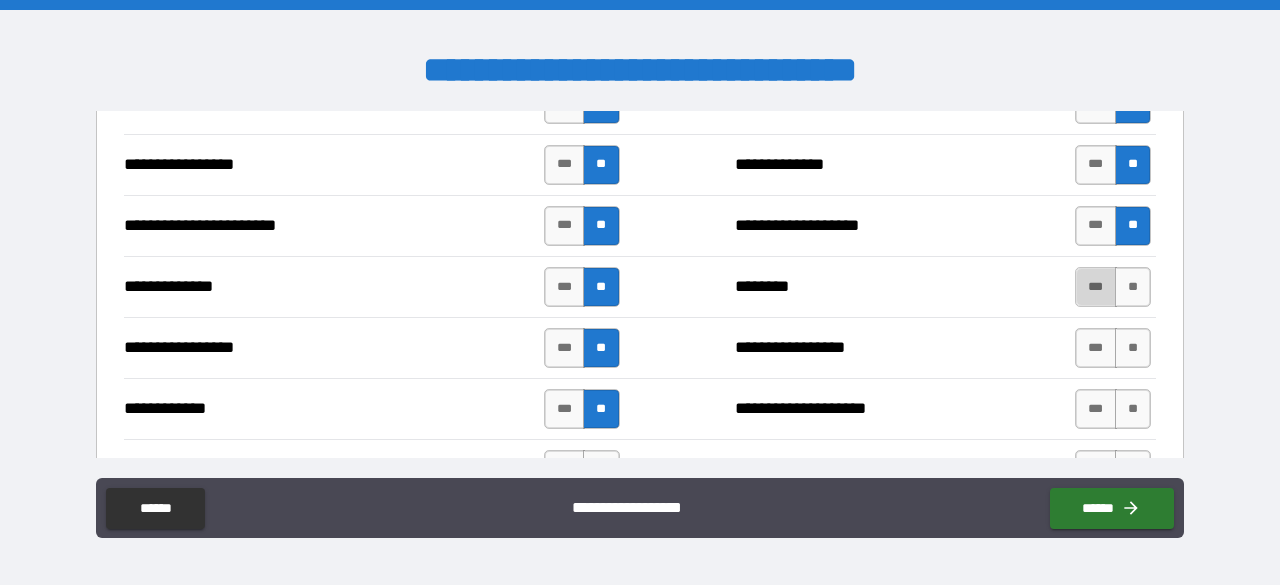 click on "***" at bounding box center (1096, 287) 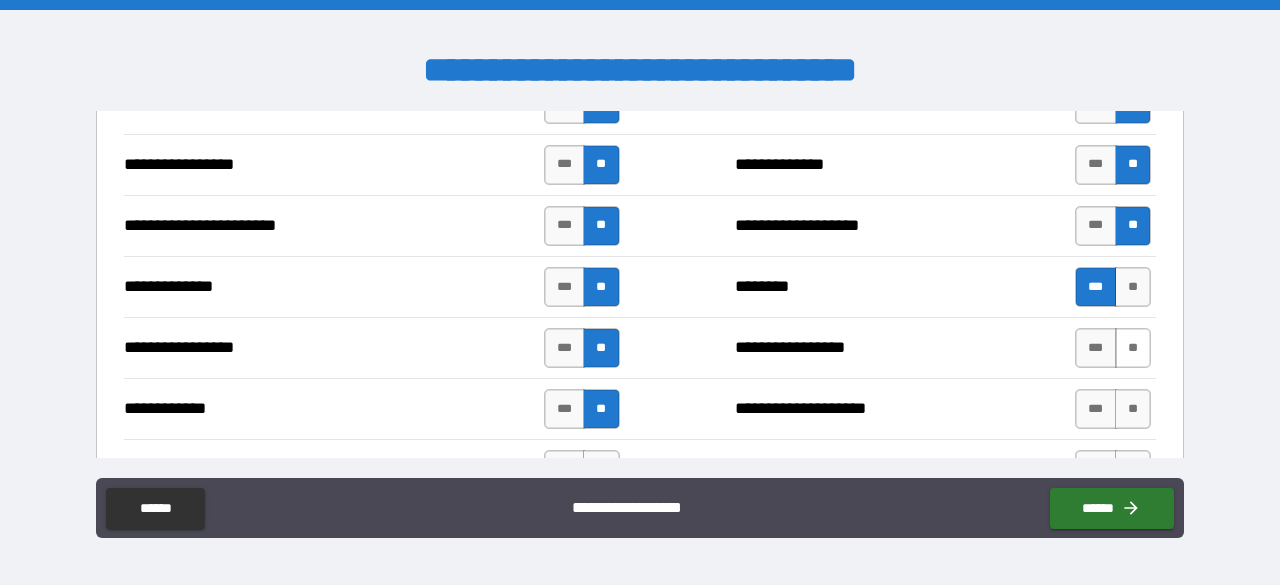 click on "**" at bounding box center (1133, 348) 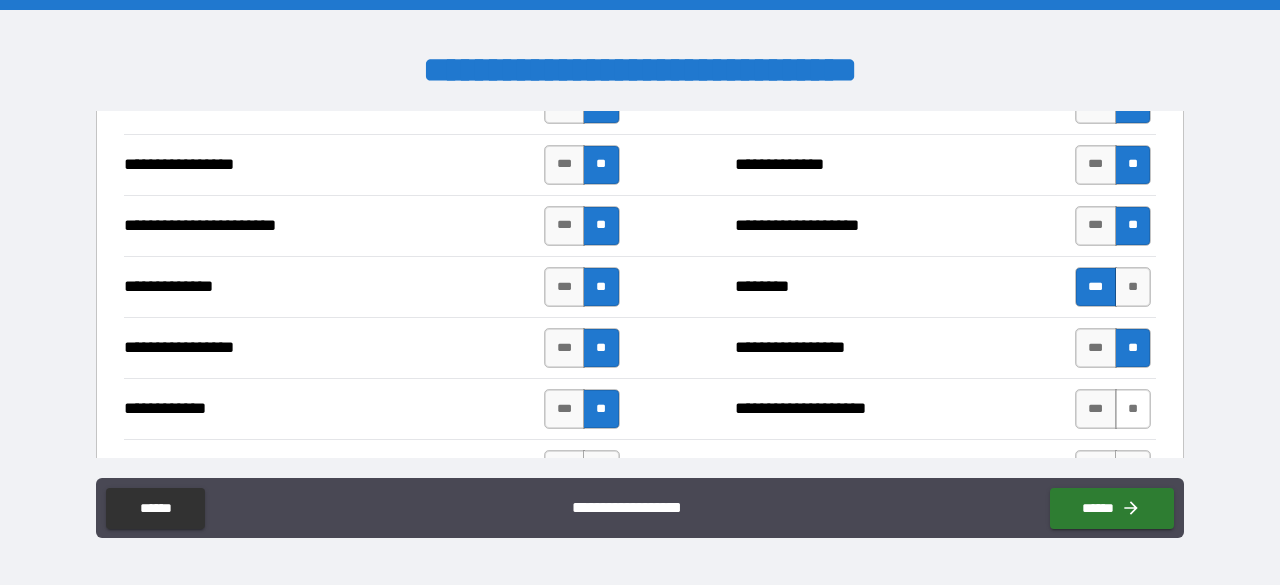 click on "**" at bounding box center (1133, 409) 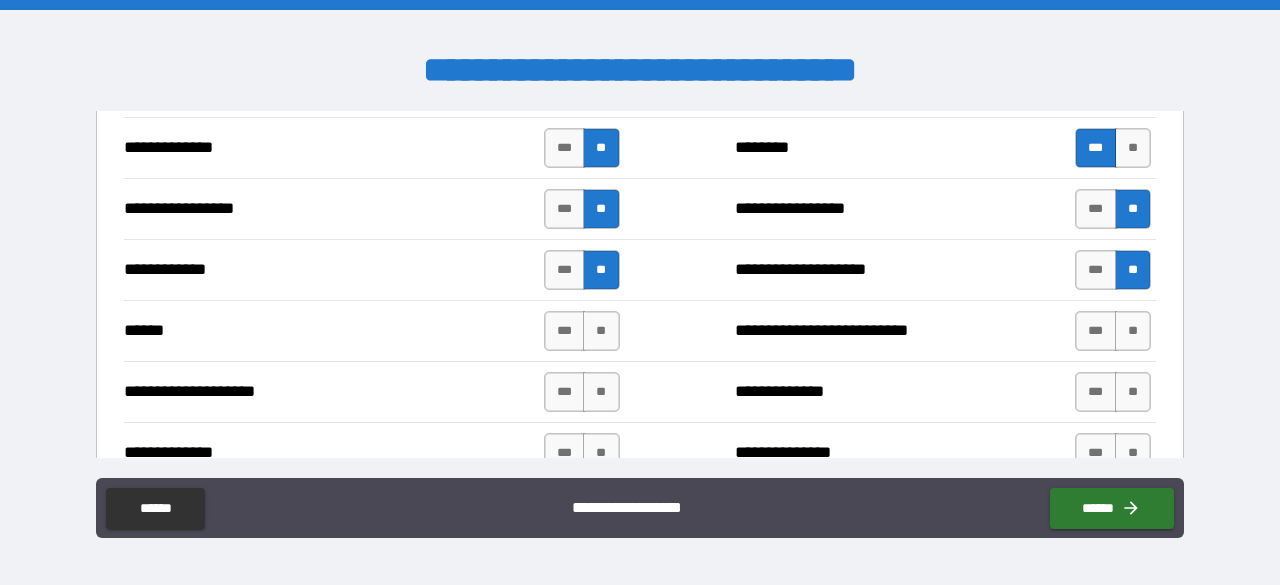 scroll, scrollTop: 2762, scrollLeft: 0, axis: vertical 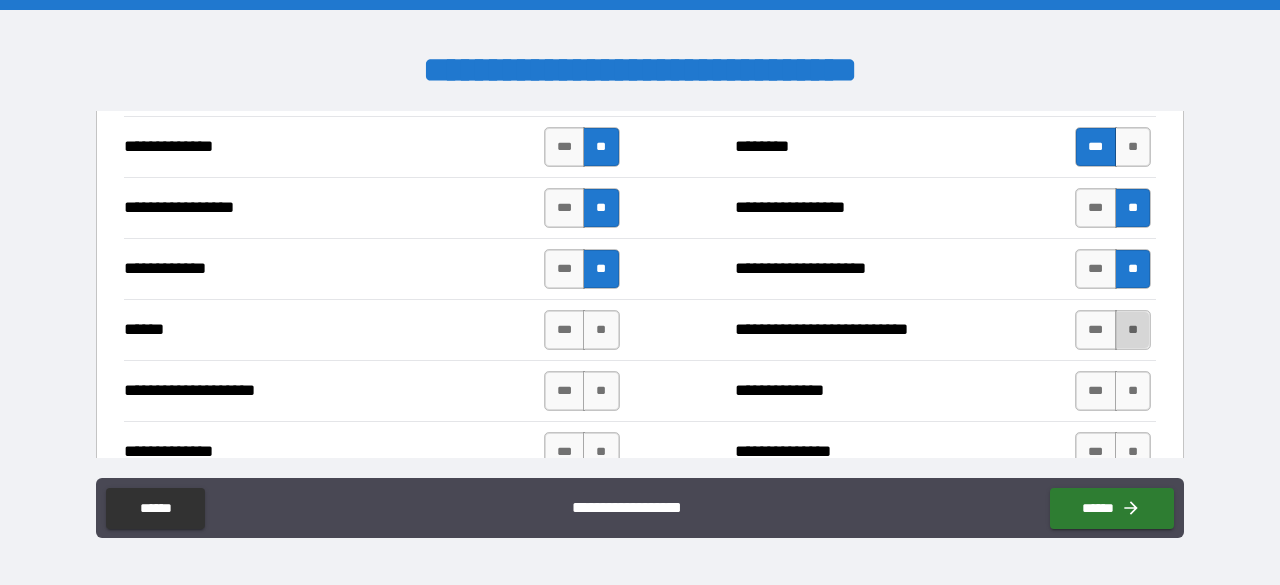 click on "**" at bounding box center [1133, 330] 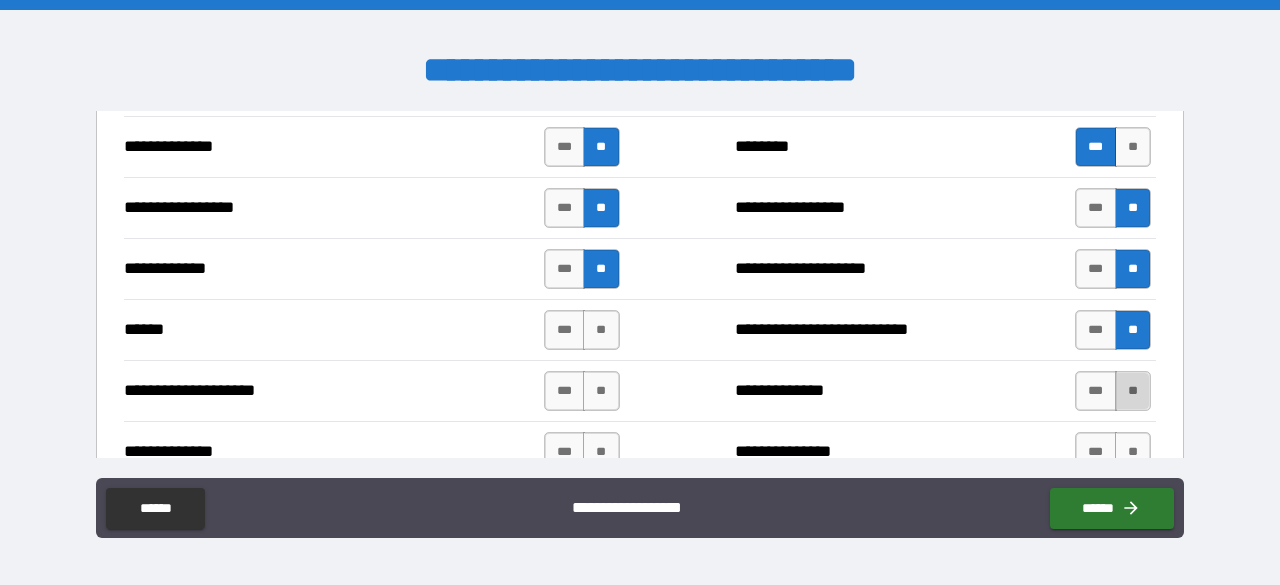 click on "**" at bounding box center (1133, 391) 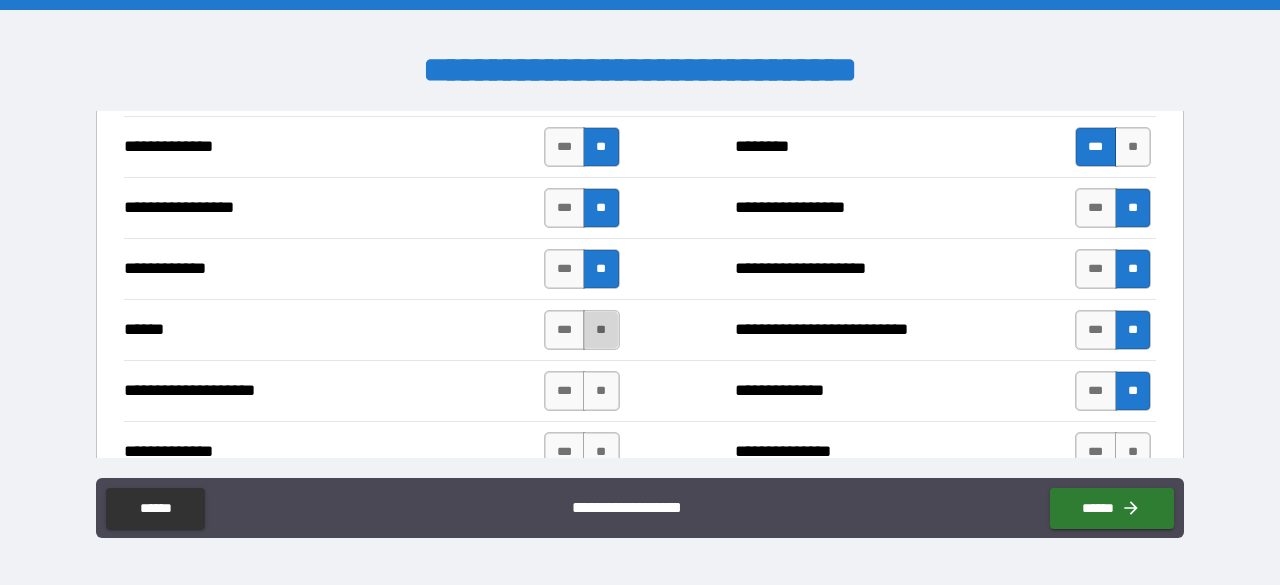 click on "**" at bounding box center (601, 330) 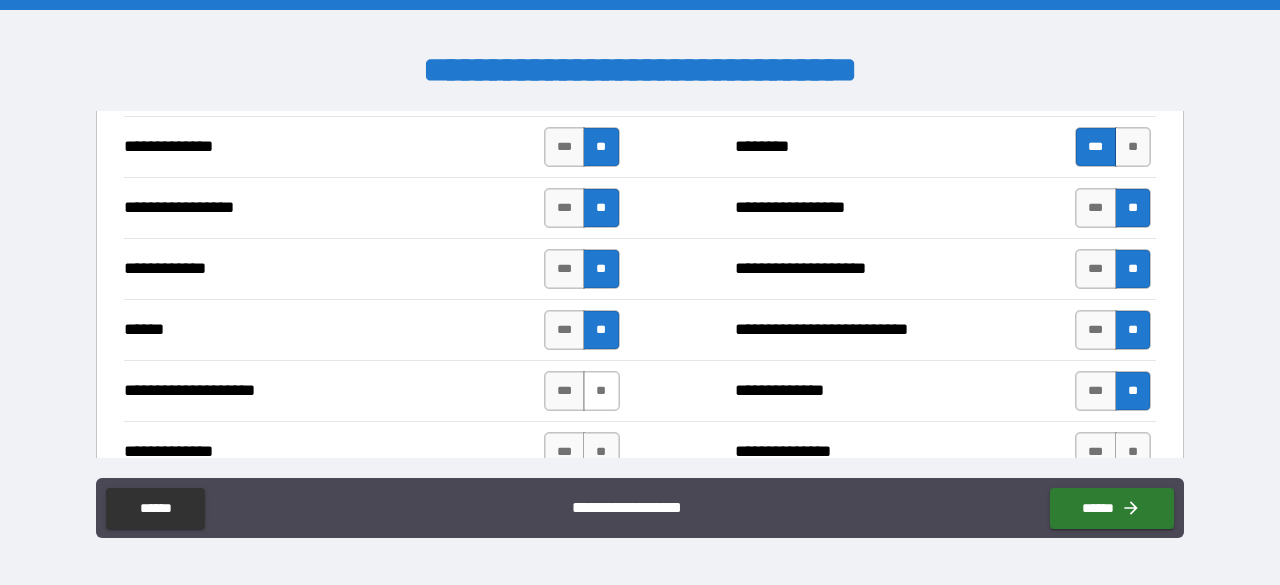 click on "**" at bounding box center [601, 391] 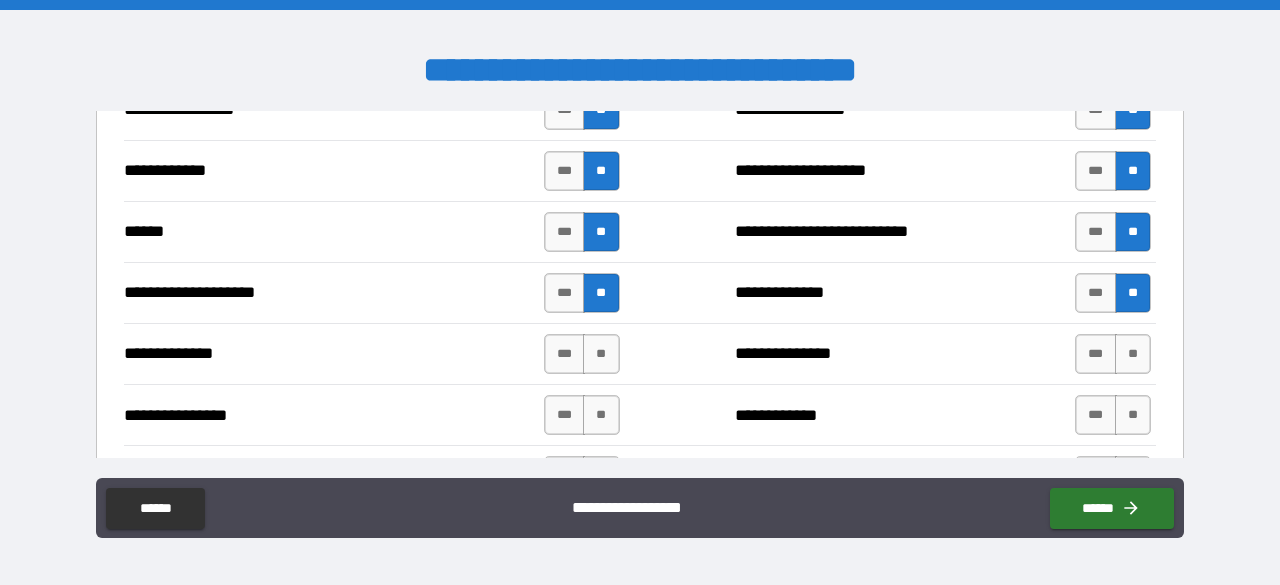 scroll, scrollTop: 2859, scrollLeft: 0, axis: vertical 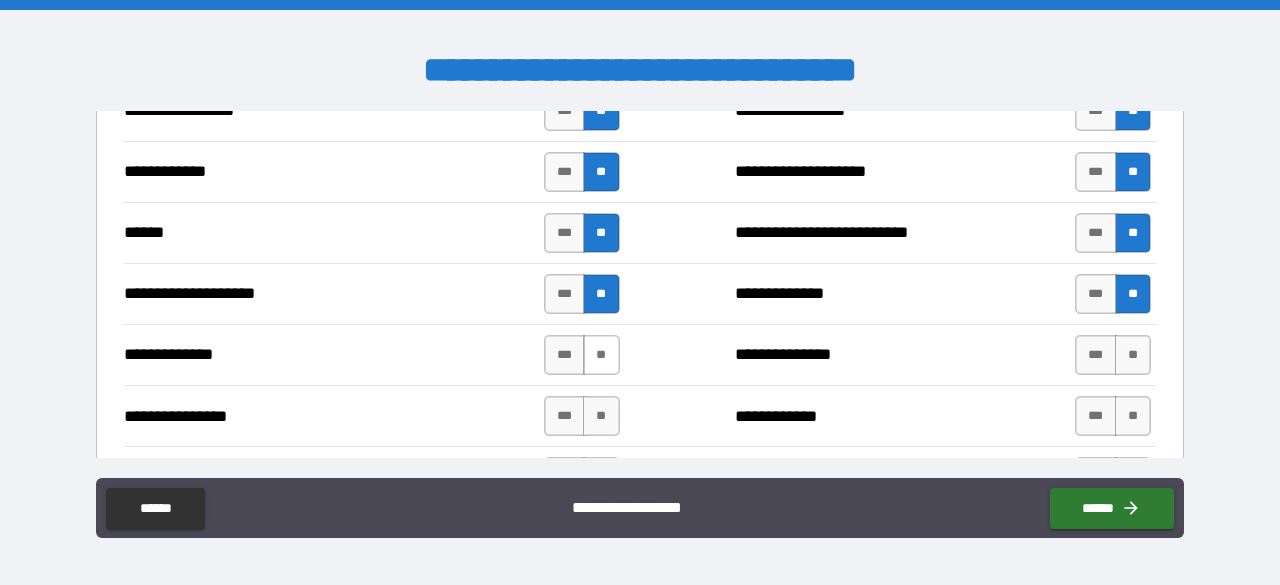click on "**" at bounding box center [601, 355] 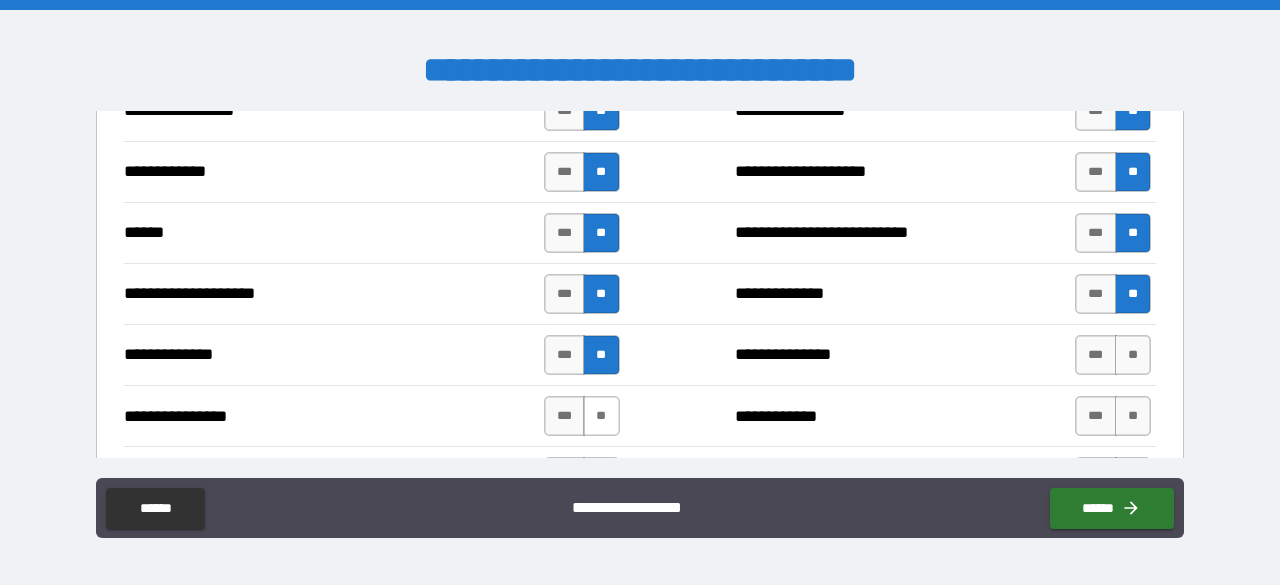 click on "**" at bounding box center (601, 416) 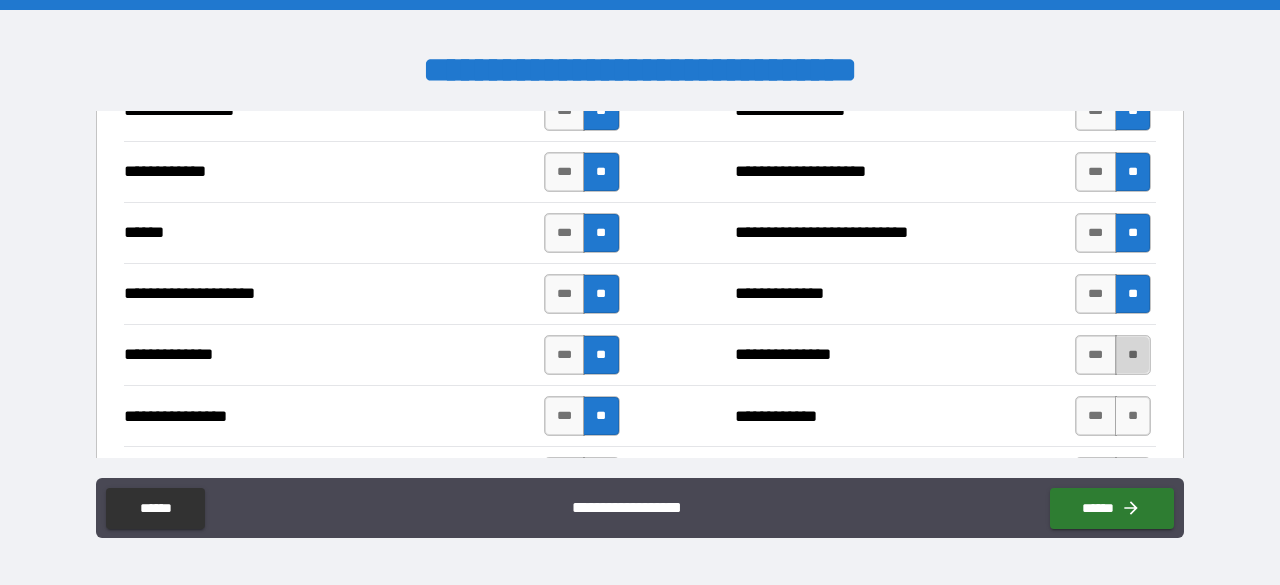 click on "**" at bounding box center [1133, 355] 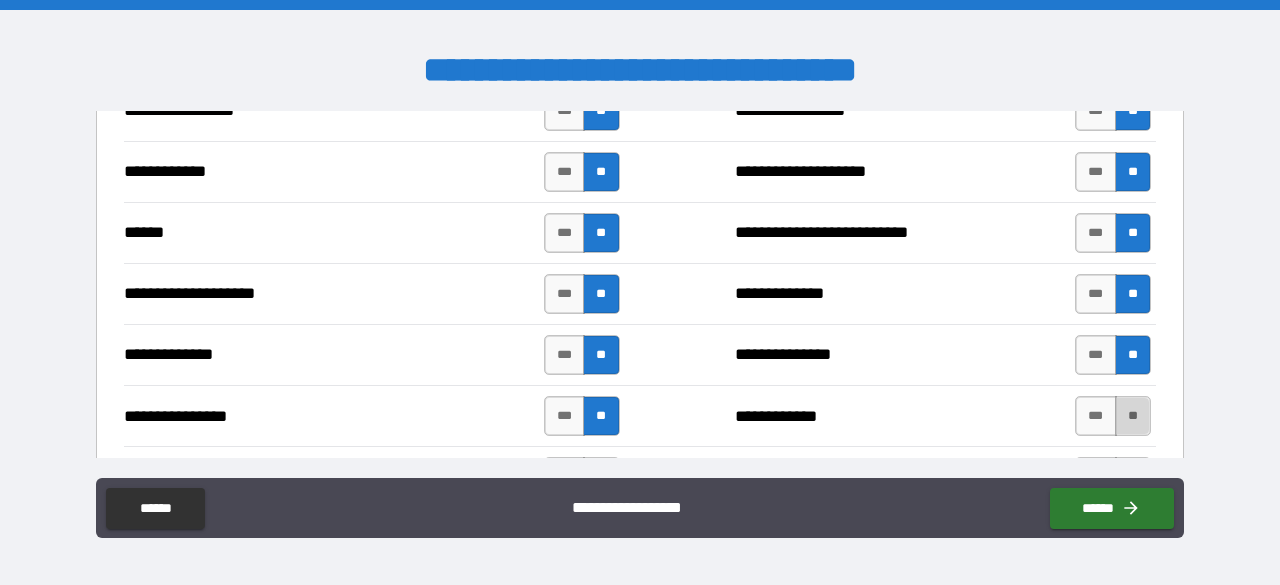 click on "**" at bounding box center [1133, 416] 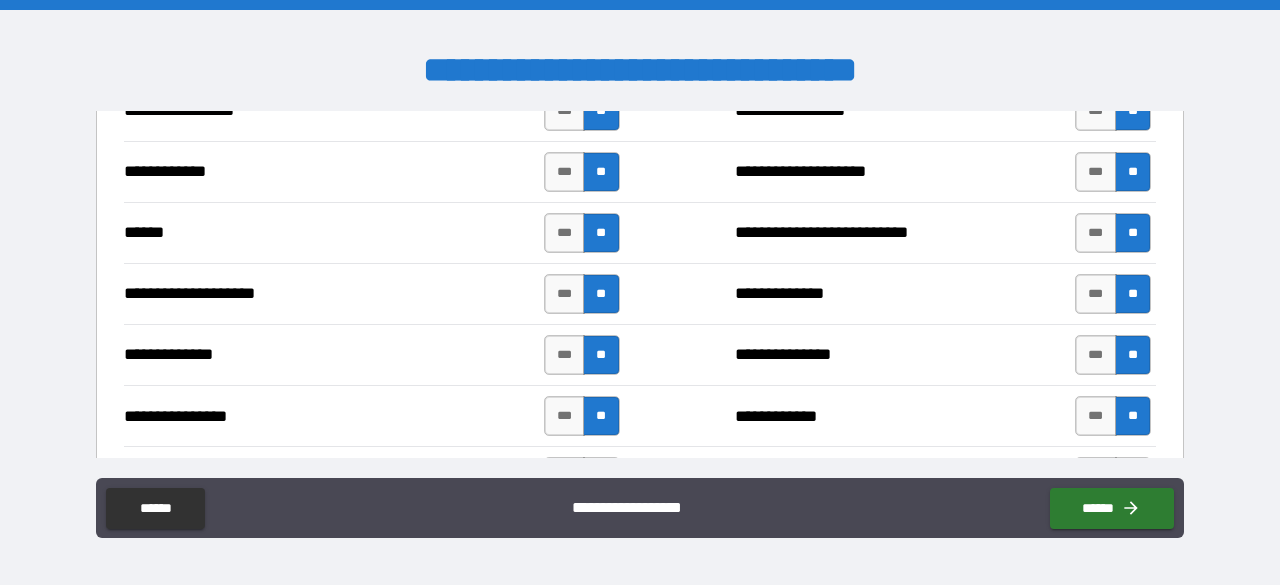 scroll, scrollTop: 3043, scrollLeft: 0, axis: vertical 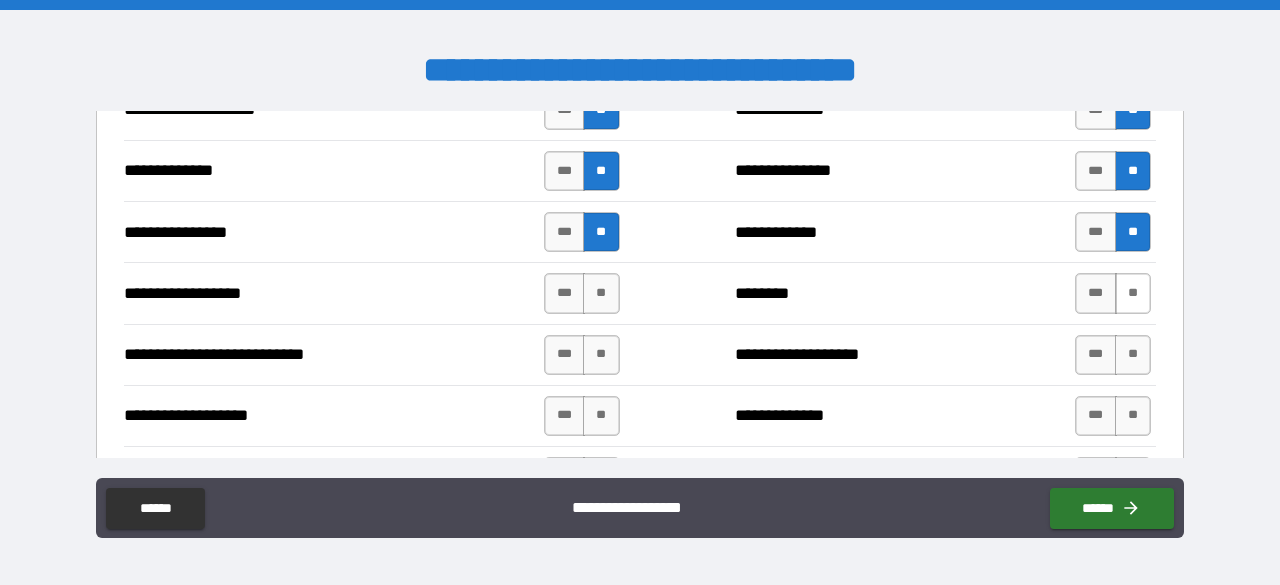 click on "**" at bounding box center (1133, 293) 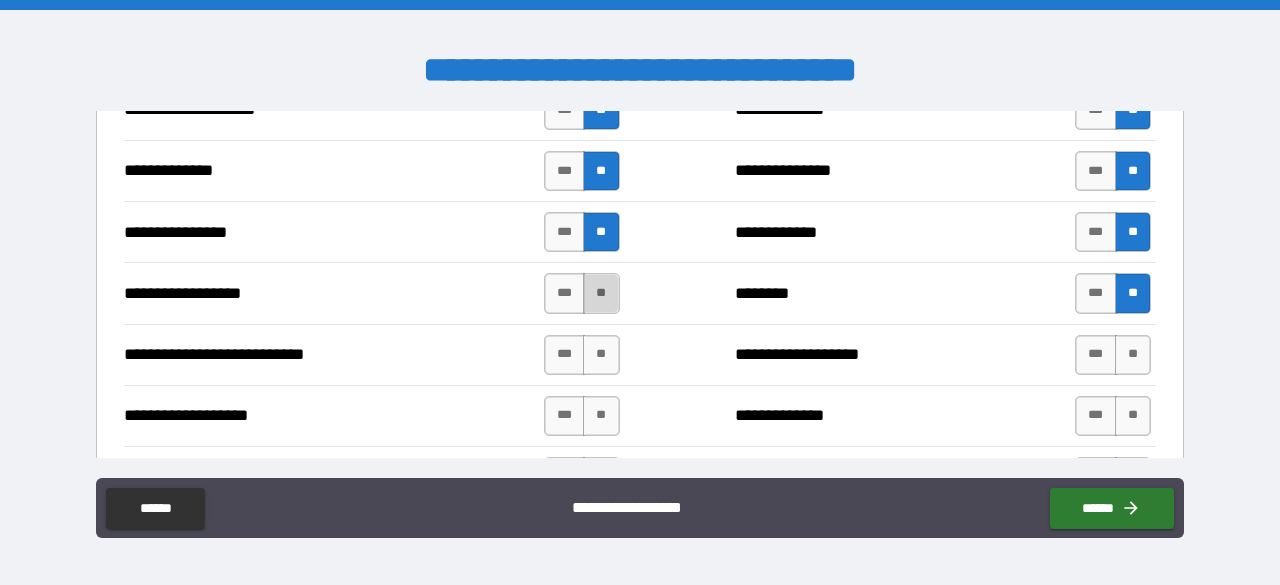 click on "**" at bounding box center [601, 293] 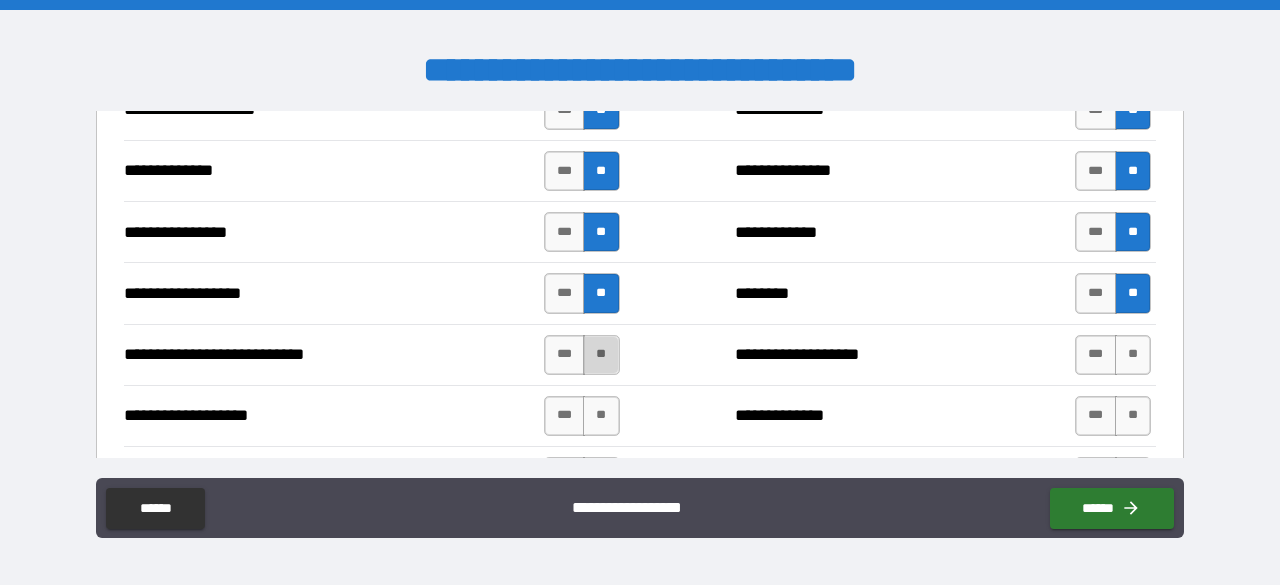 click on "**" at bounding box center [601, 355] 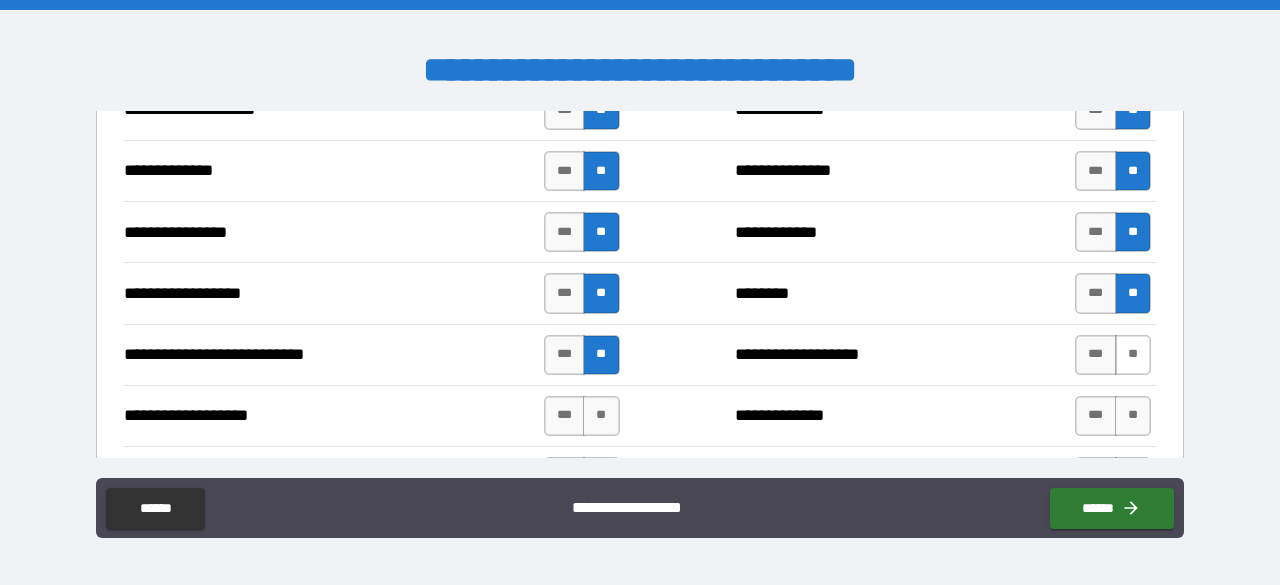 click on "**" at bounding box center (1133, 355) 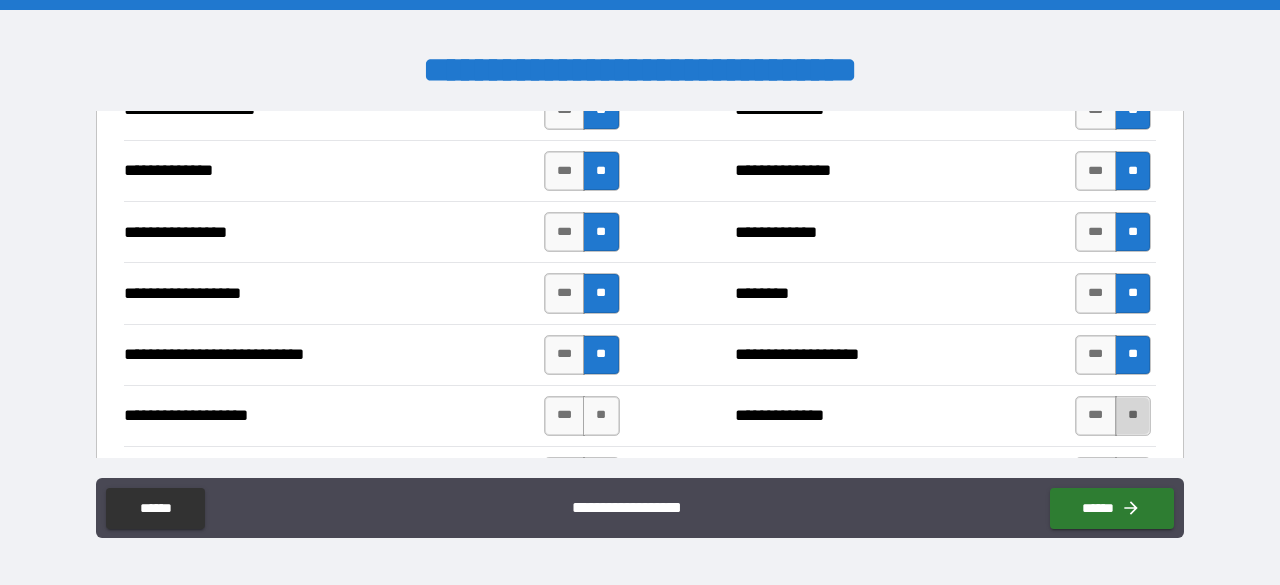 click on "**" at bounding box center (1133, 416) 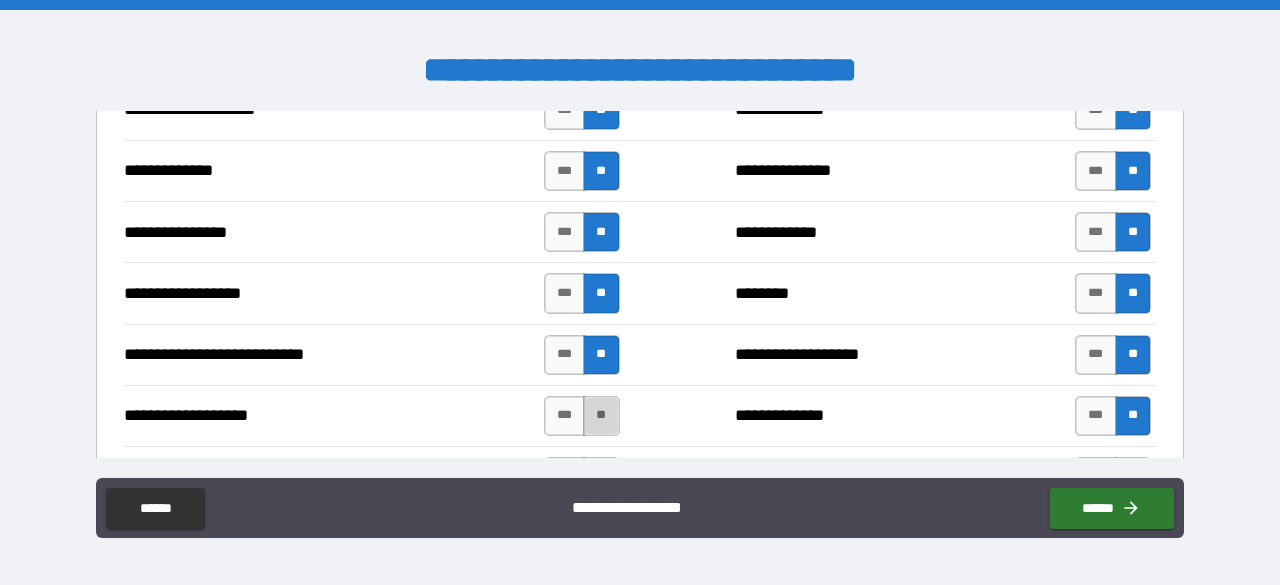 click on "**" at bounding box center (601, 416) 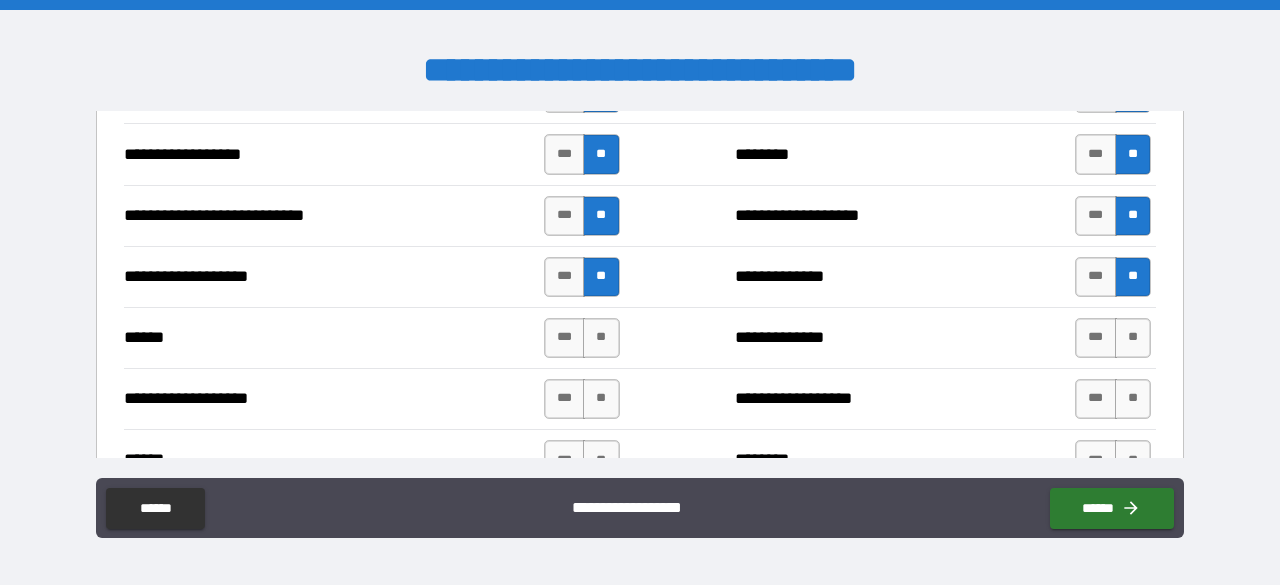 scroll, scrollTop: 3197, scrollLeft: 0, axis: vertical 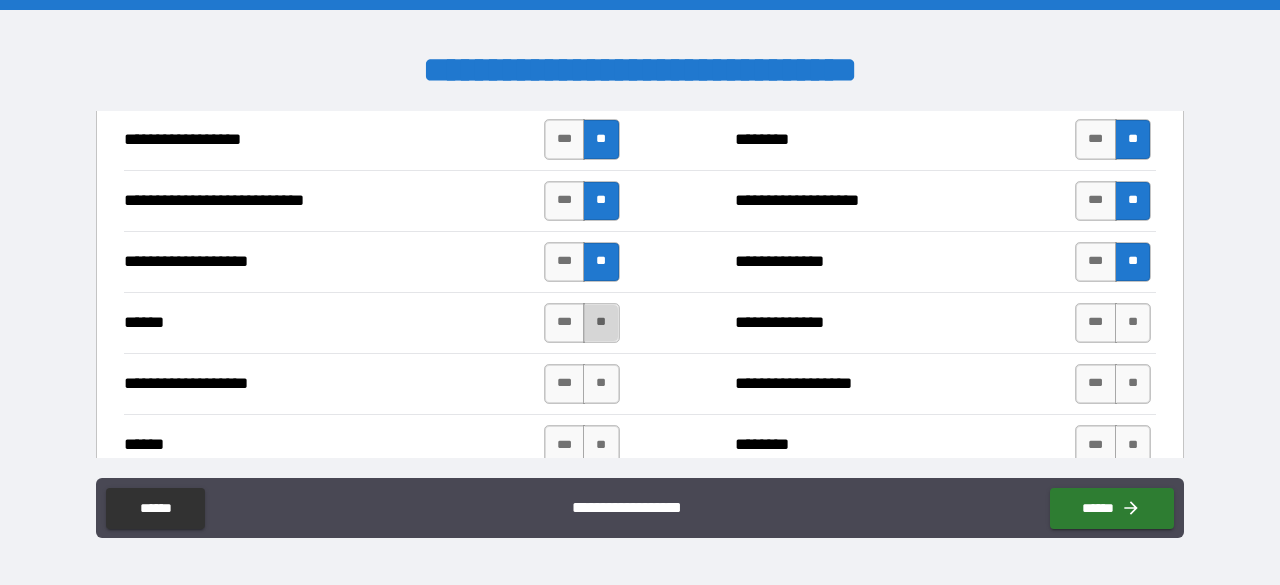 click on "**" at bounding box center (601, 323) 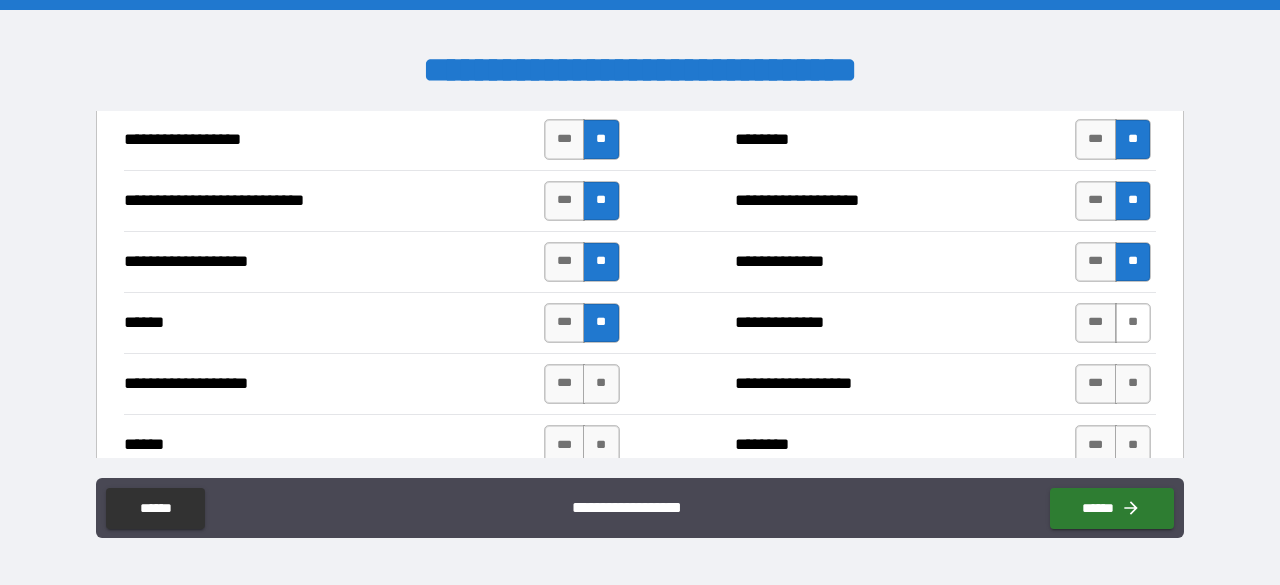 click on "**" at bounding box center [1133, 323] 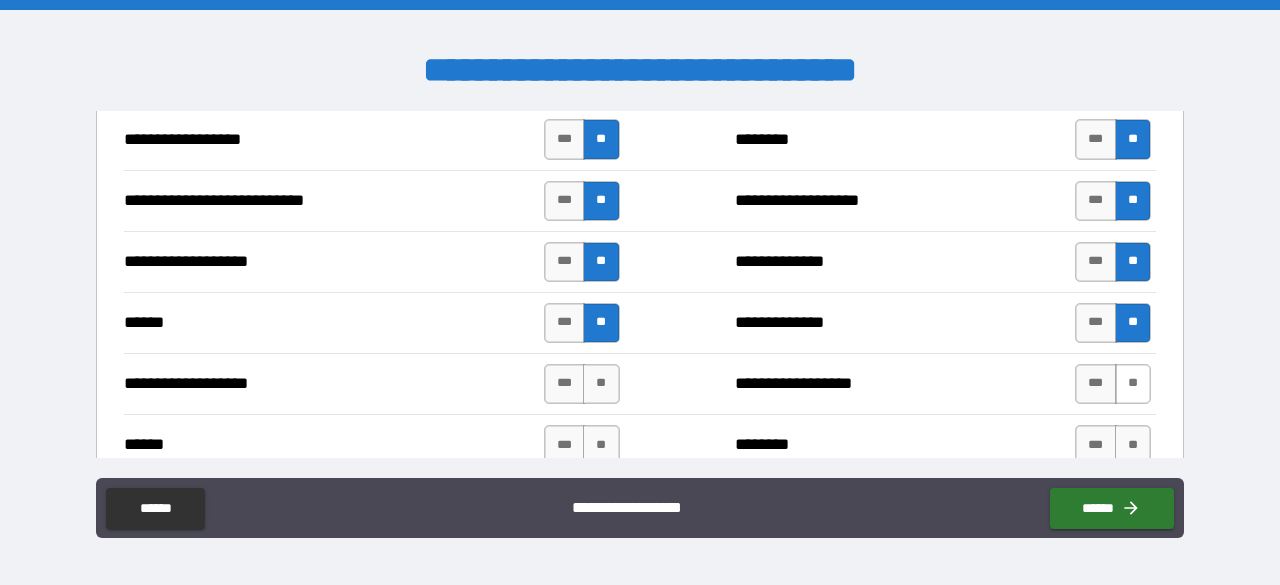 click on "**" at bounding box center [1133, 384] 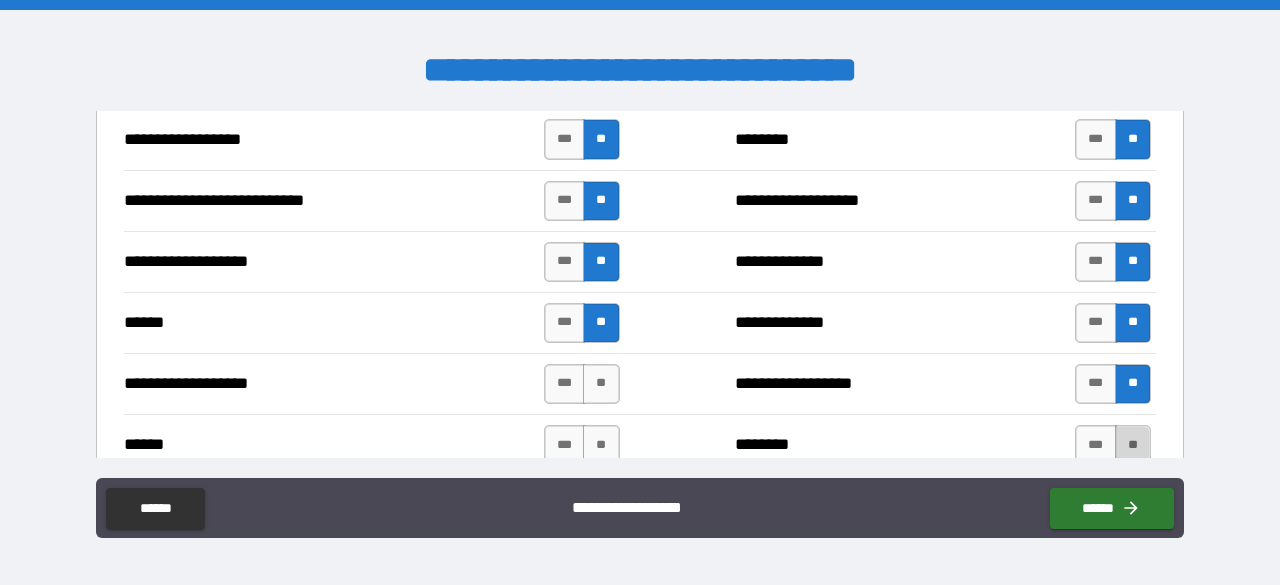 click on "**" at bounding box center [1133, 445] 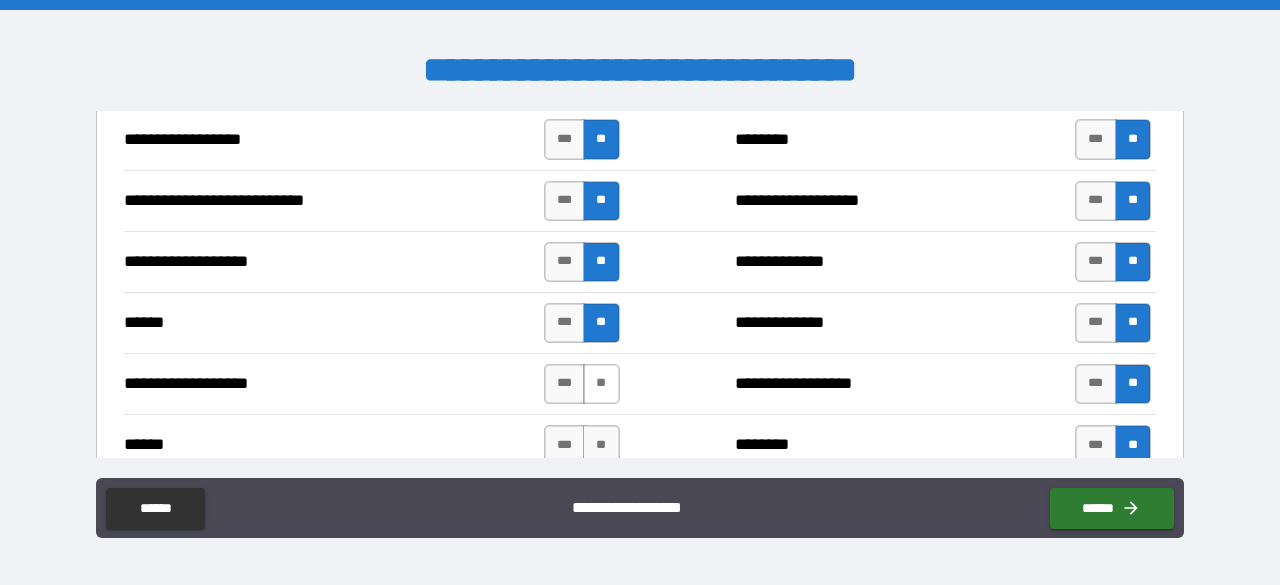 click at bounding box center [0, 0] 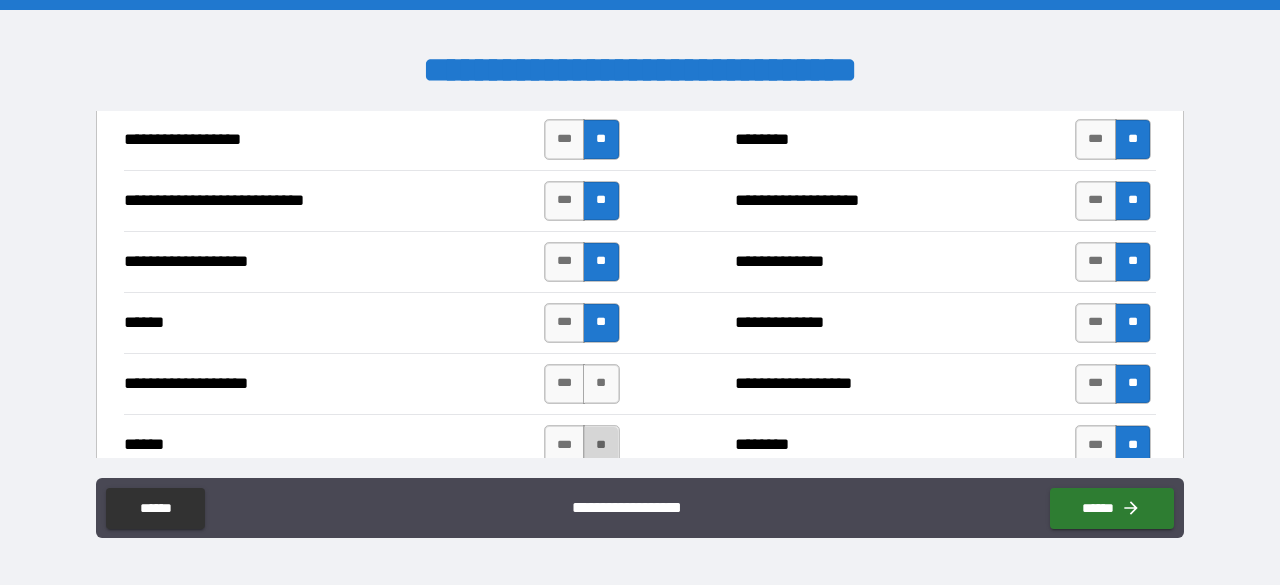 click on "**" at bounding box center [601, 445] 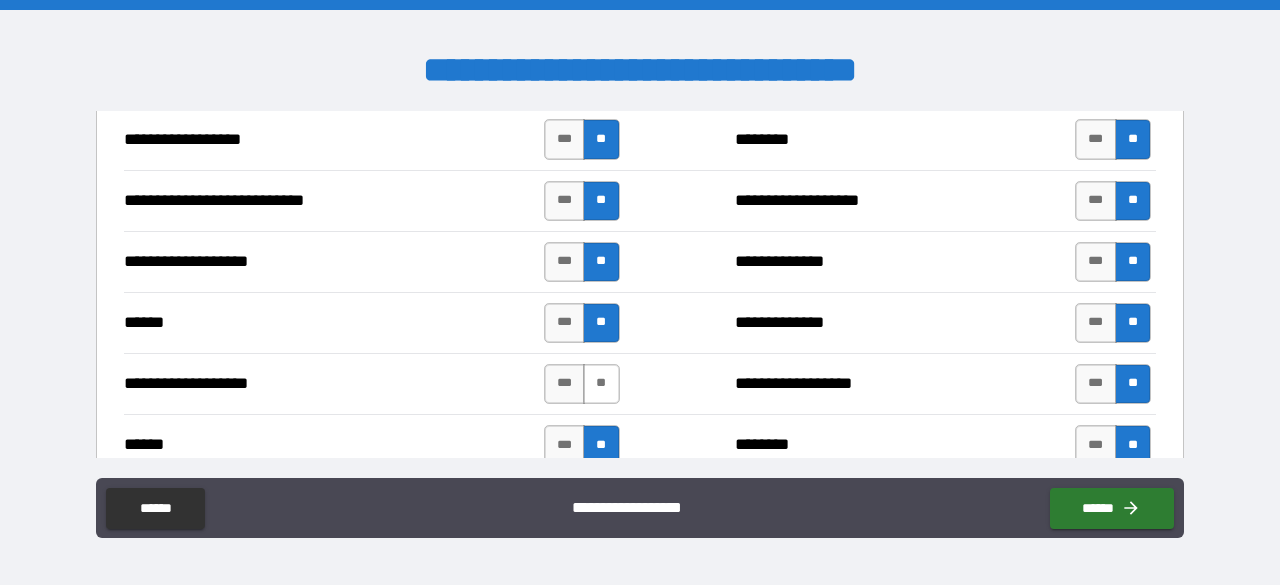 click on "**" at bounding box center [601, 384] 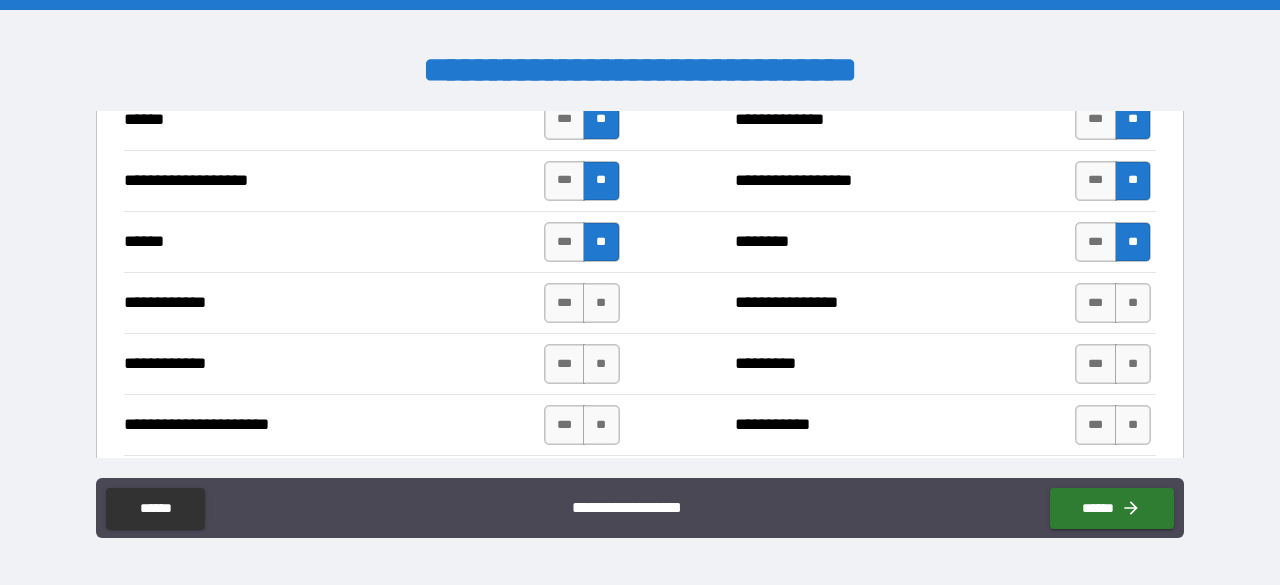 scroll, scrollTop: 3401, scrollLeft: 0, axis: vertical 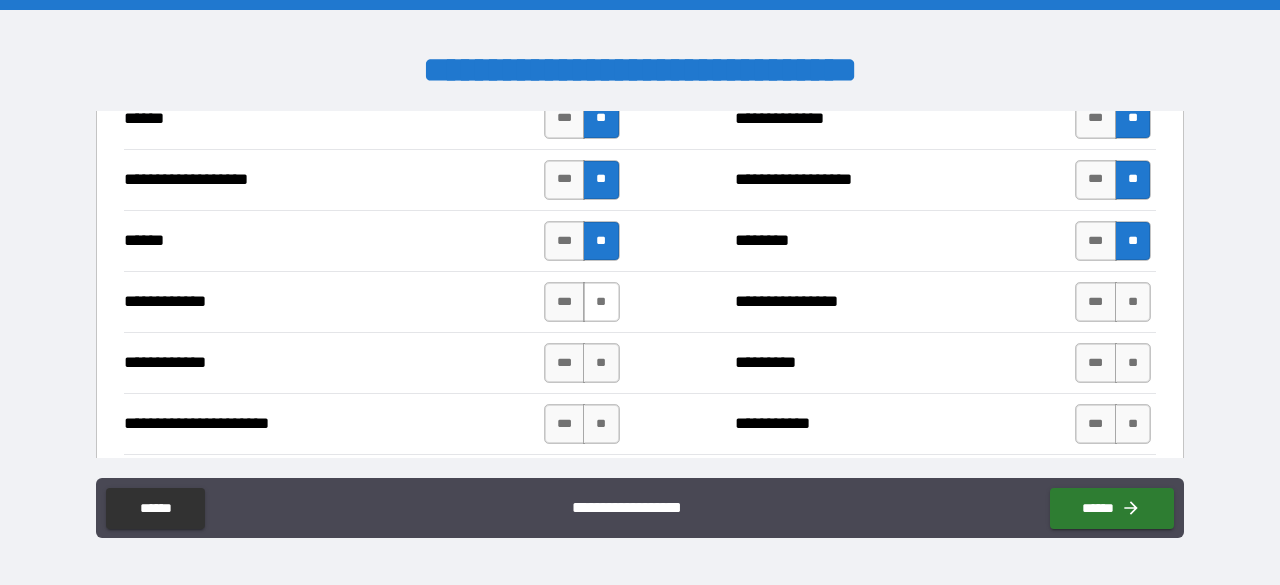 click on "**" at bounding box center [601, 302] 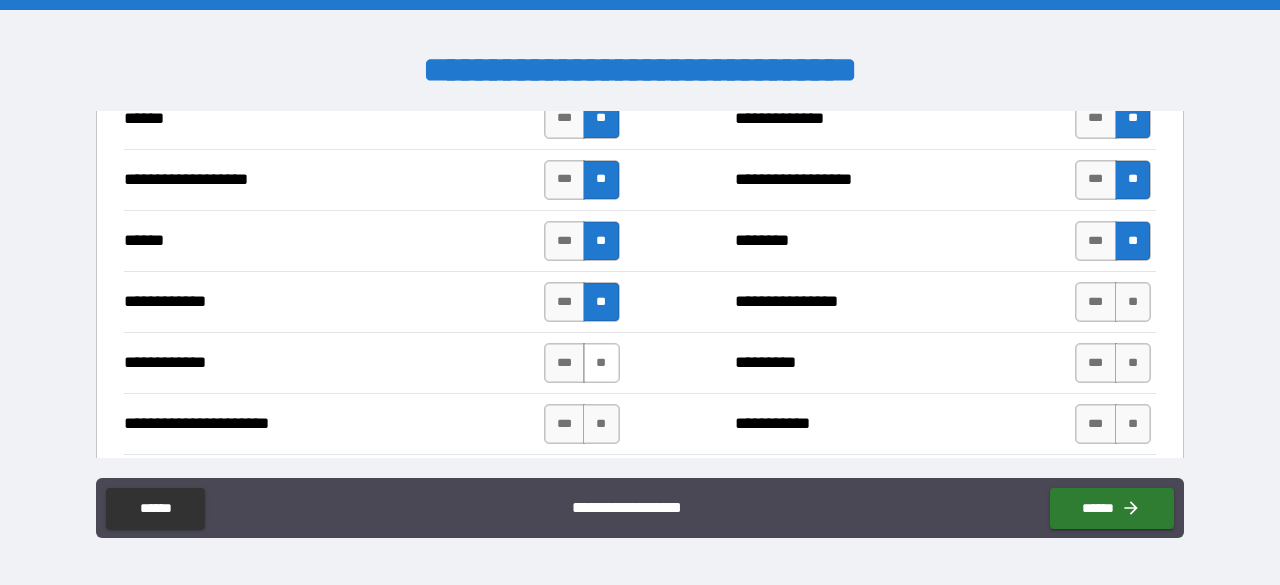 click on "**" at bounding box center [601, 363] 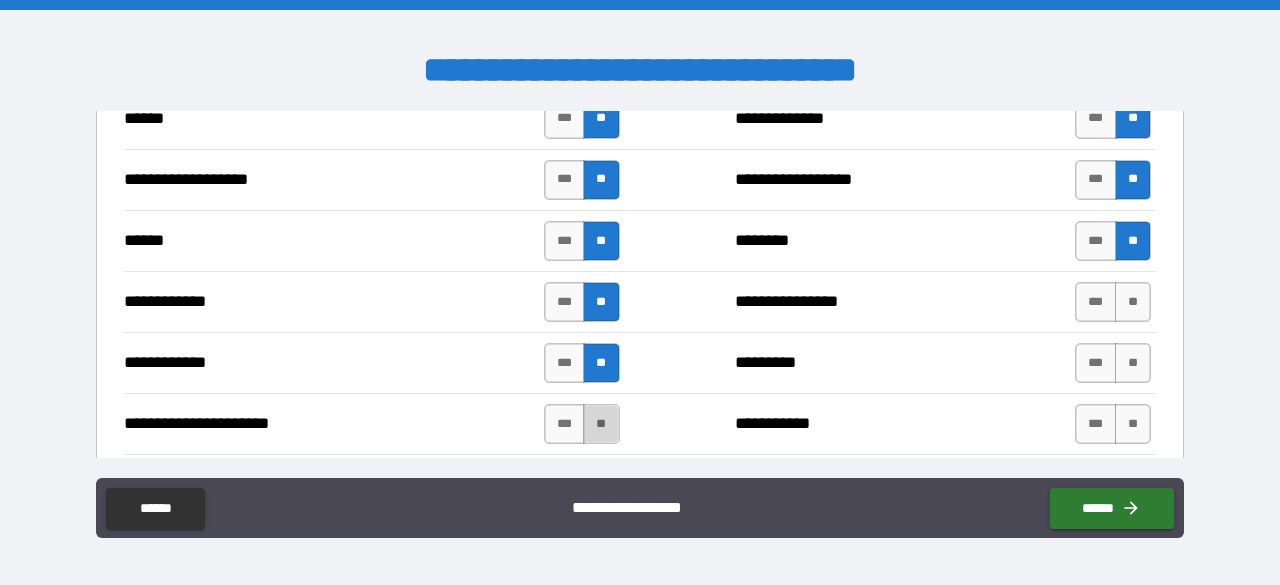 click on "**" at bounding box center [601, 424] 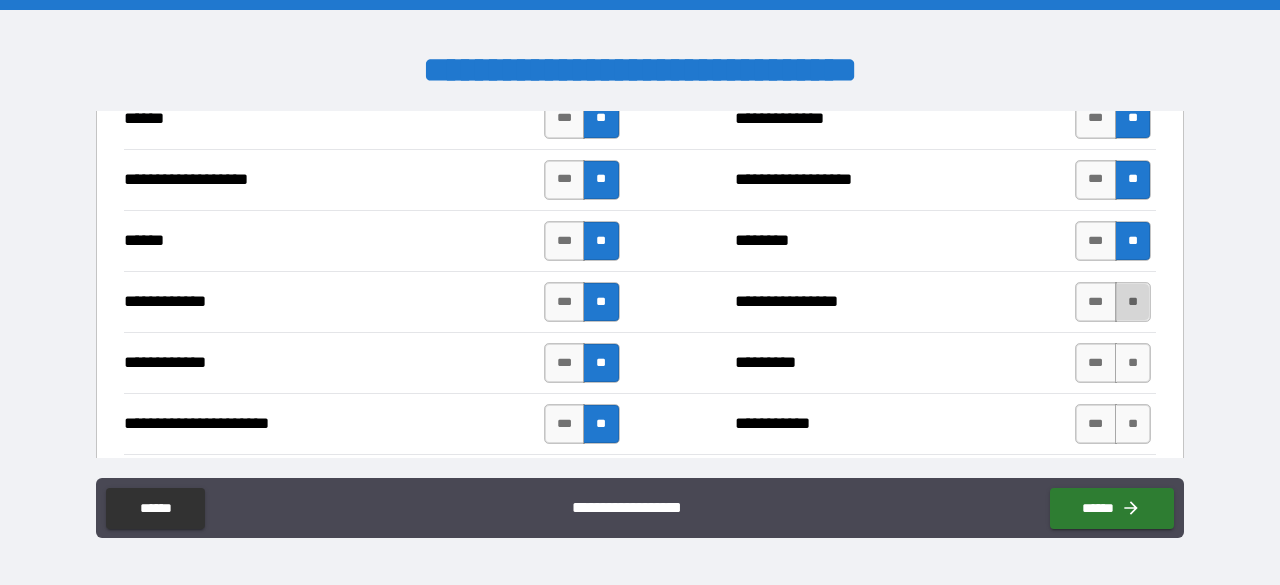 click on "**" at bounding box center [1133, 302] 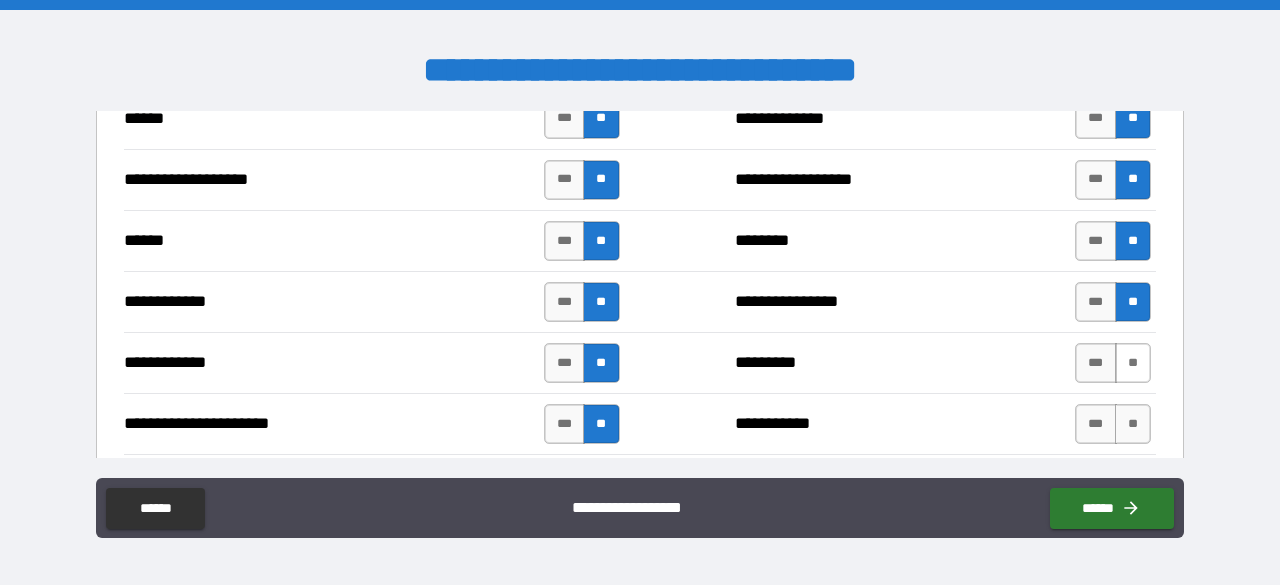 click on "**" at bounding box center [1133, 363] 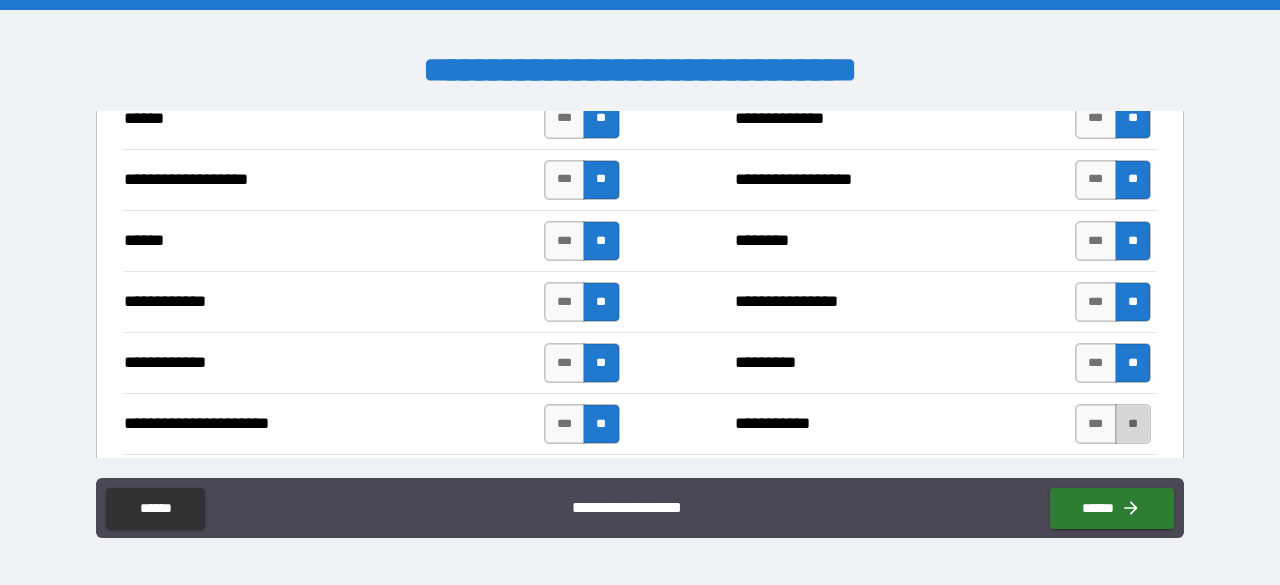 click on "**" at bounding box center [1133, 424] 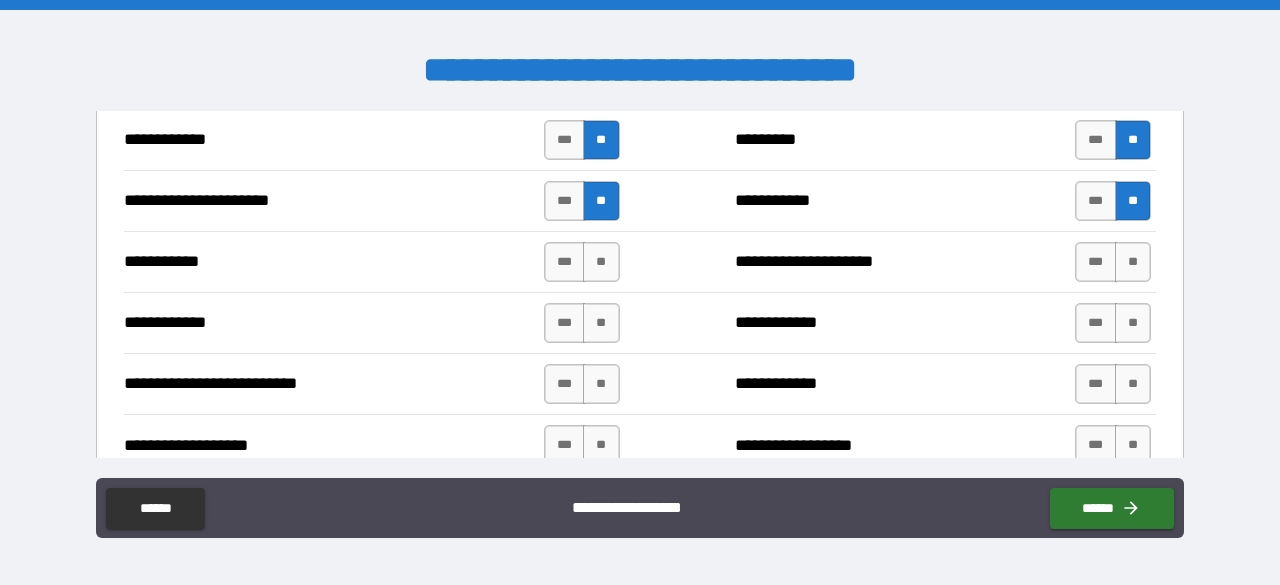 scroll, scrollTop: 3625, scrollLeft: 0, axis: vertical 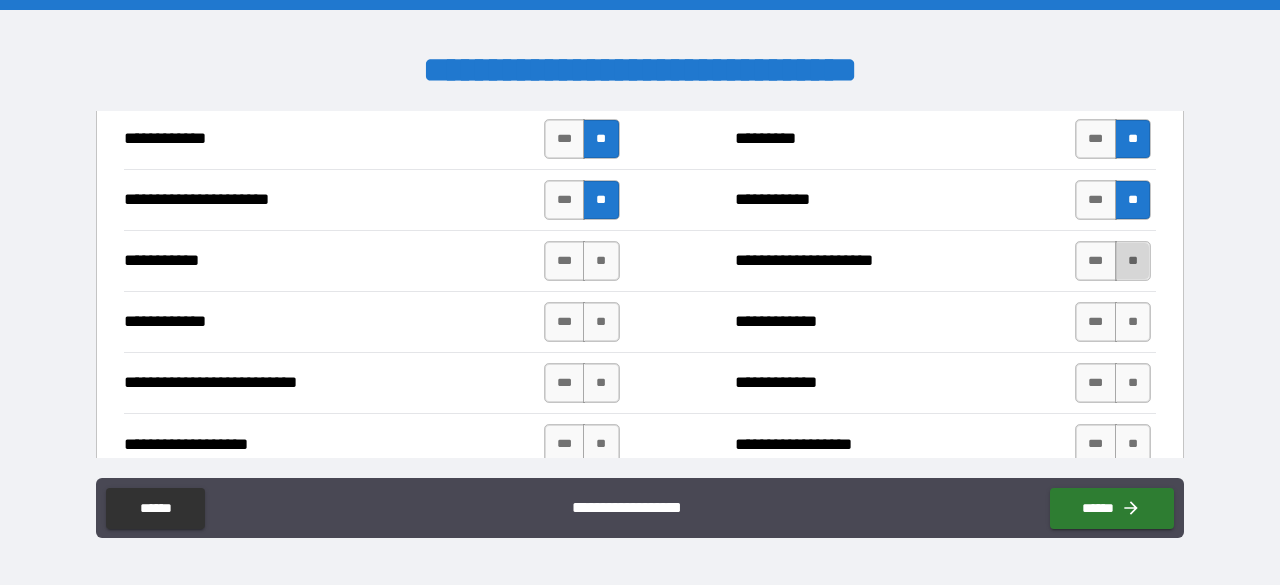 click on "**" at bounding box center (1133, 261) 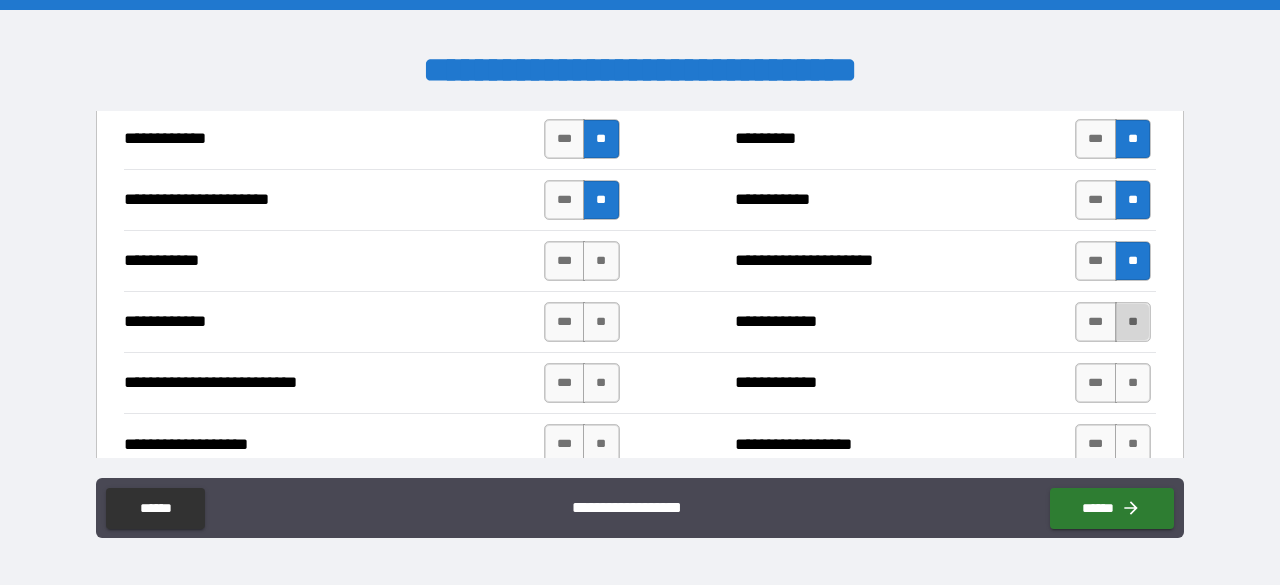 click on "**" at bounding box center (1133, 322) 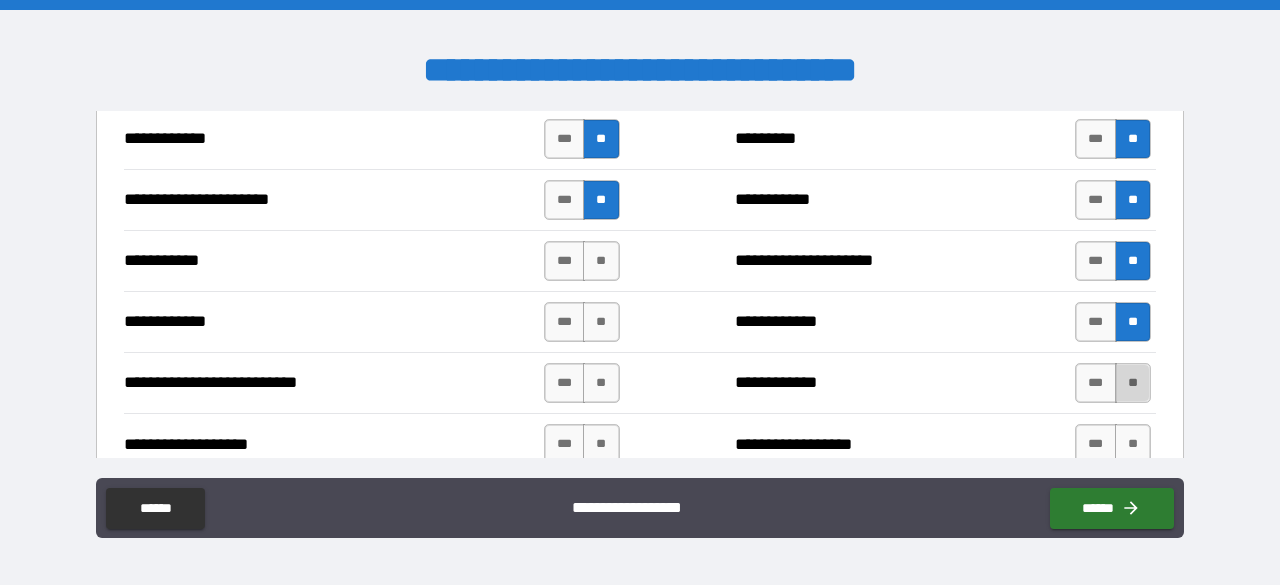 click on "**" at bounding box center (1133, 383) 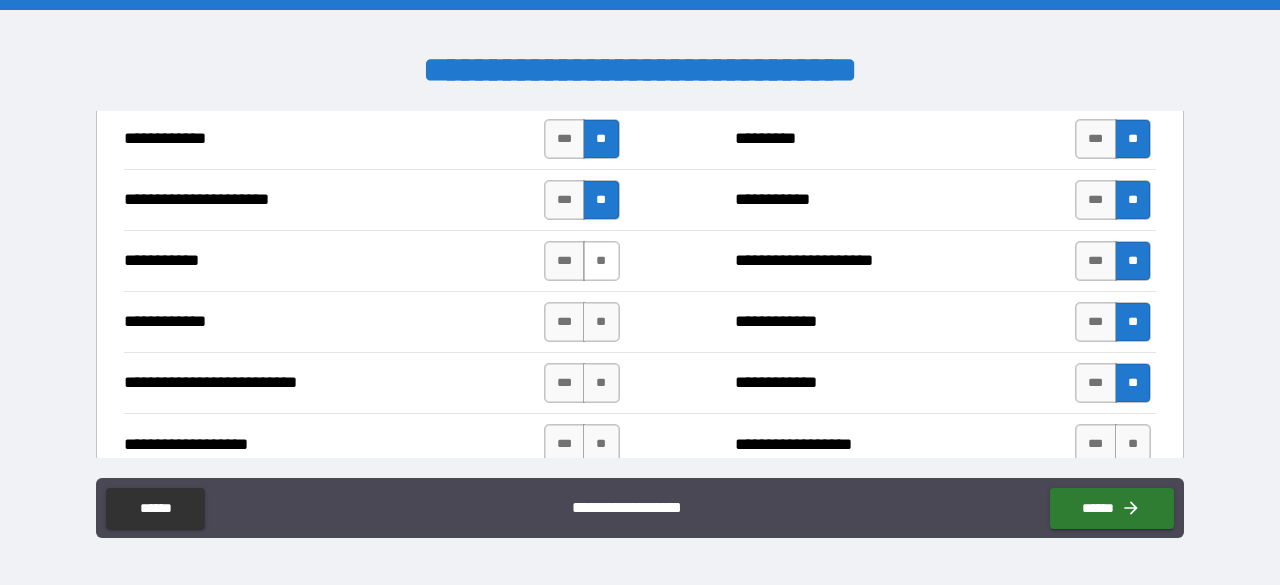 click on "**" at bounding box center (601, 261) 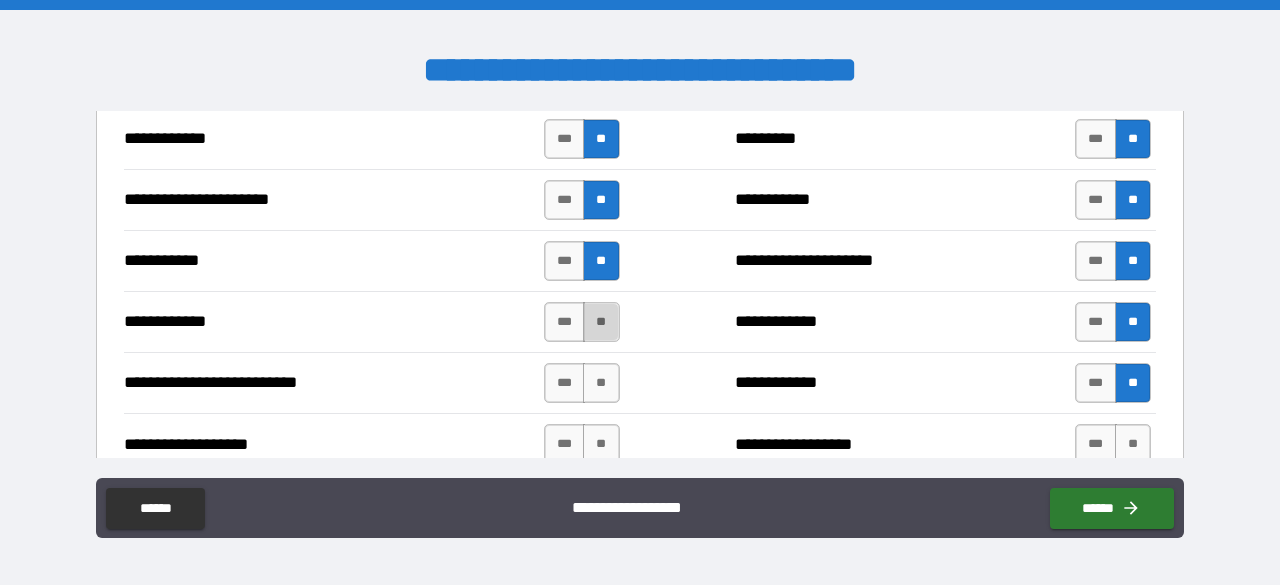 click on "**" at bounding box center [601, 322] 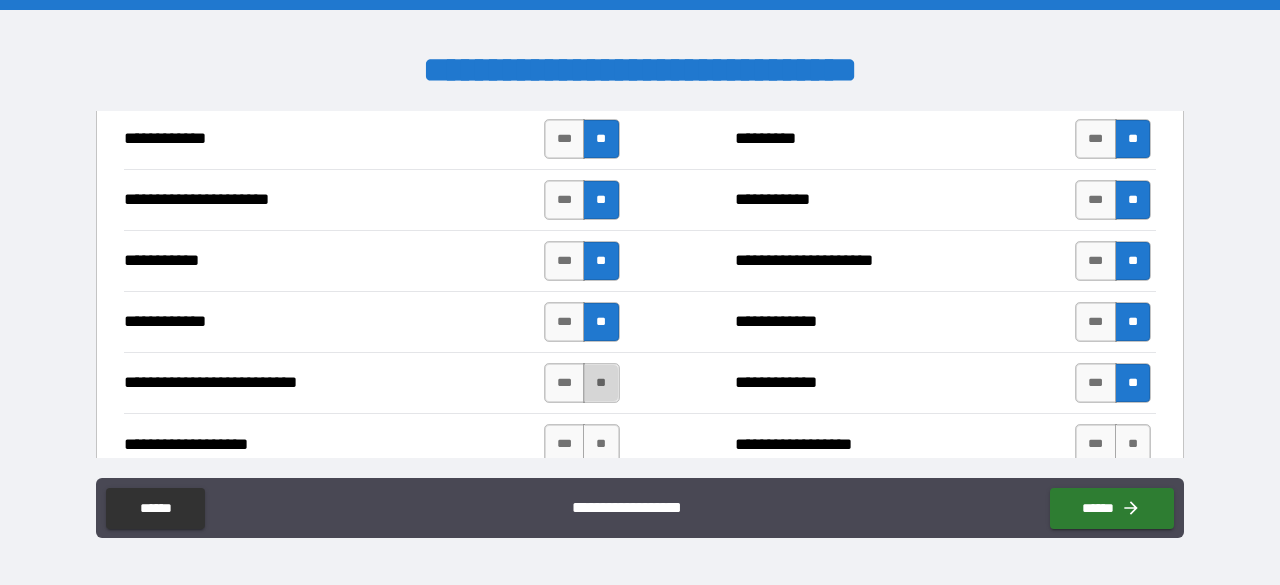 click on "**" at bounding box center (601, 383) 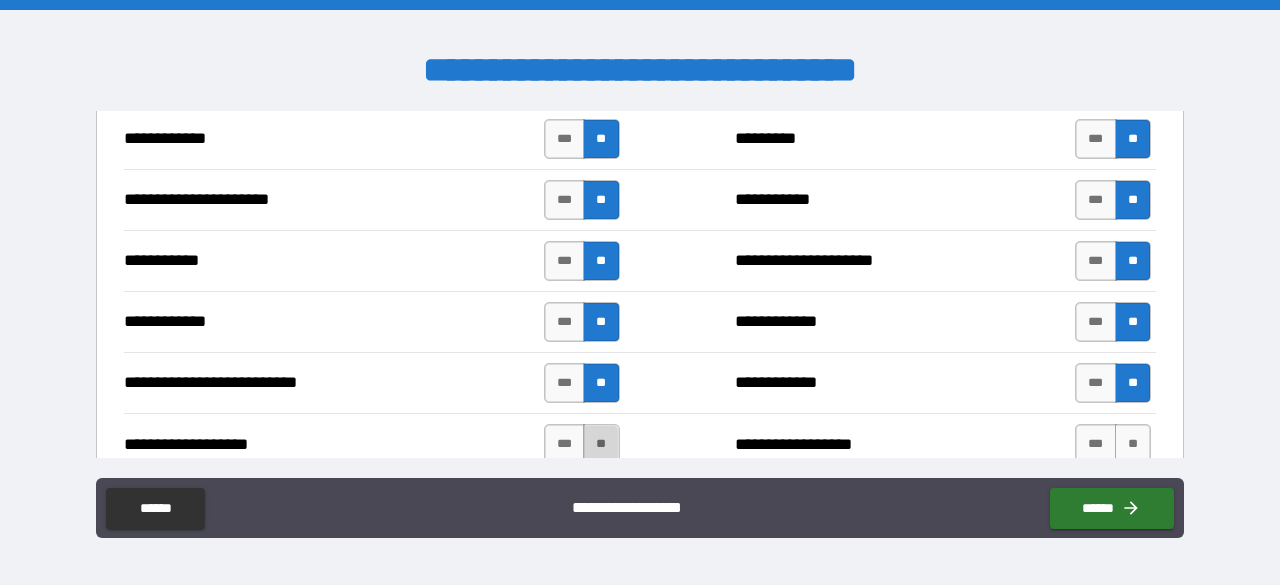 click on "**" at bounding box center [601, 444] 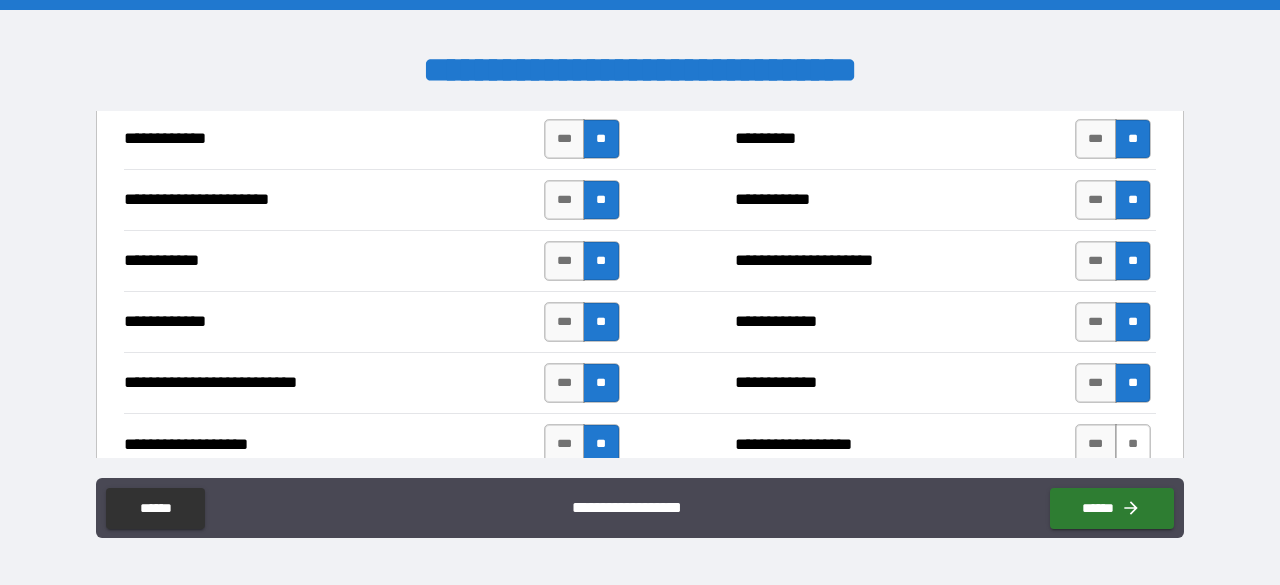 click on "**" at bounding box center [1133, 444] 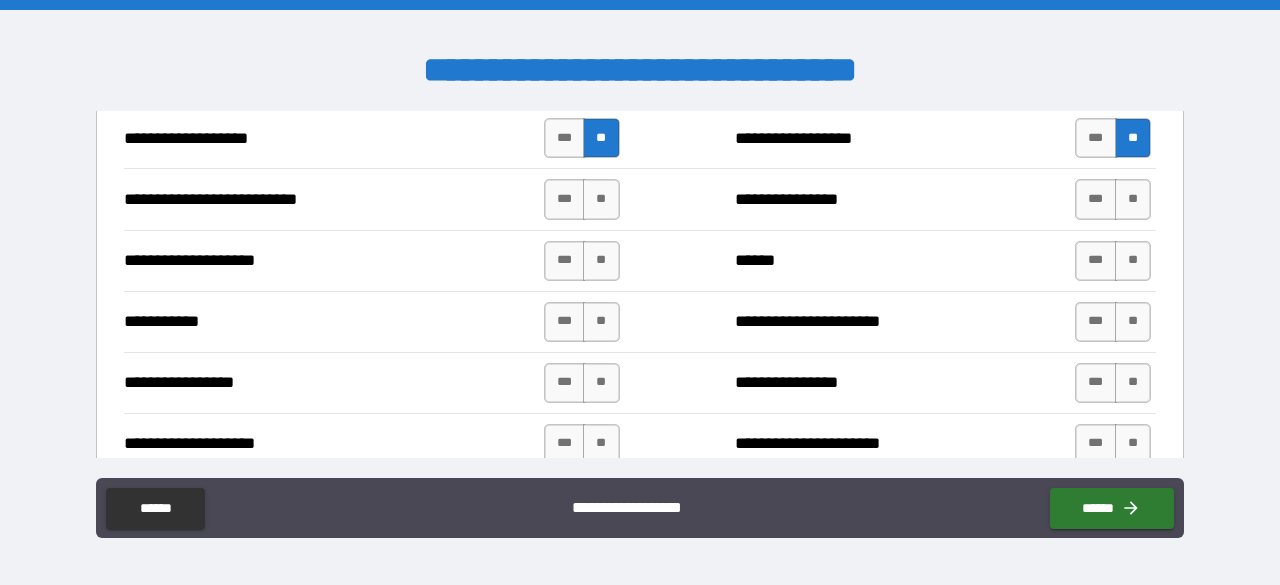 scroll, scrollTop: 3933, scrollLeft: 0, axis: vertical 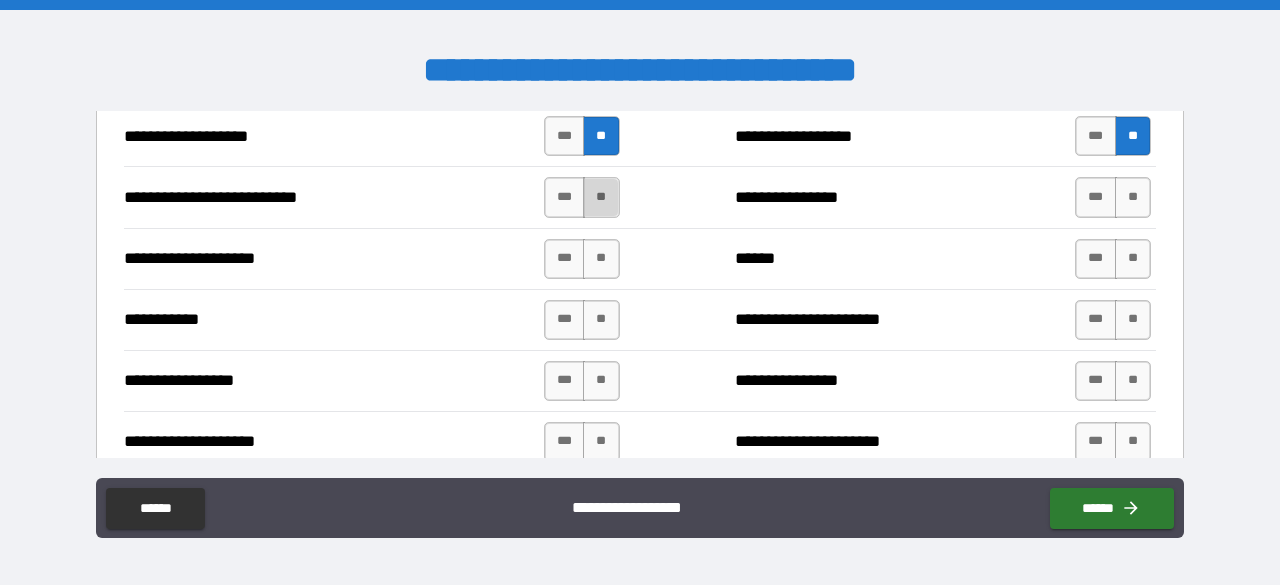 click on "**" at bounding box center [601, 197] 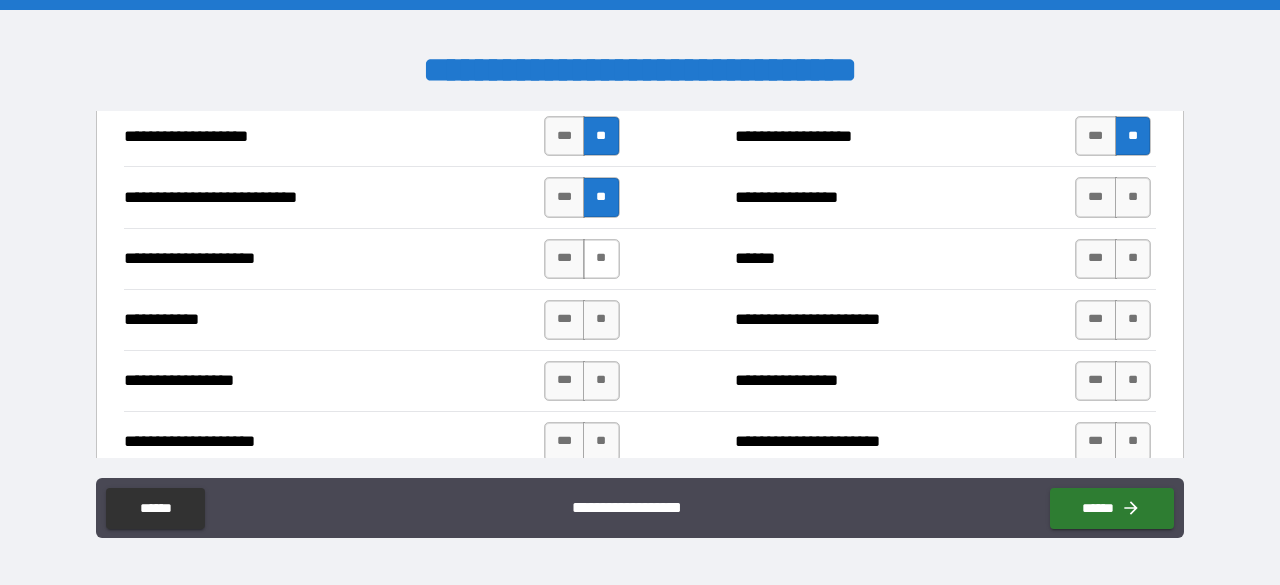 click on "**" at bounding box center [601, 259] 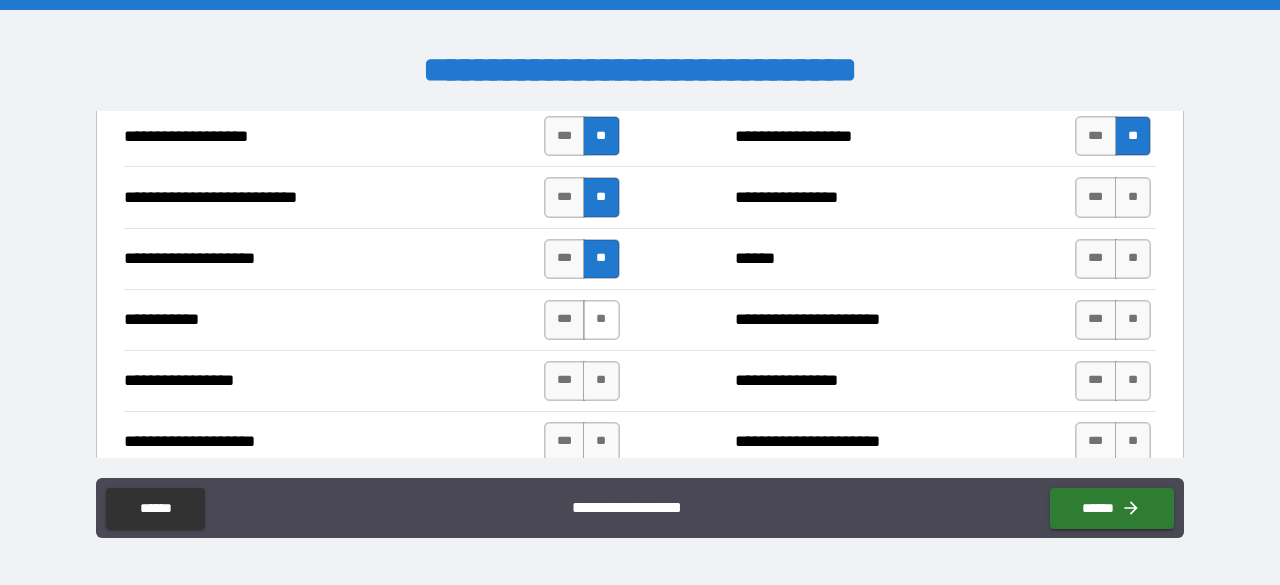 click on "**" at bounding box center [601, 320] 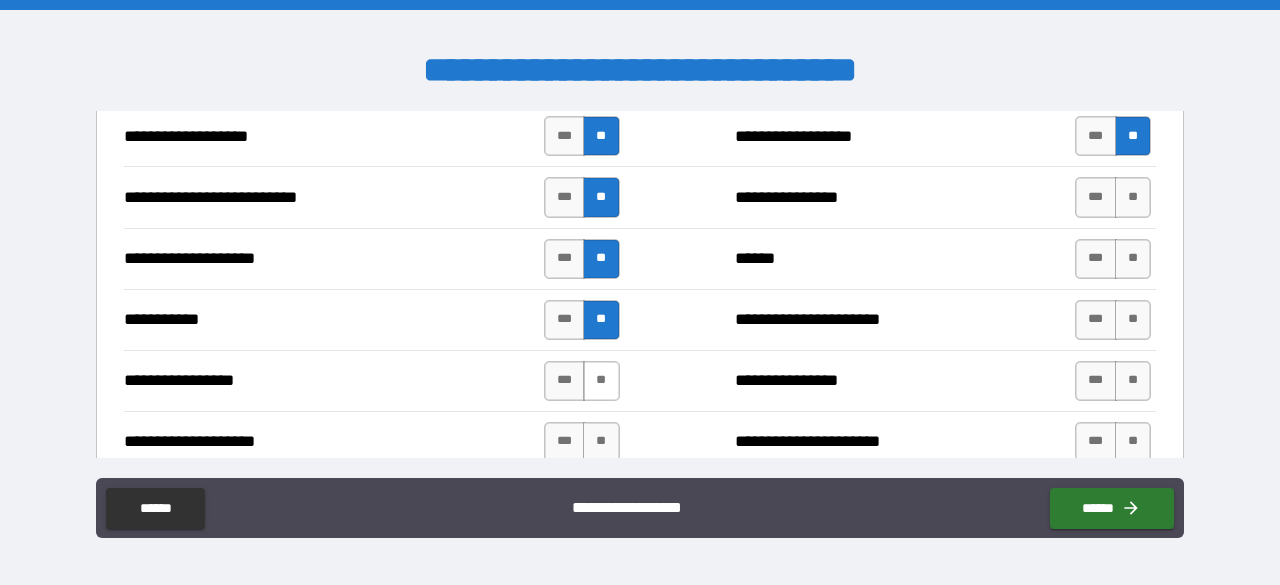 click on "**" at bounding box center (601, 381) 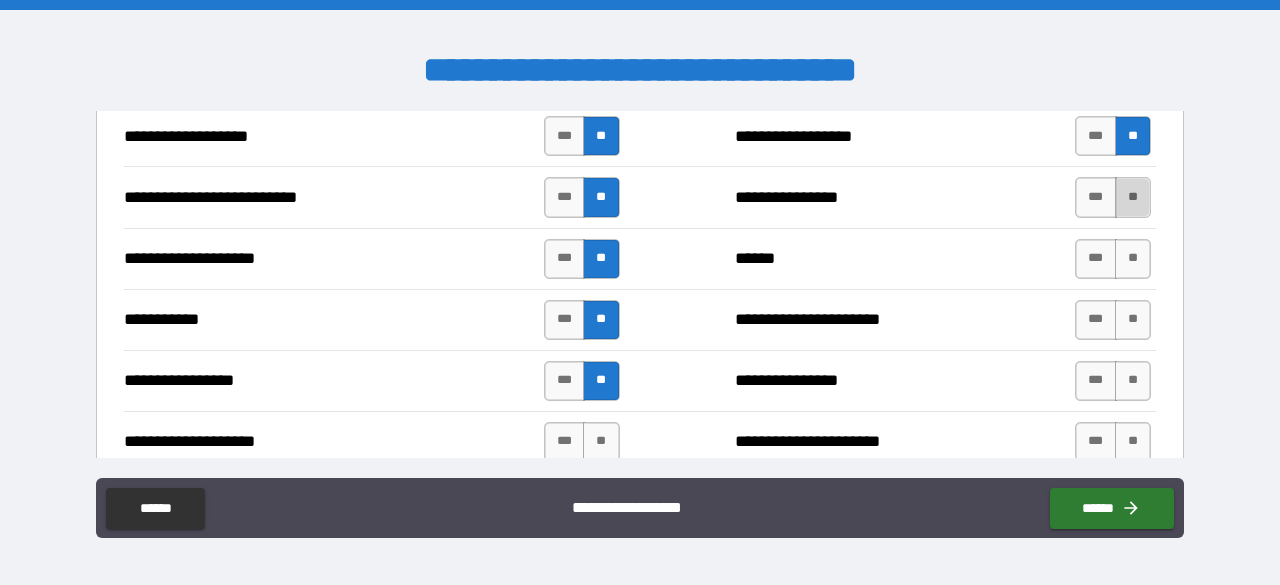 click on "**" at bounding box center (1133, 197) 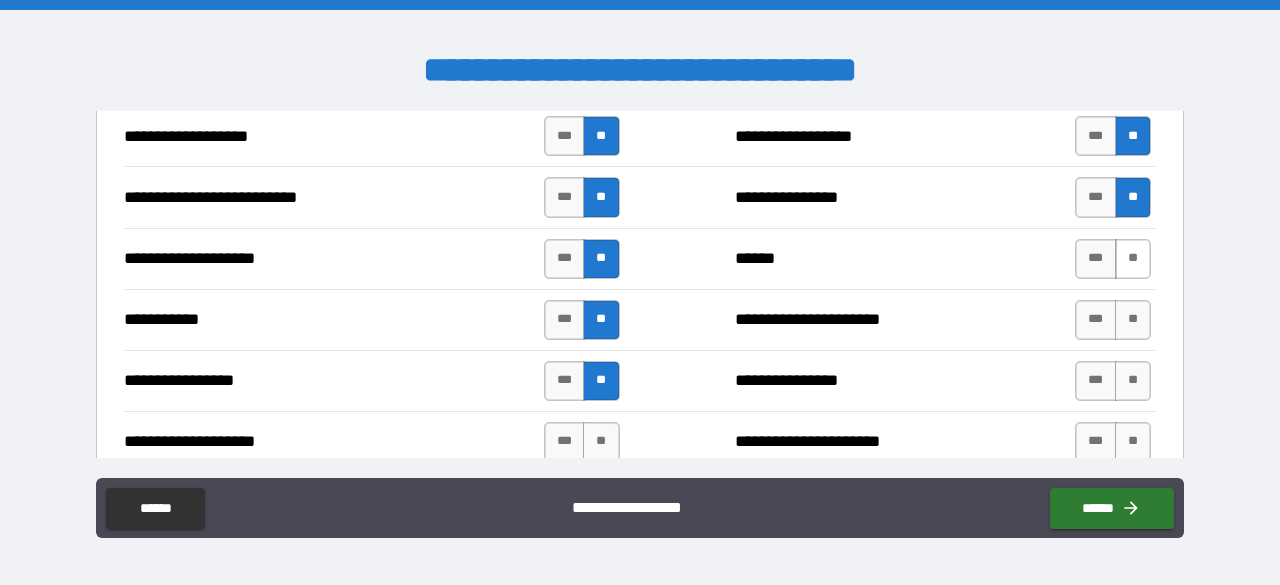 click on "**" at bounding box center (1133, 259) 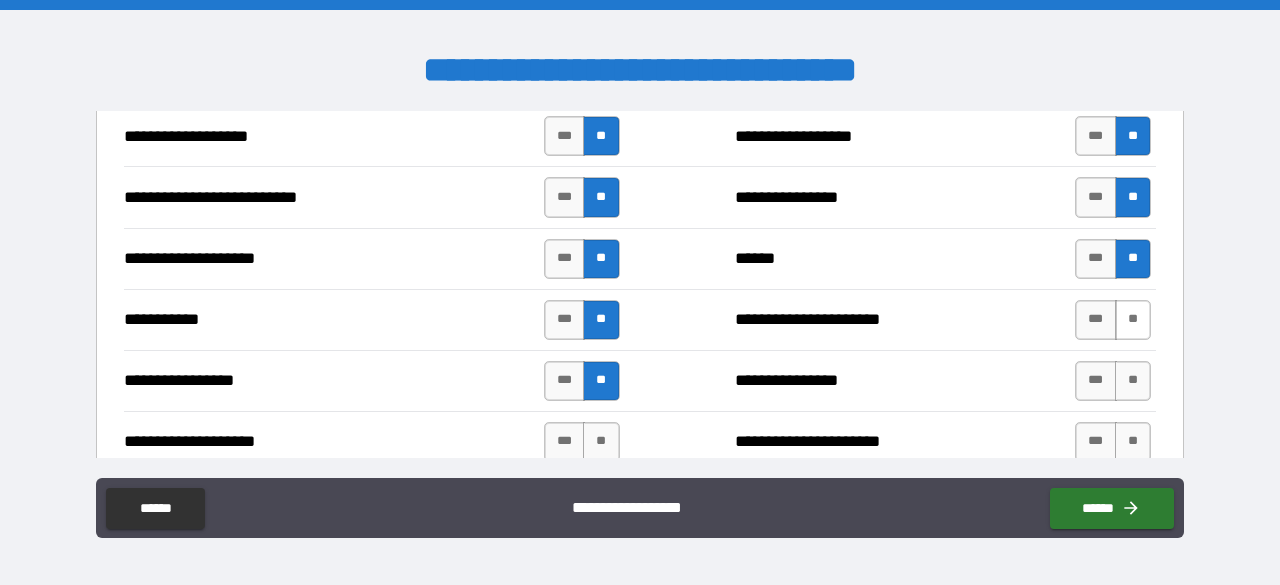 click on "**" at bounding box center [1133, 320] 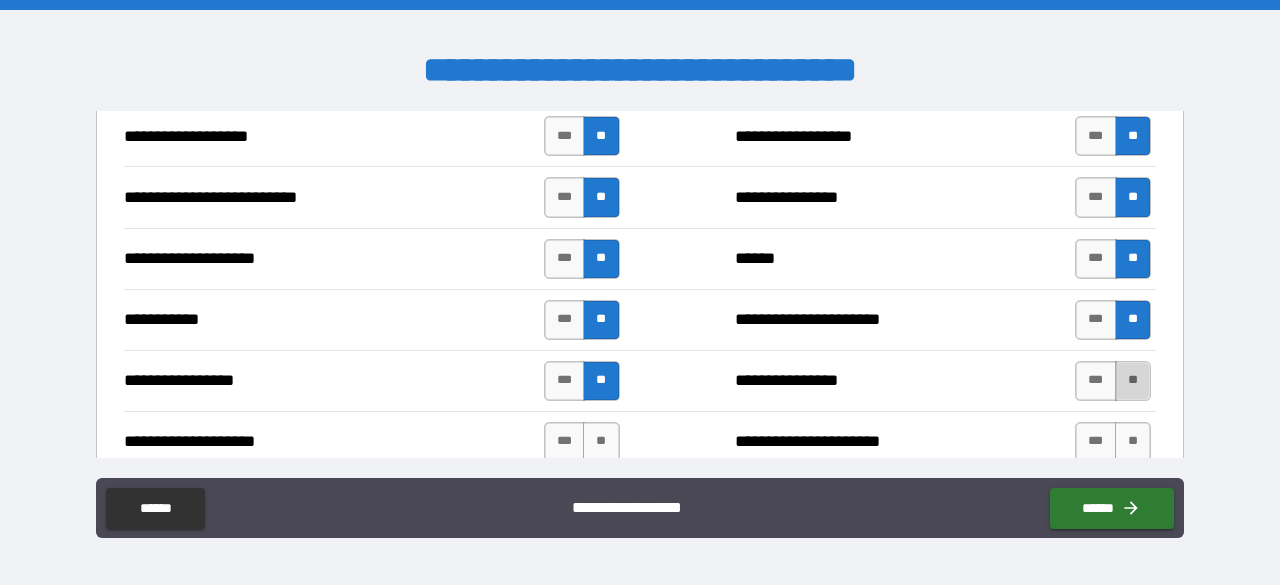 click on "**" at bounding box center (1133, 381) 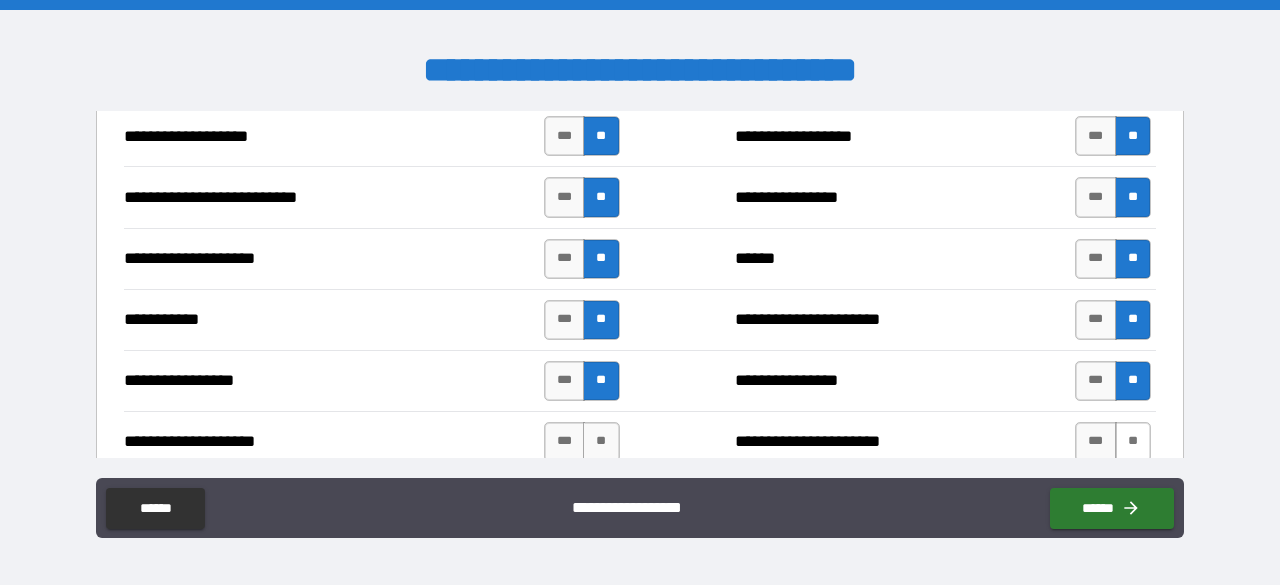 click on "**" at bounding box center [1133, 442] 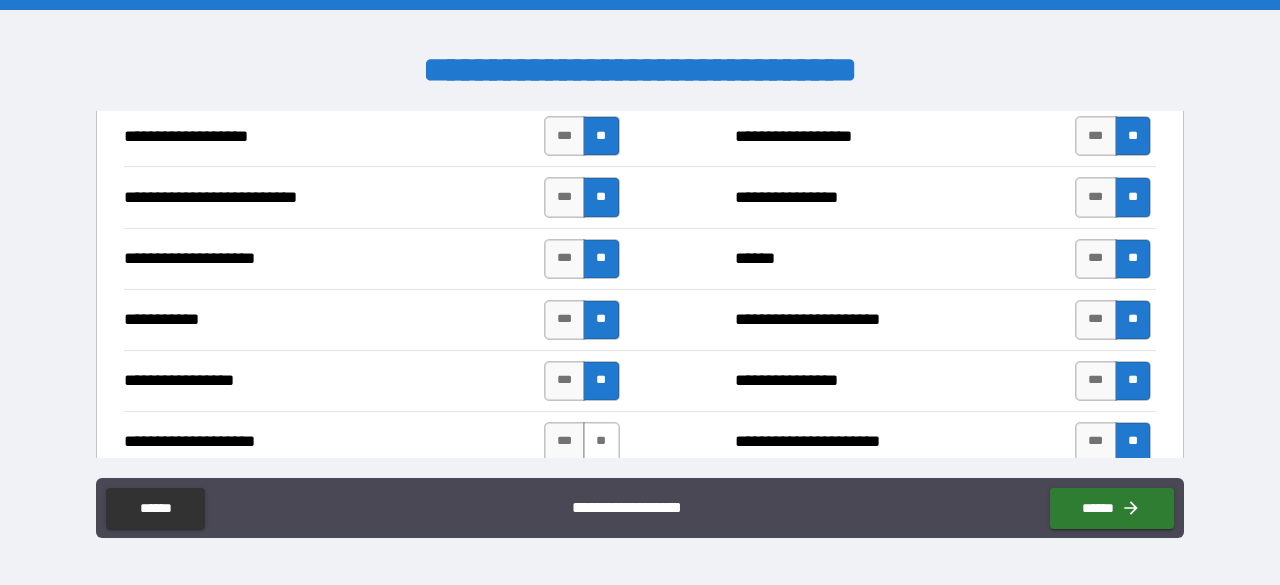 click on "**" at bounding box center (601, 442) 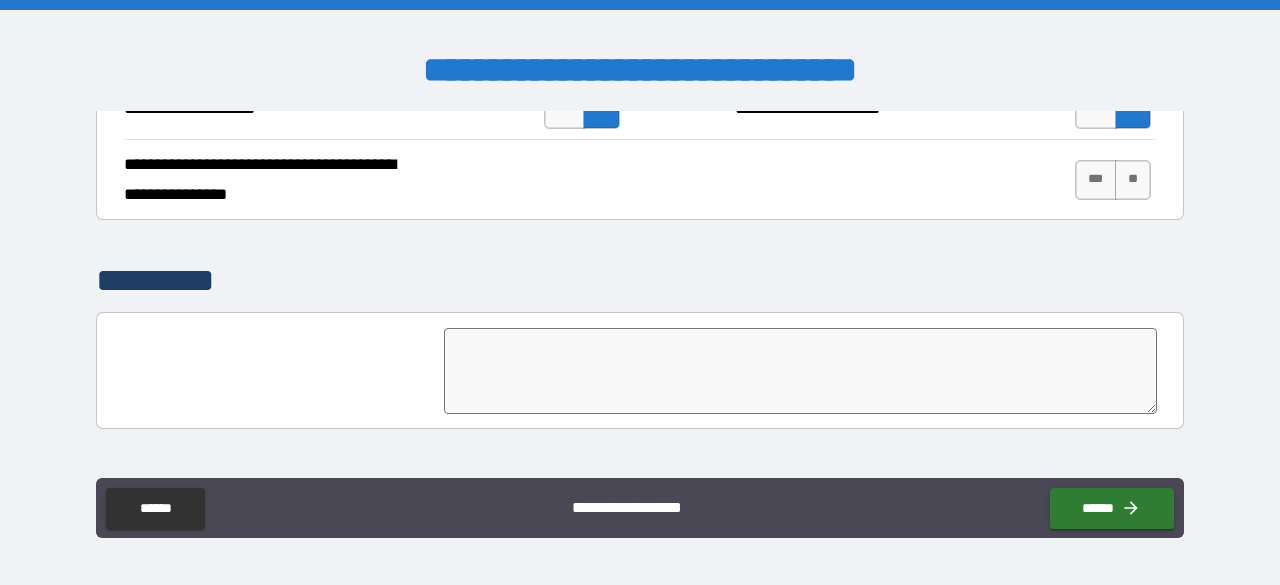 scroll, scrollTop: 4265, scrollLeft: 0, axis: vertical 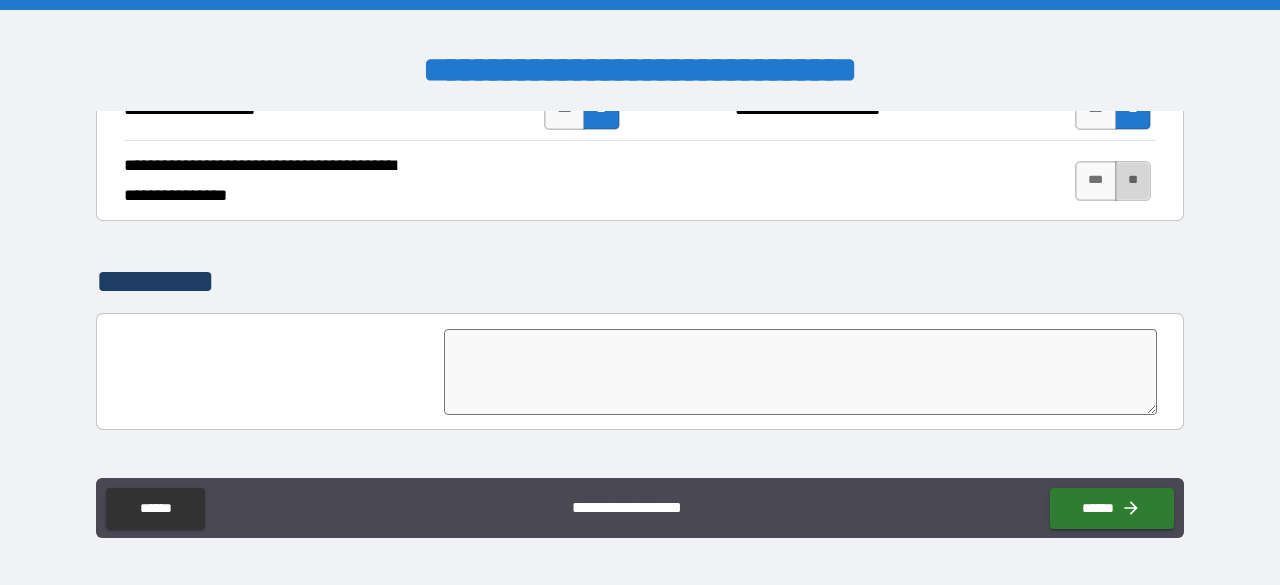 click on "**" at bounding box center [1133, 181] 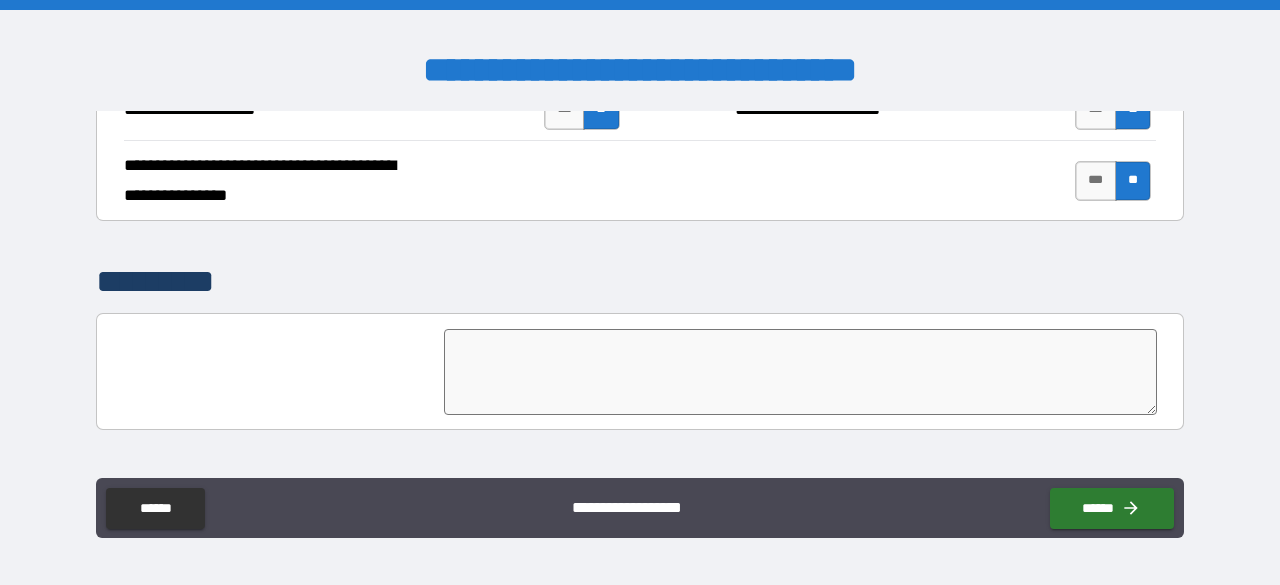 scroll, scrollTop: 4464, scrollLeft: 0, axis: vertical 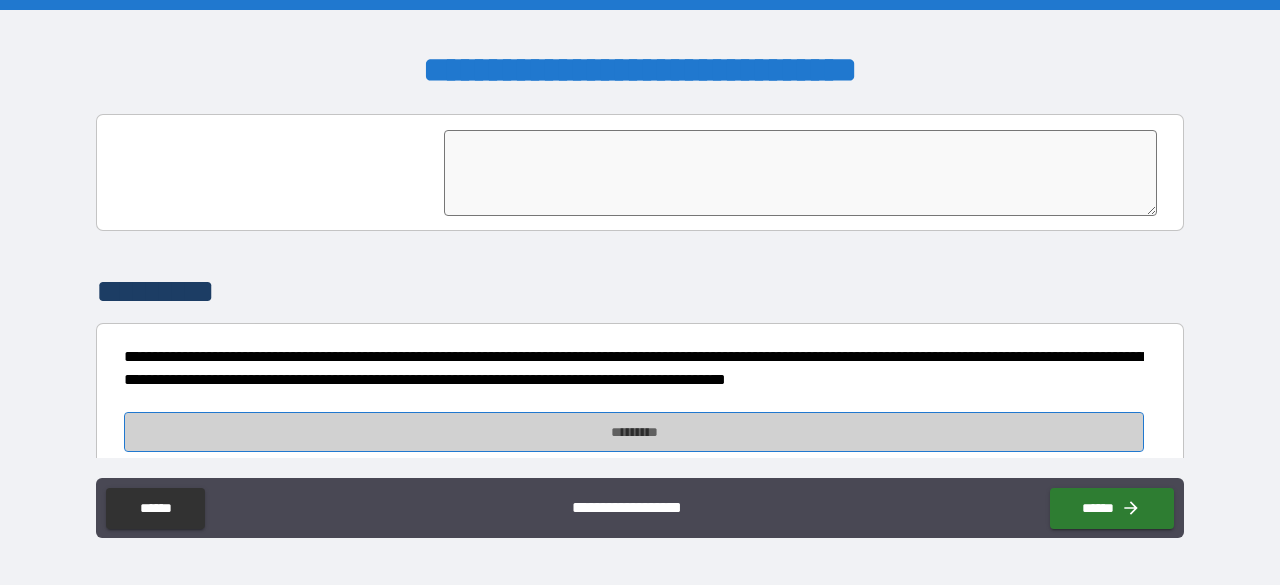 click on "*********" at bounding box center (634, 432) 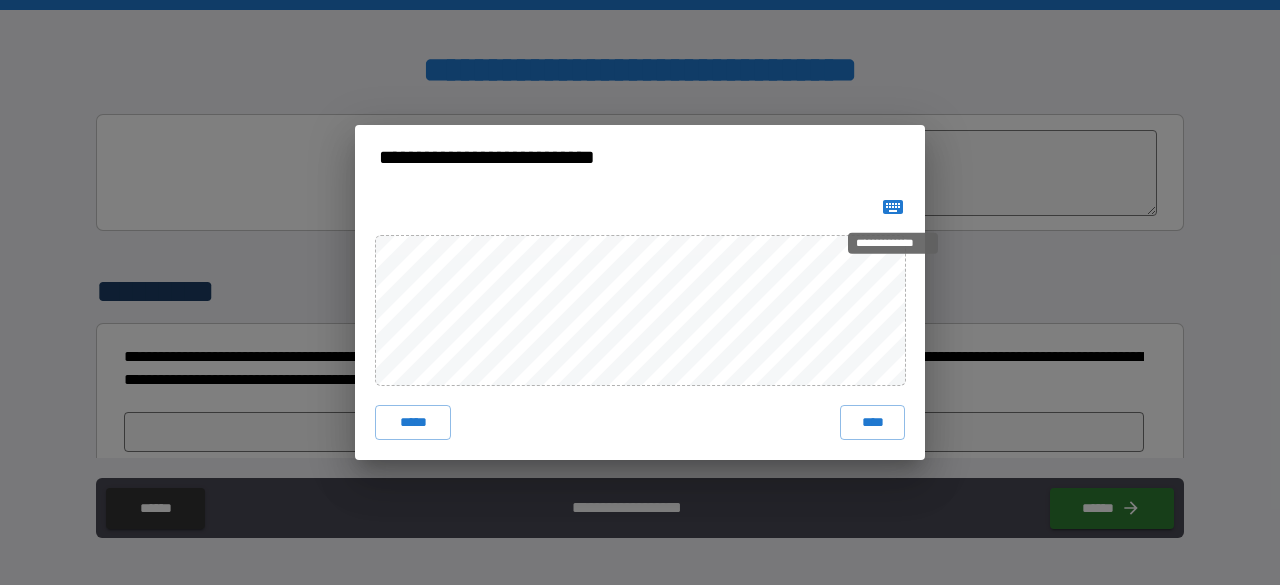 click 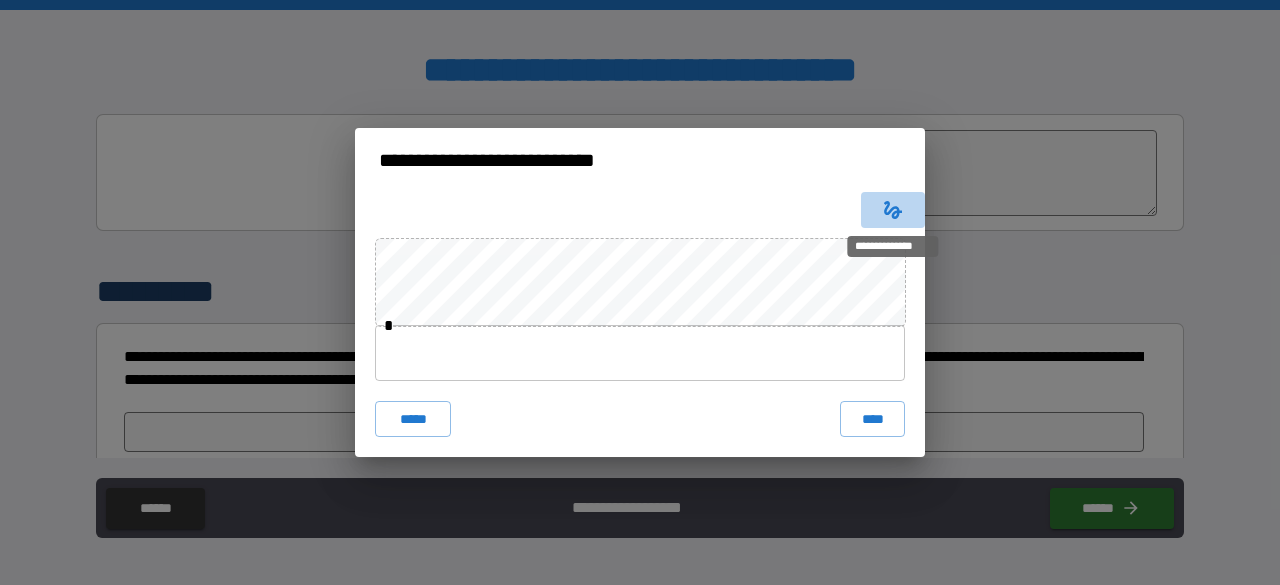 click 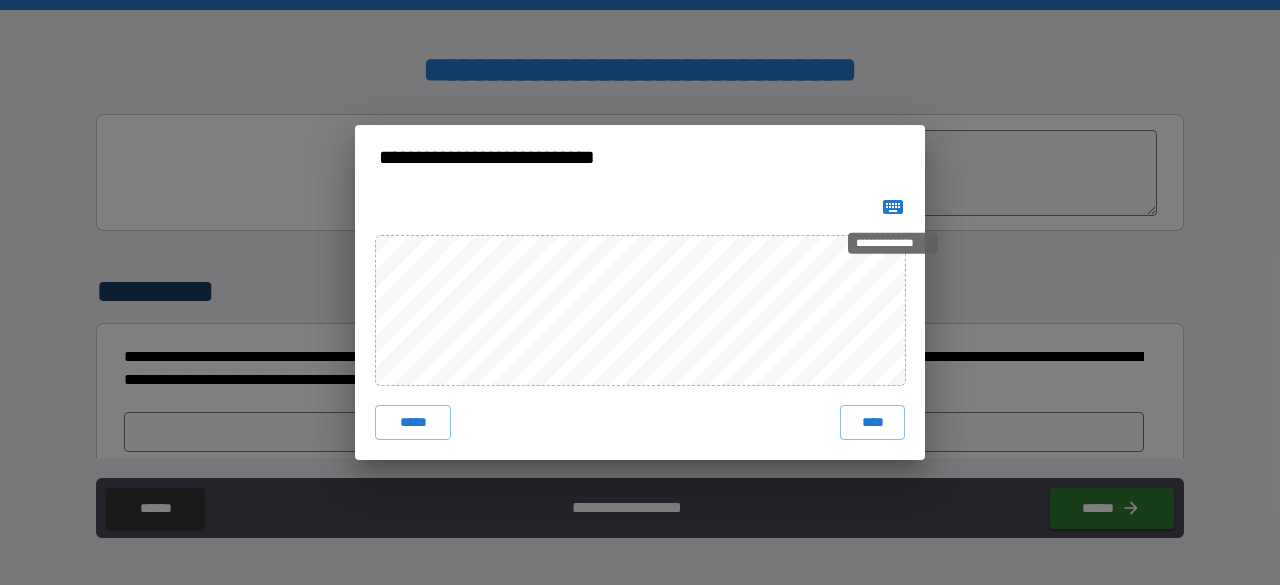 type 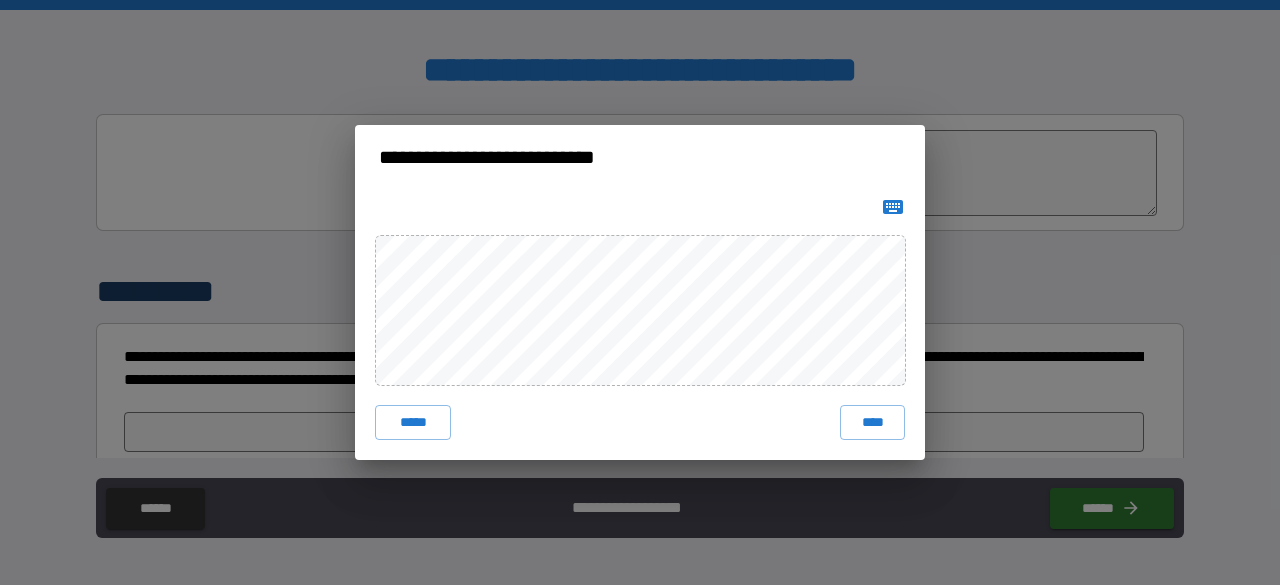 click on "***** ****" at bounding box center (640, 325) 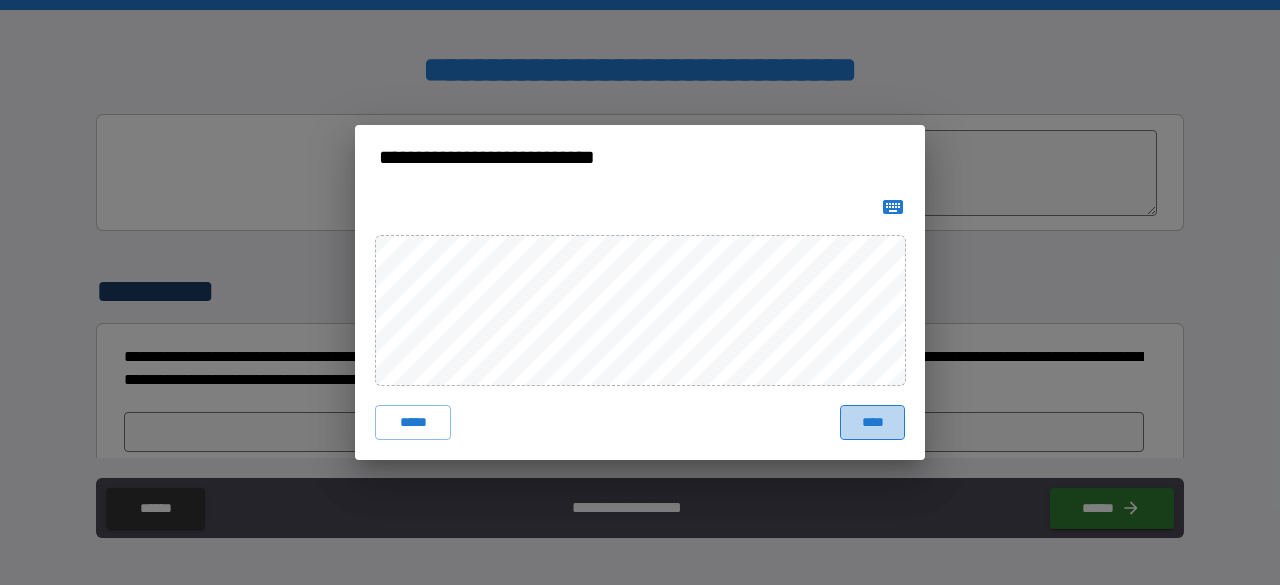 click on "****" at bounding box center (872, 423) 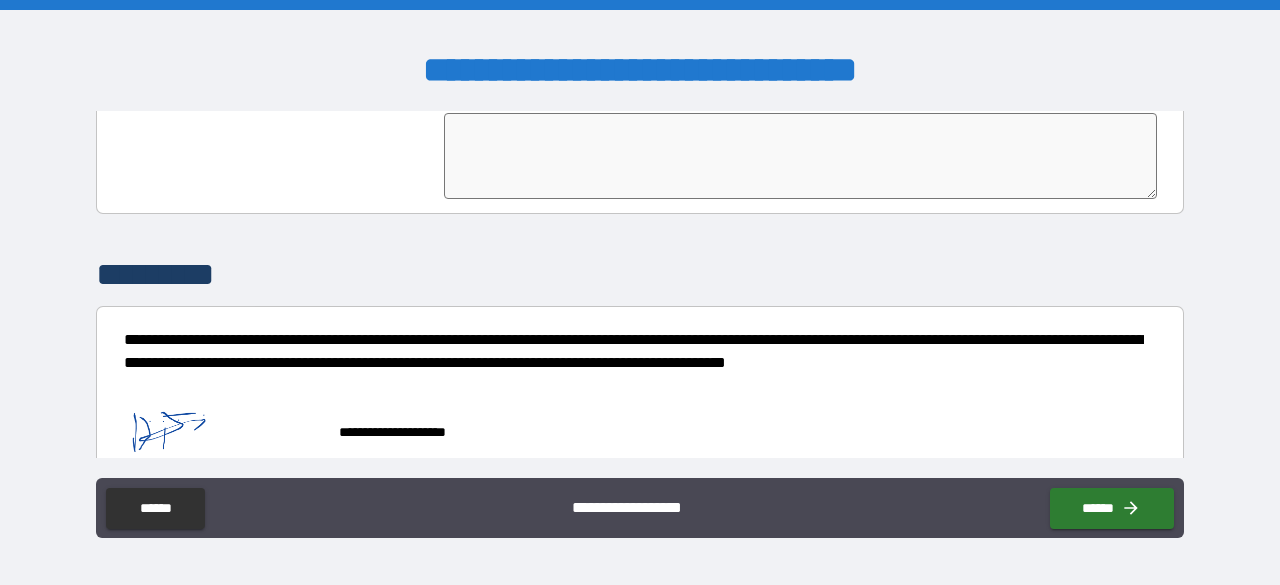 scroll, scrollTop: 4480, scrollLeft: 0, axis: vertical 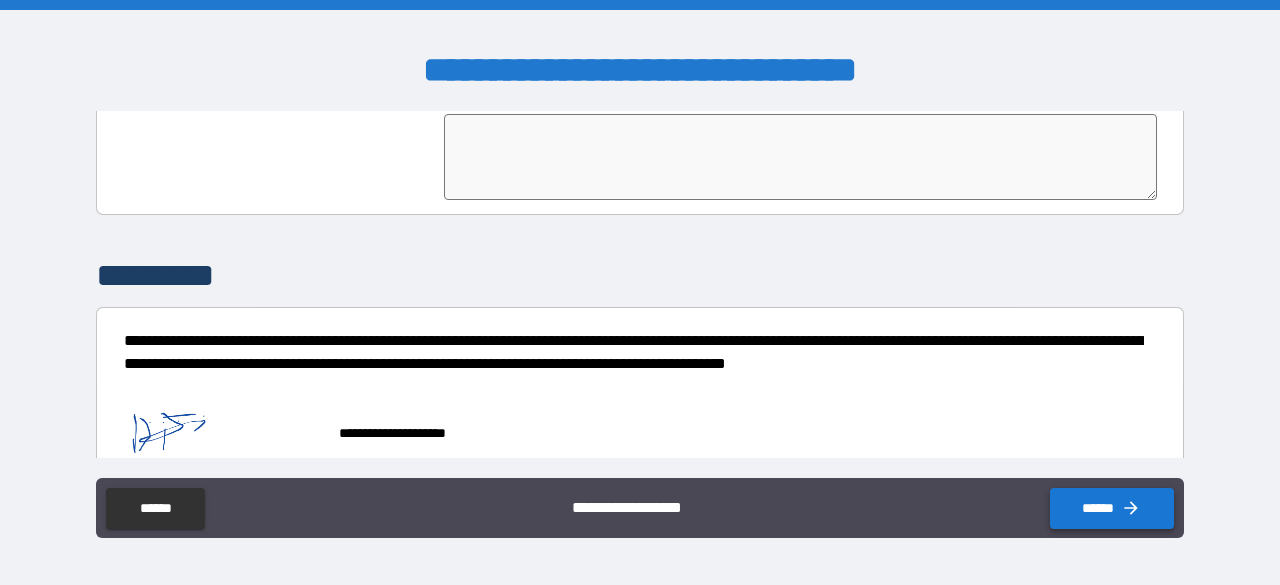 click on "******" at bounding box center (1112, 508) 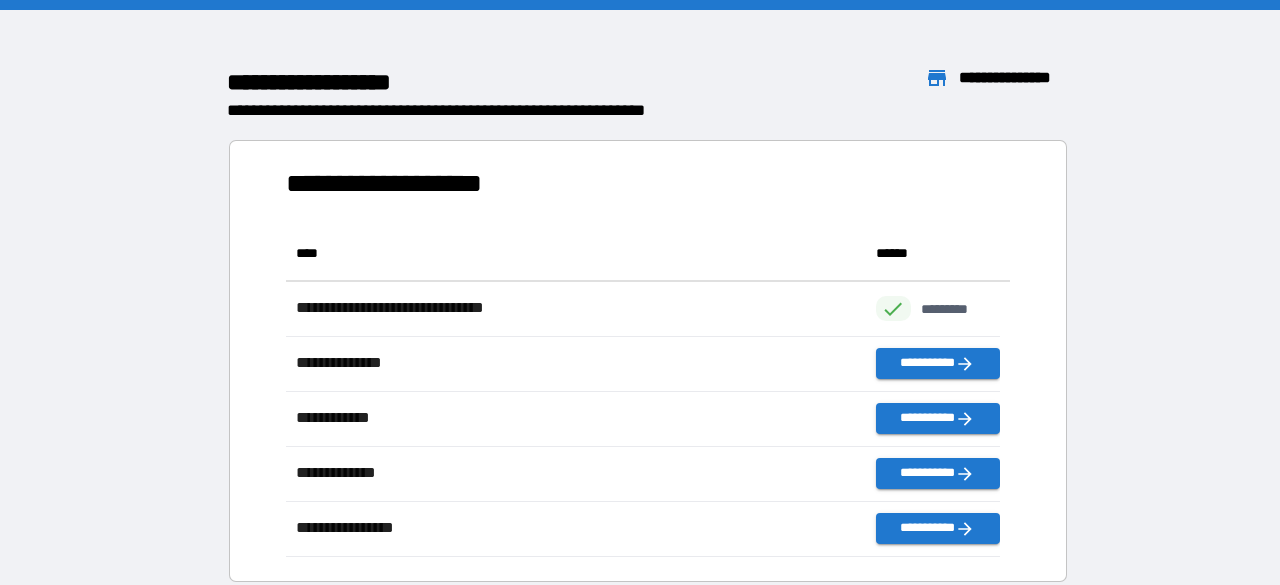 scroll, scrollTop: 315, scrollLeft: 698, axis: both 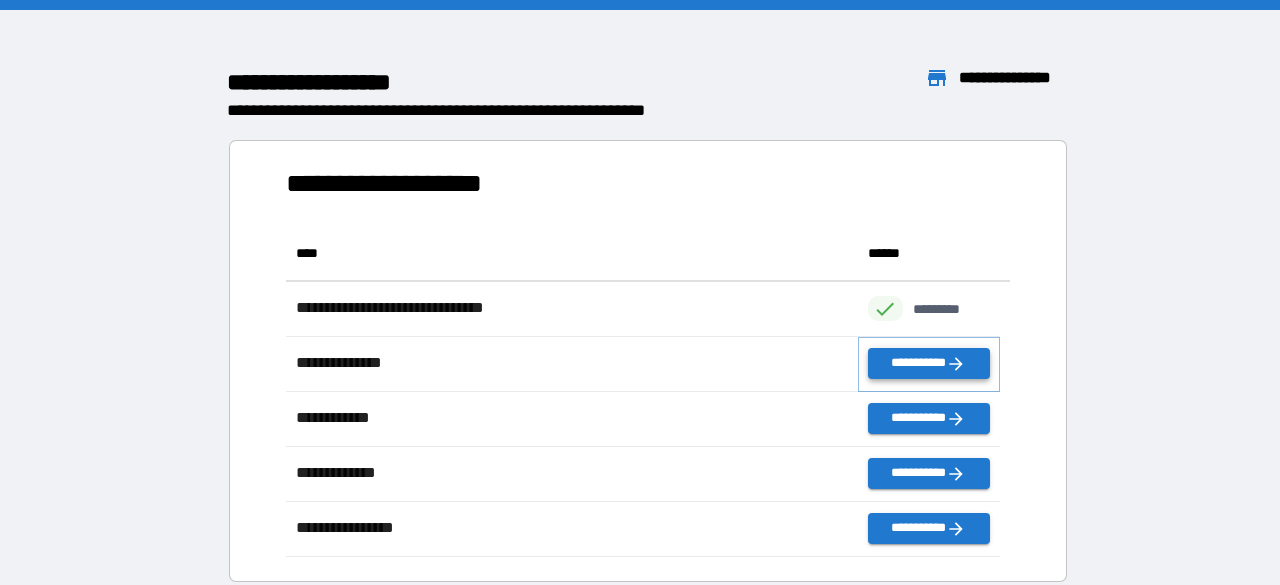 click on "**********" at bounding box center (929, 363) 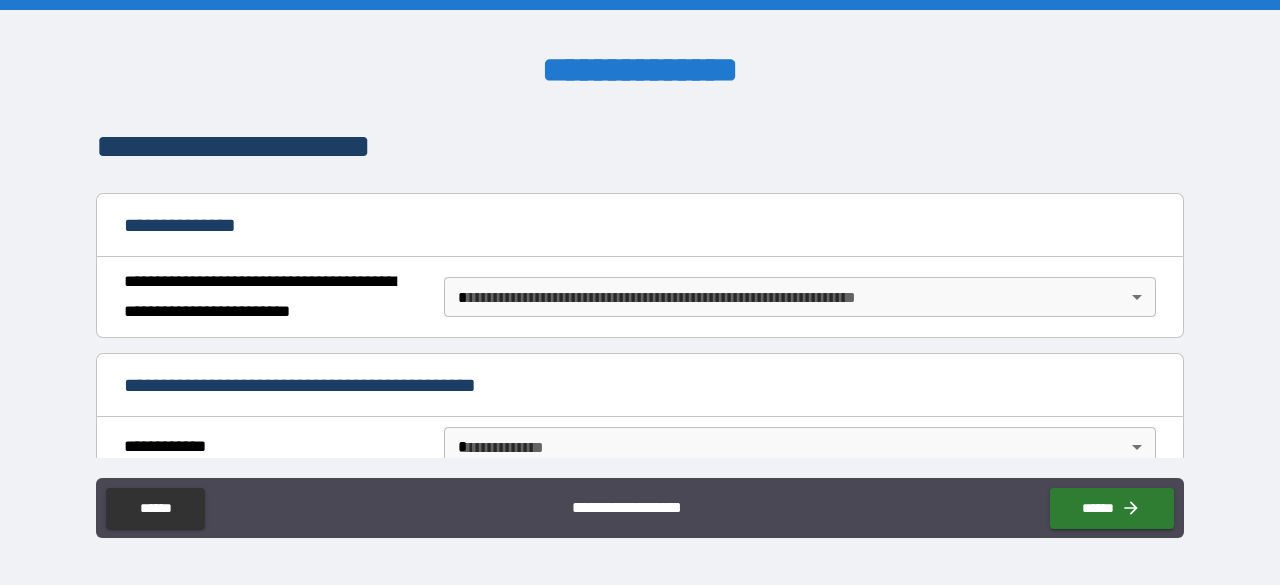 scroll, scrollTop: 149, scrollLeft: 0, axis: vertical 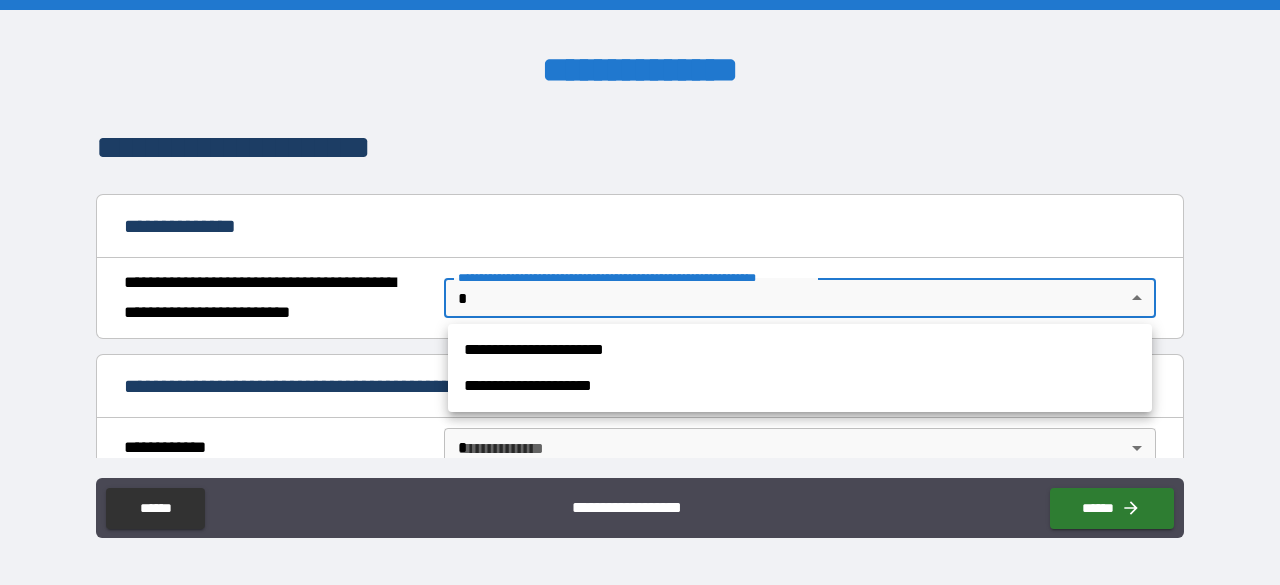 click on "**********" at bounding box center [640, 292] 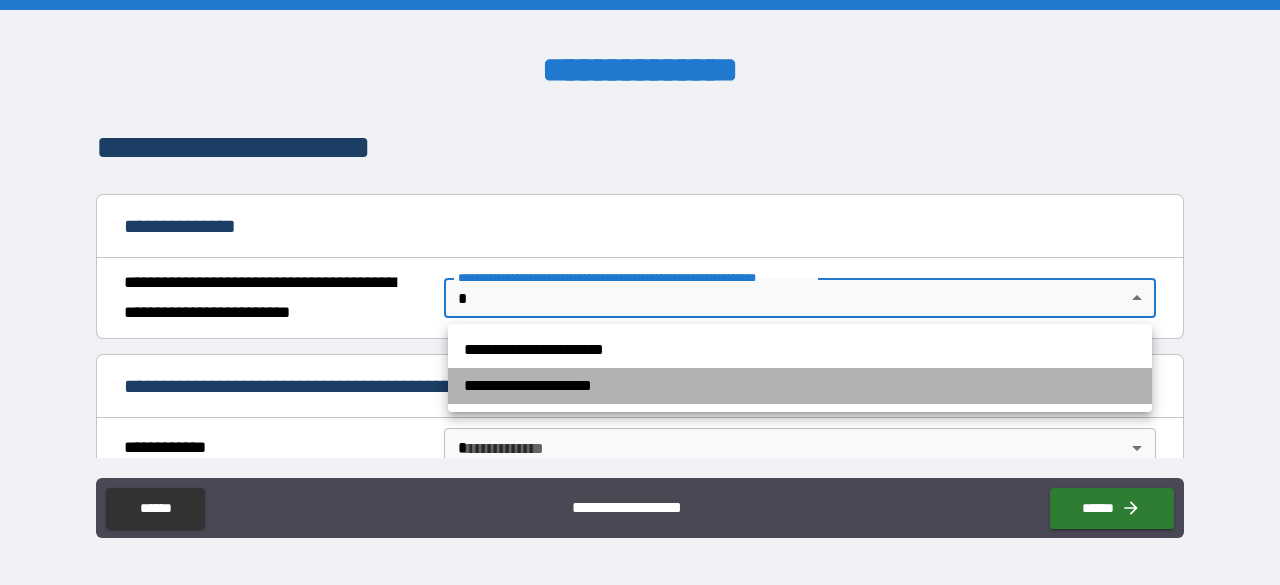 click on "**********" at bounding box center [800, 386] 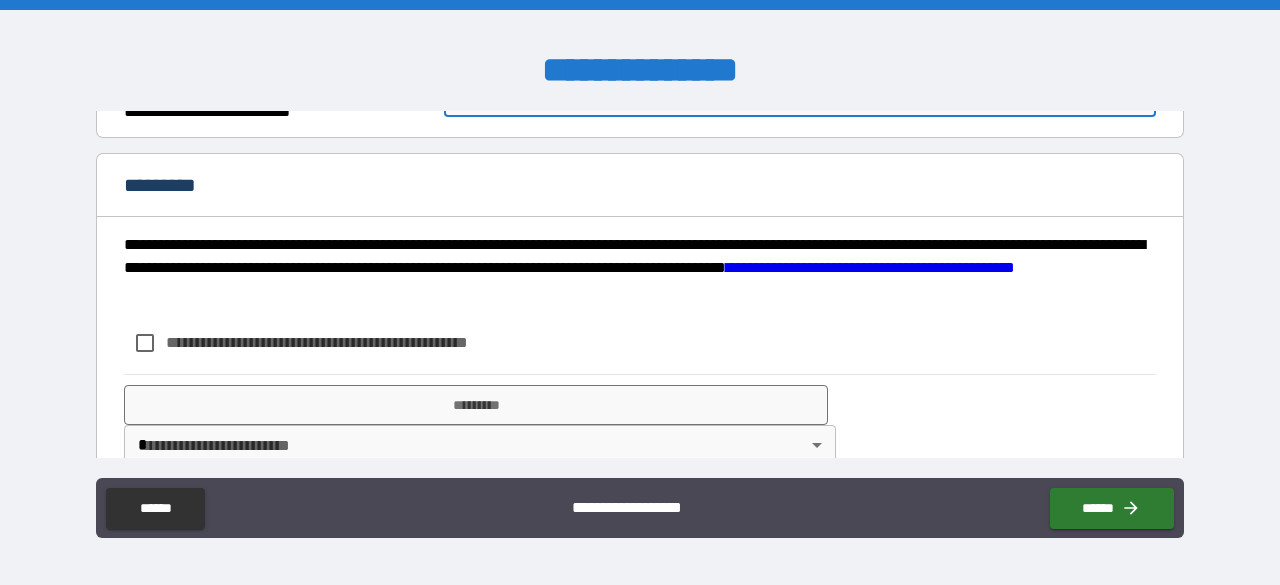 scroll, scrollTop: 349, scrollLeft: 0, axis: vertical 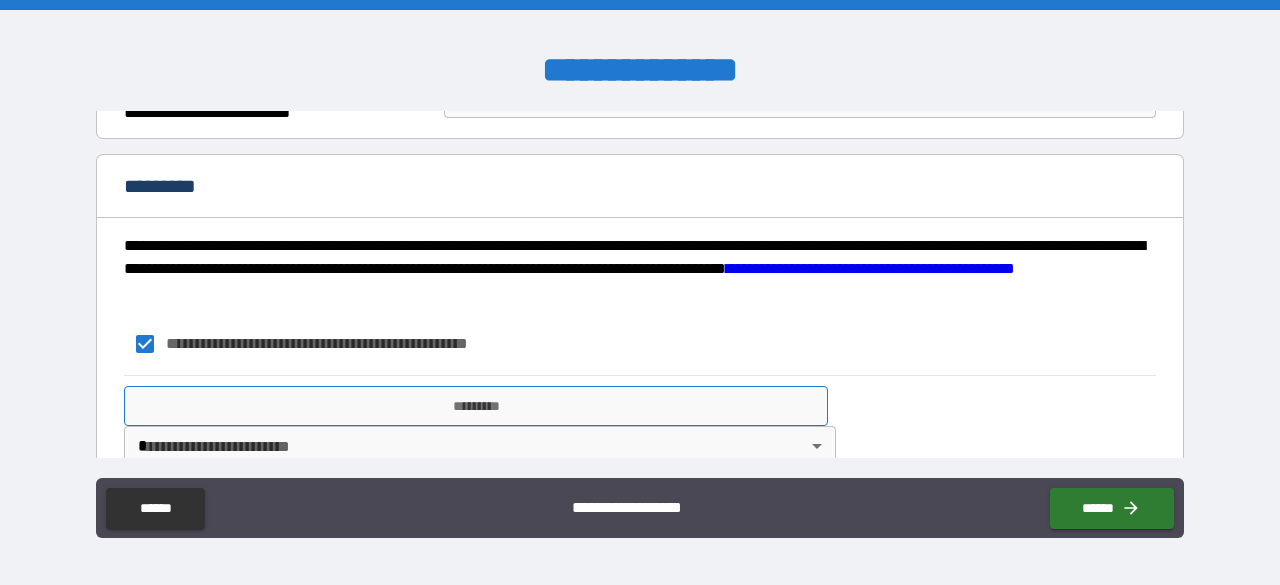 click on "*********" at bounding box center [476, 406] 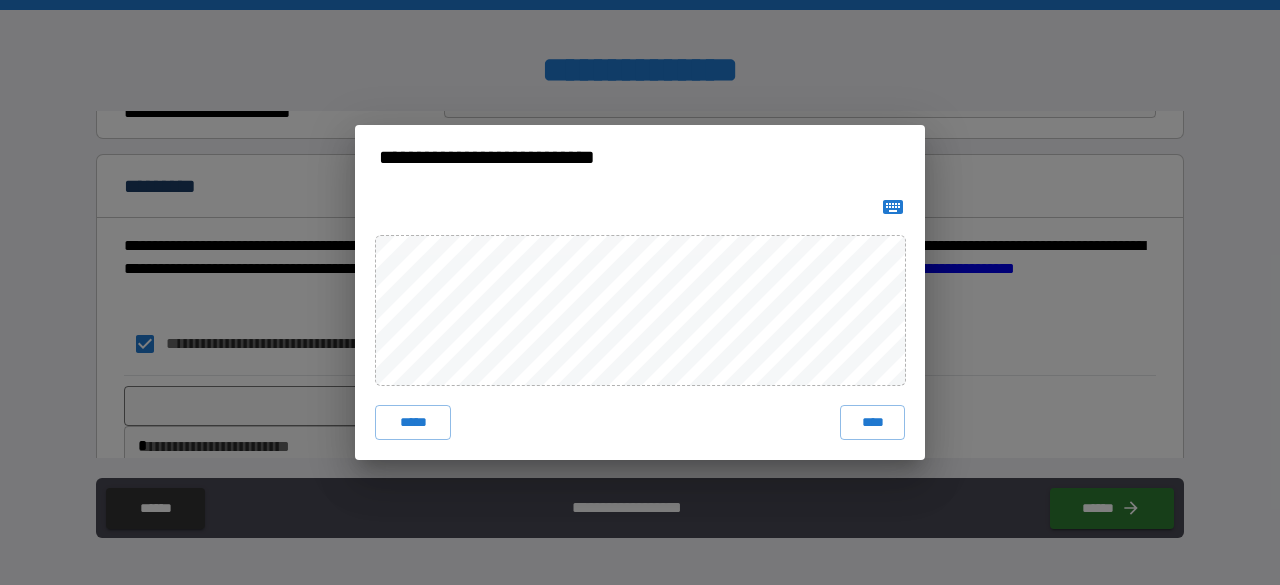 click 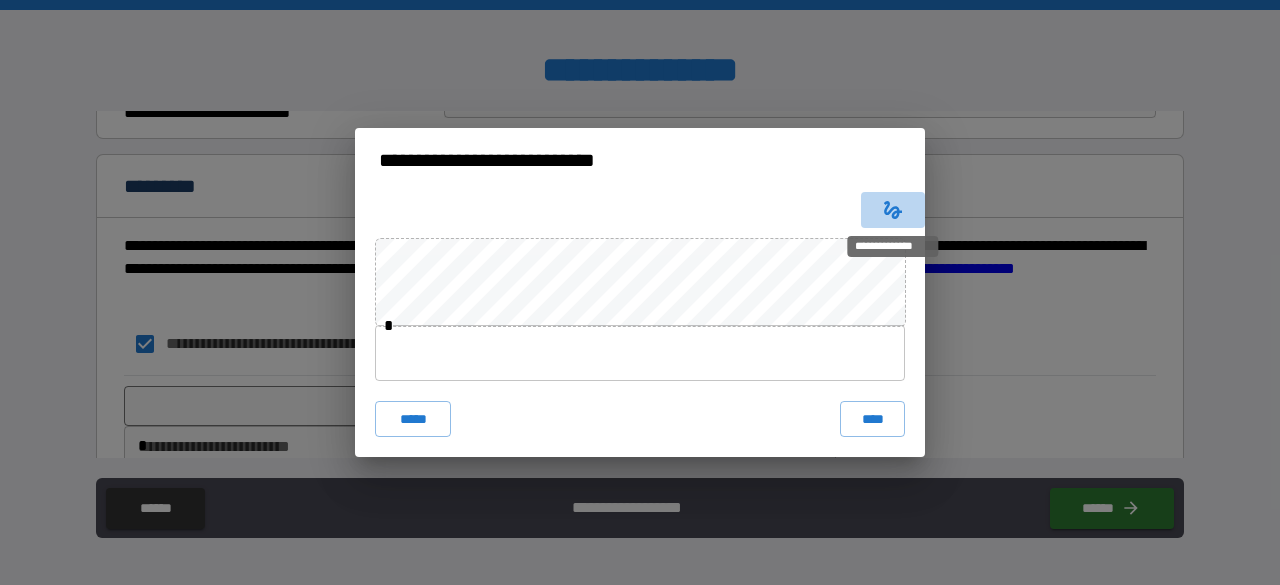 click 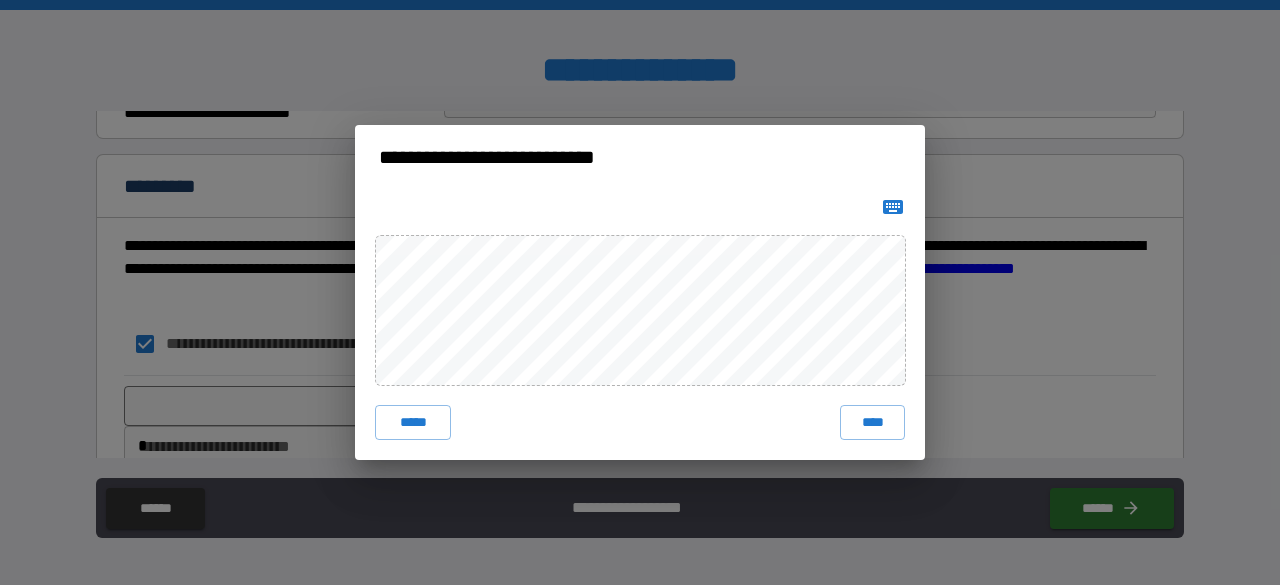 type 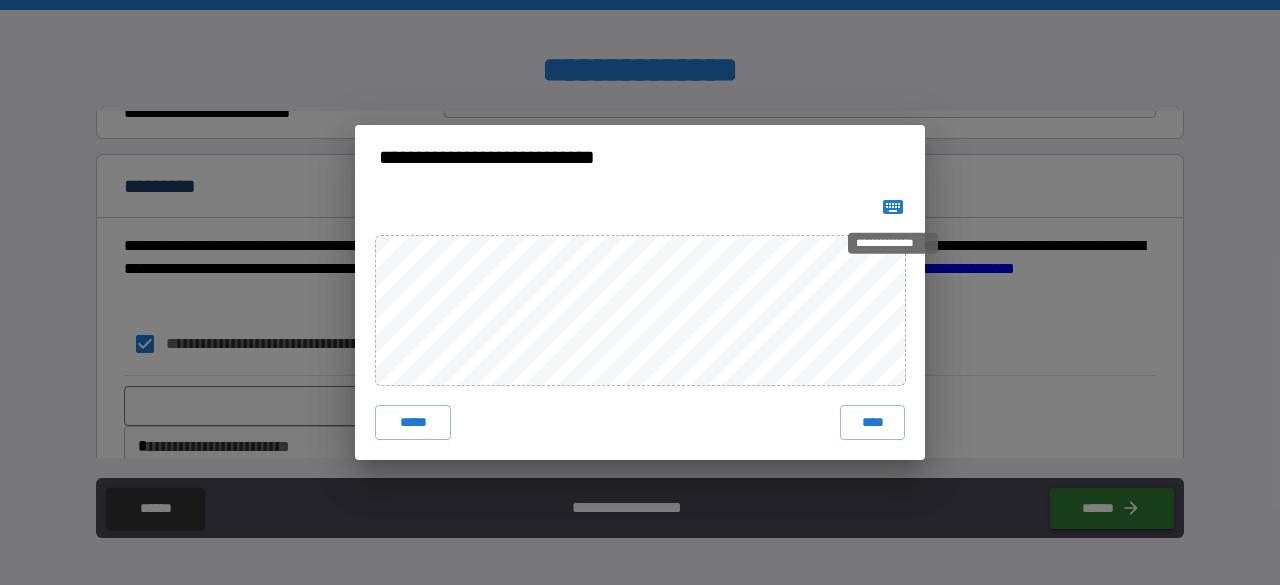 click 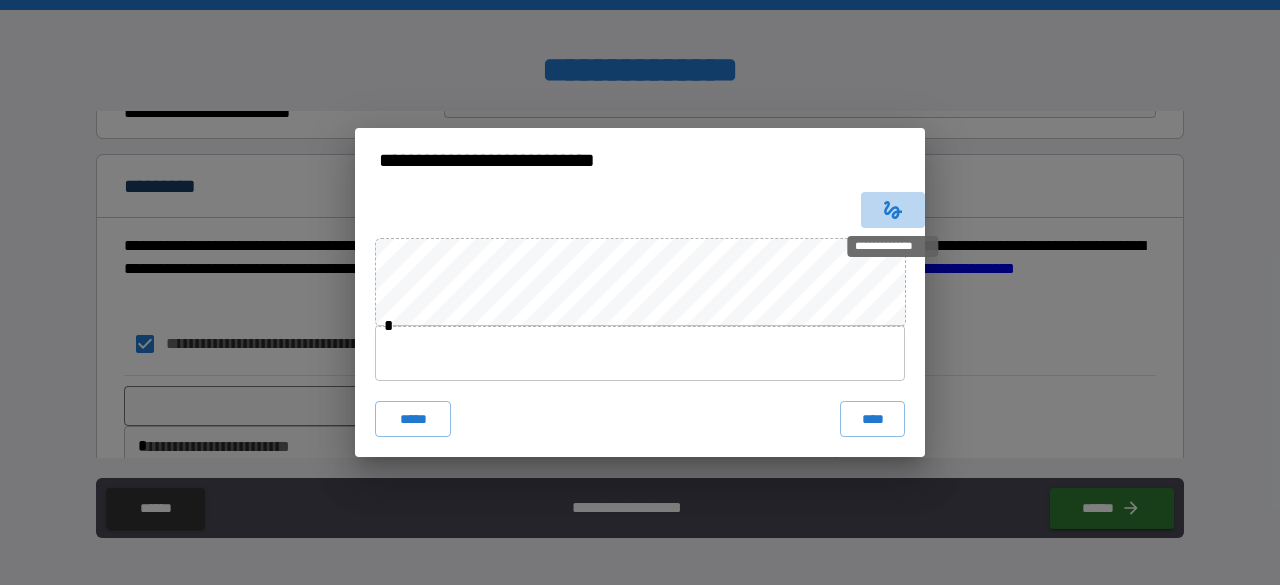 click 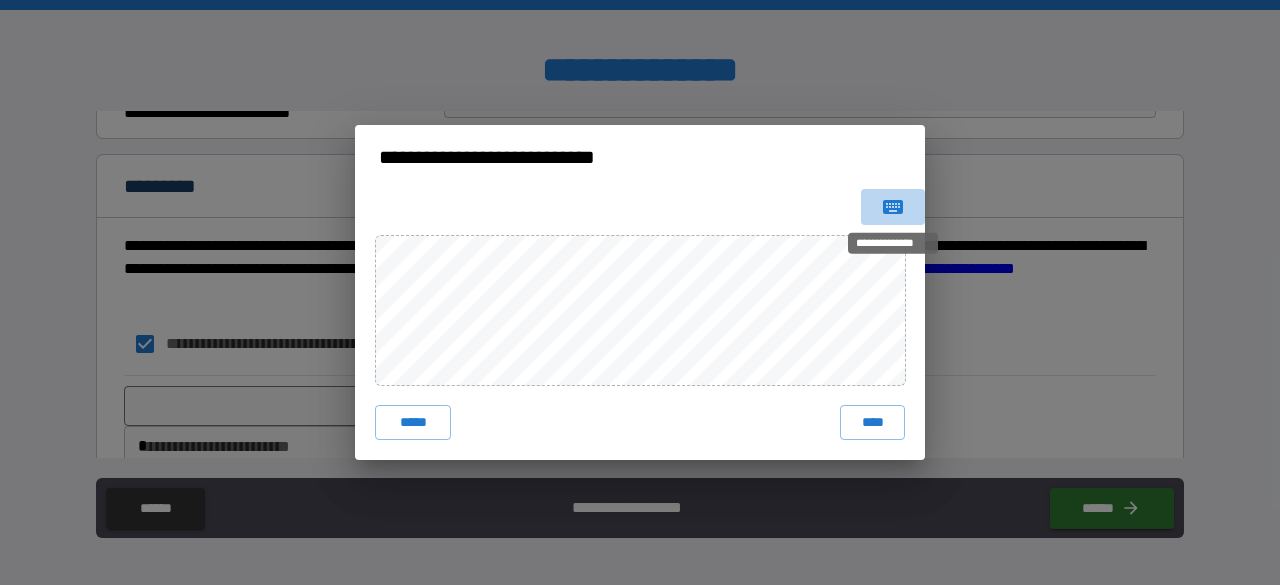 click 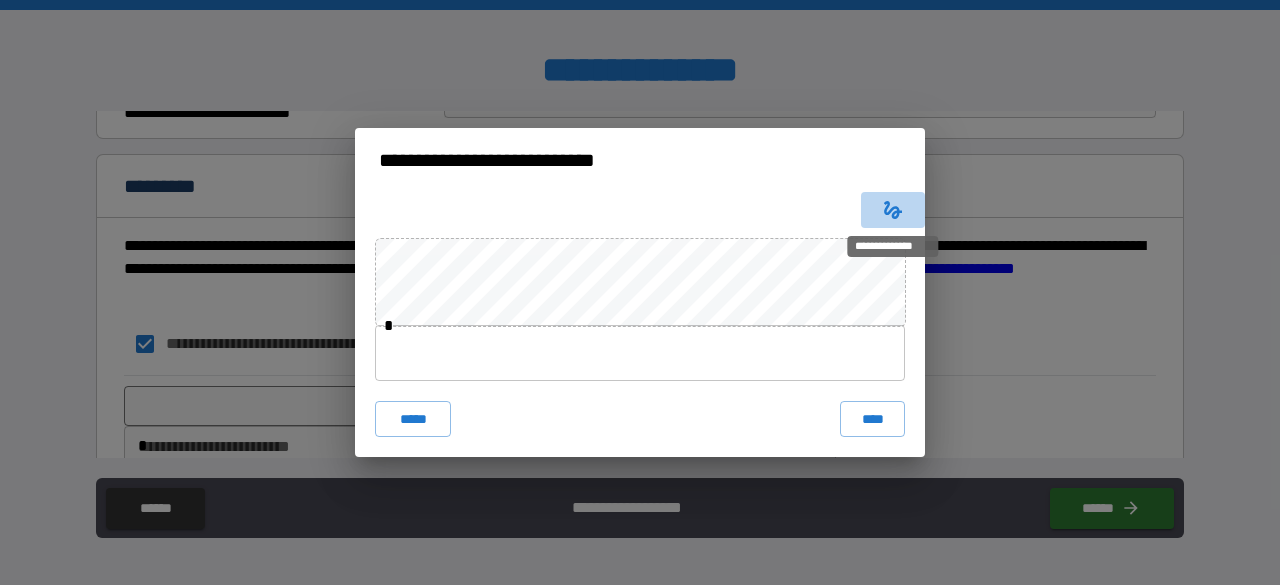 click 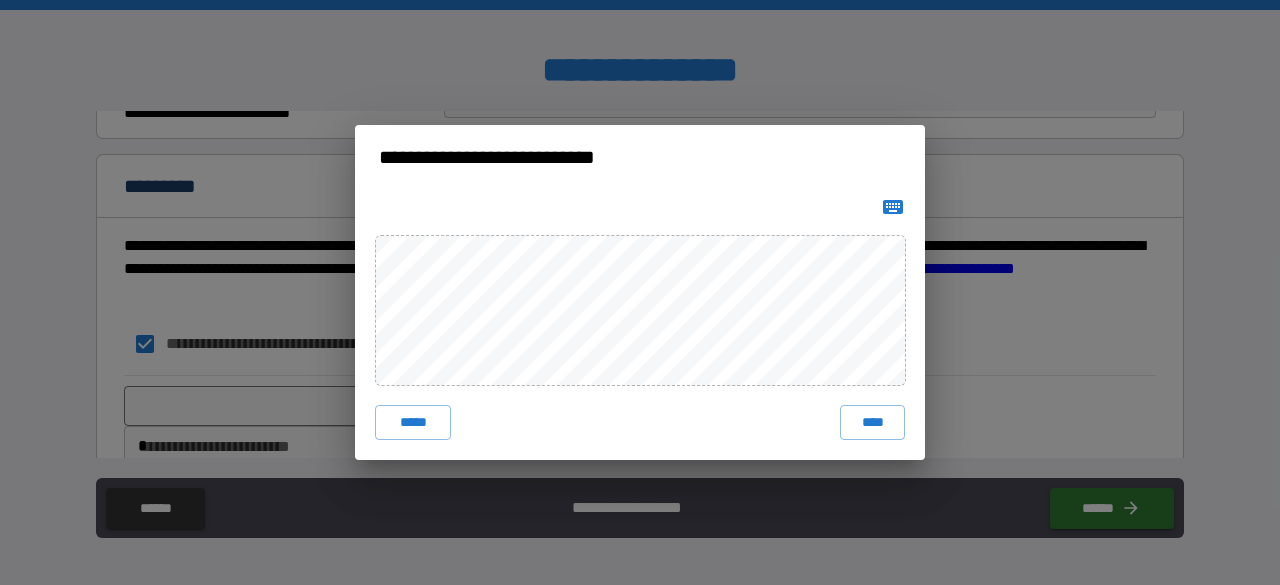 click on "***** ****" at bounding box center [640, 325] 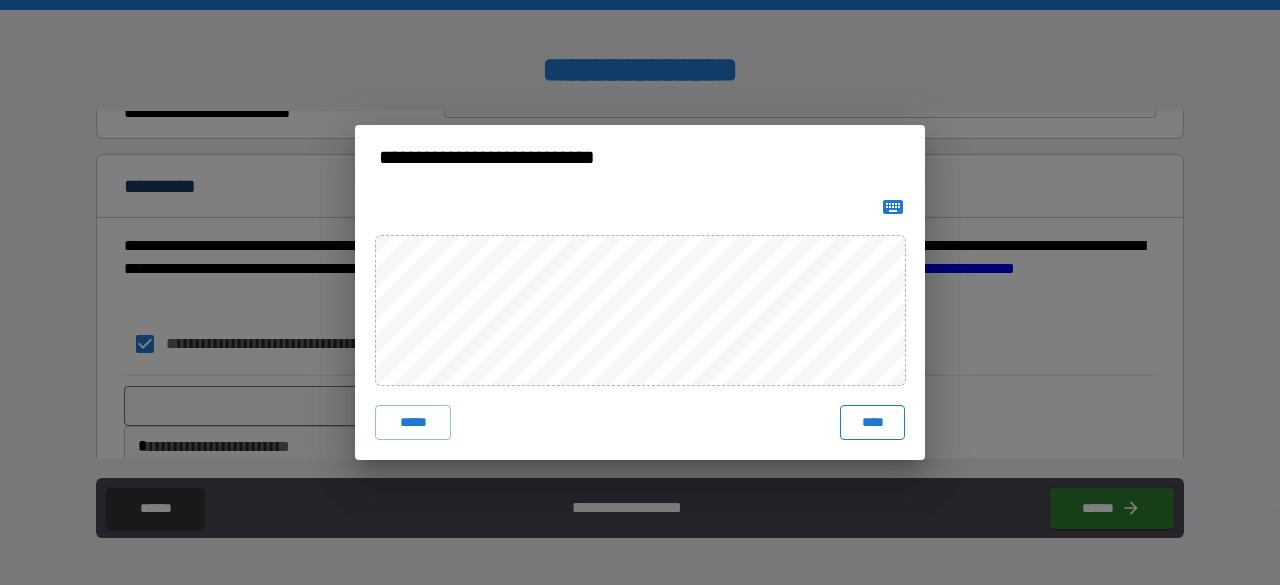 click on "****" at bounding box center (872, 423) 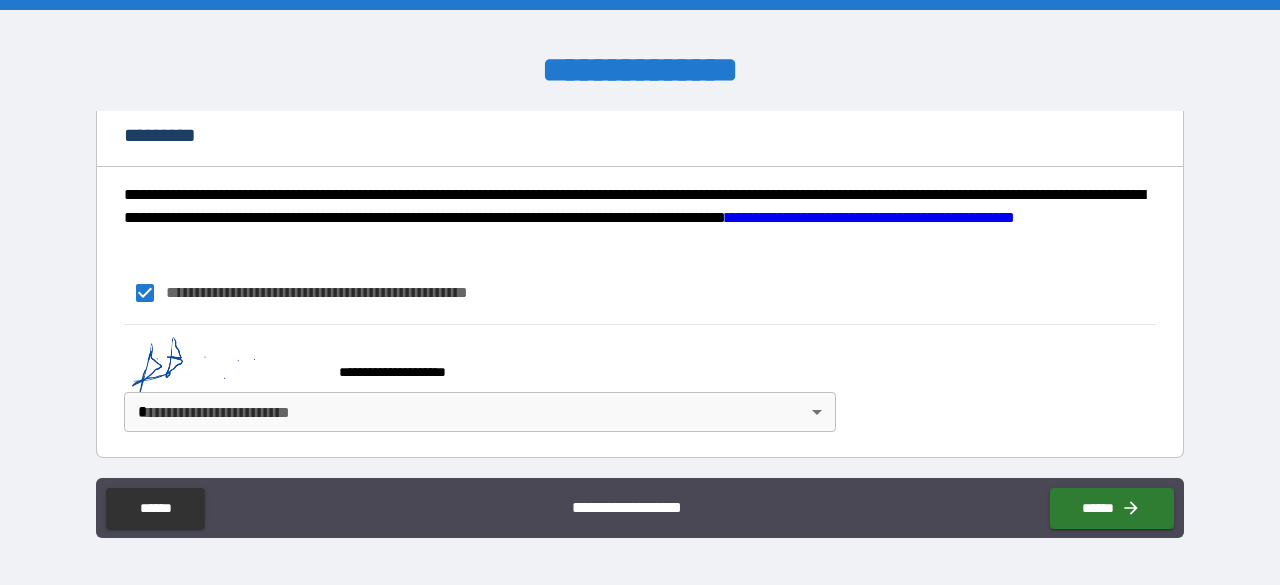 scroll, scrollTop: 401, scrollLeft: 0, axis: vertical 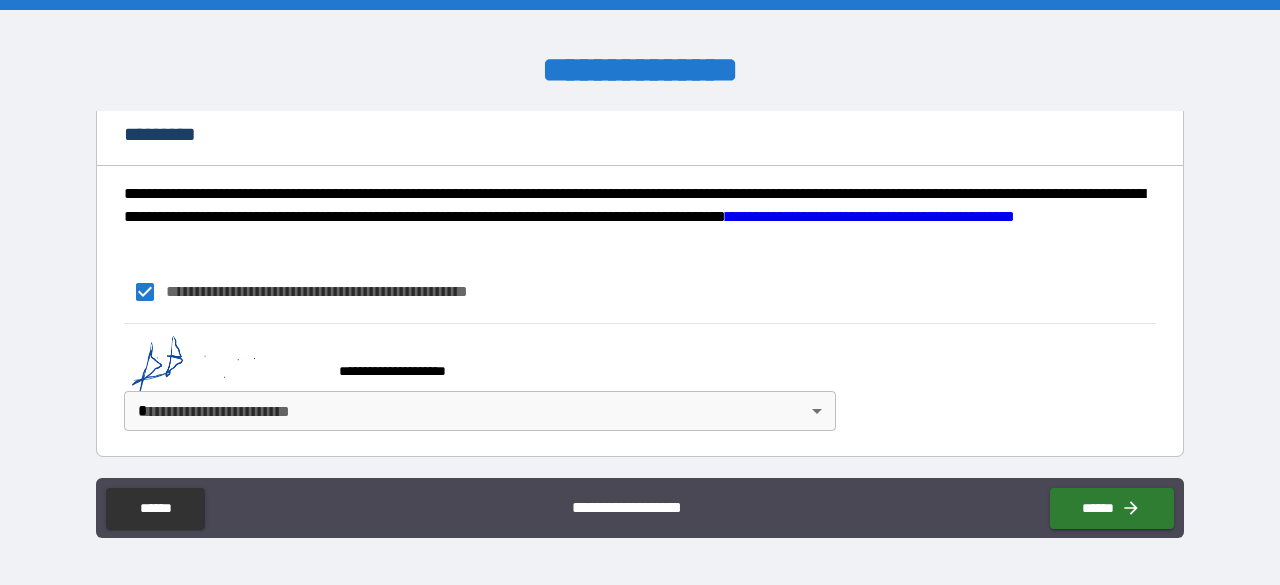 click on "**********" at bounding box center [640, 292] 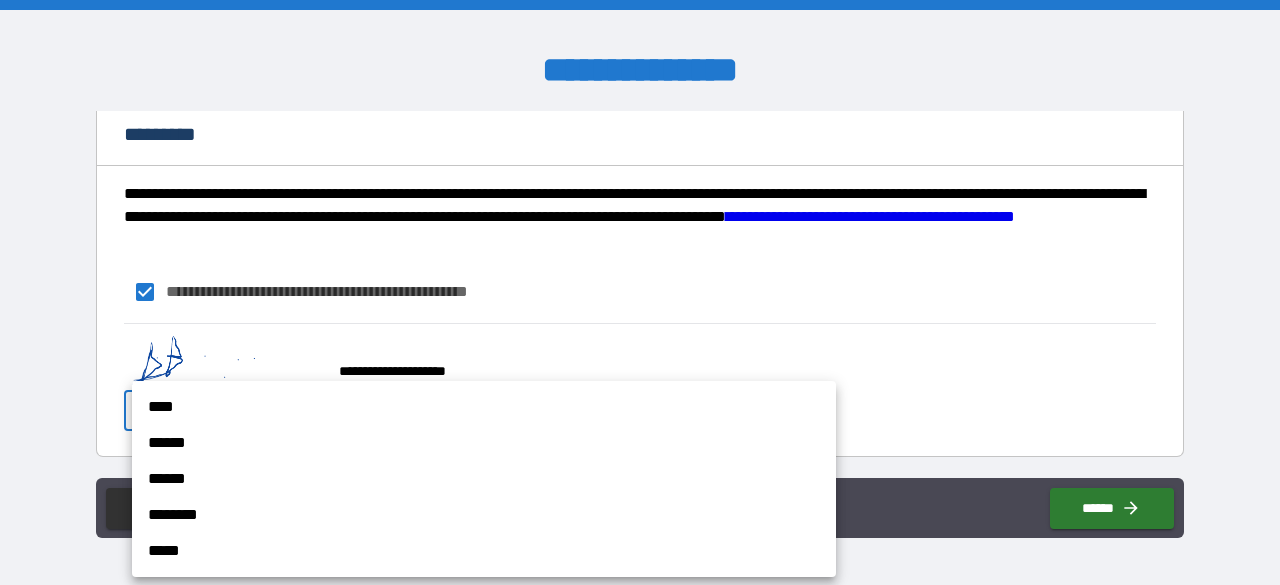 click on "****" at bounding box center (484, 407) 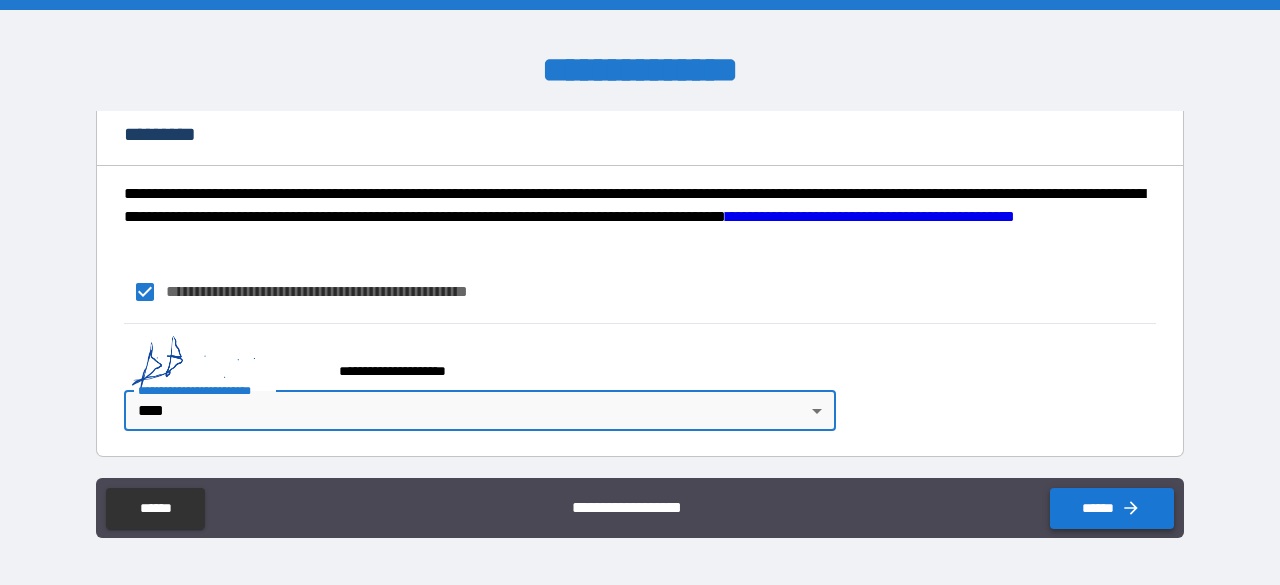 click on "******" at bounding box center [1112, 508] 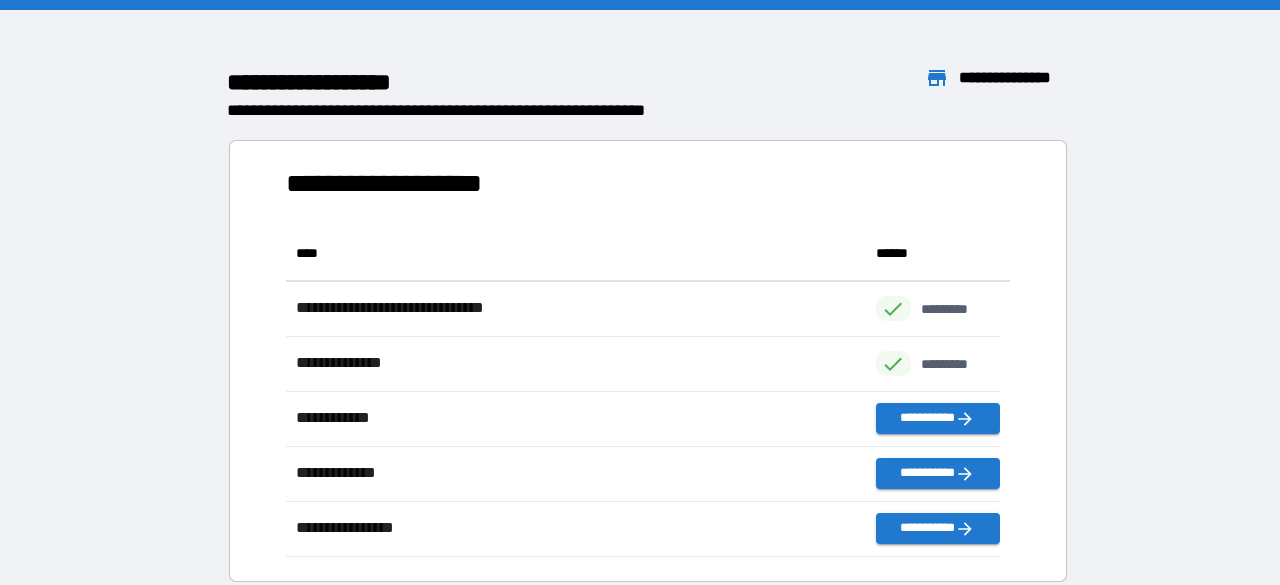 scroll, scrollTop: 16, scrollLeft: 16, axis: both 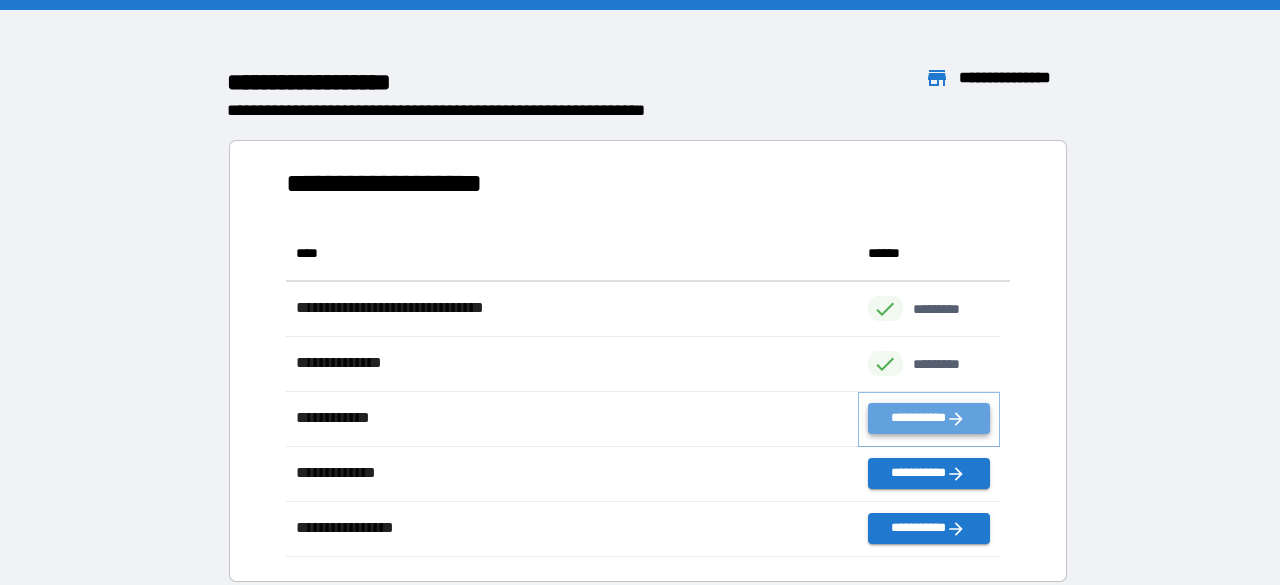 click on "**********" at bounding box center (929, 418) 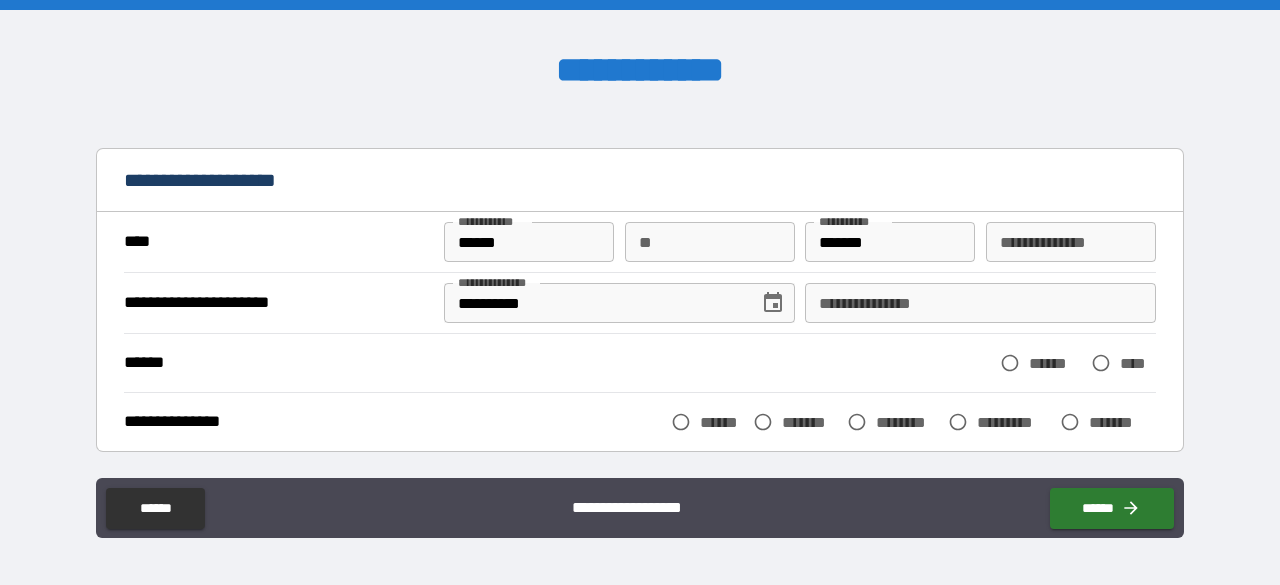 scroll, scrollTop: 39, scrollLeft: 0, axis: vertical 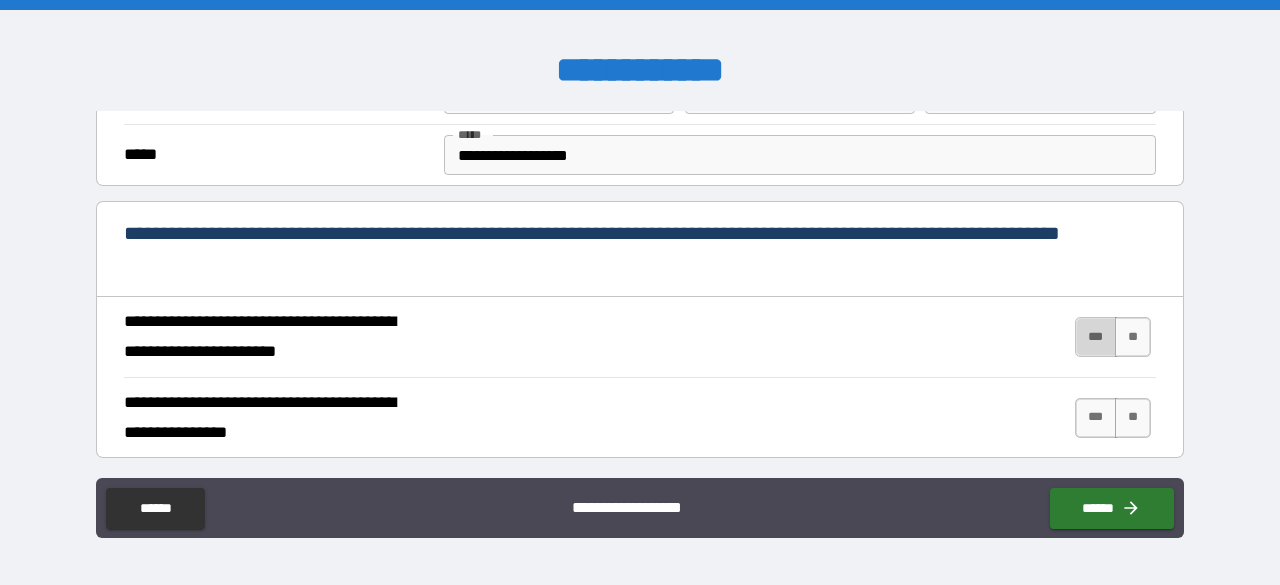 click on "***" at bounding box center (1096, 337) 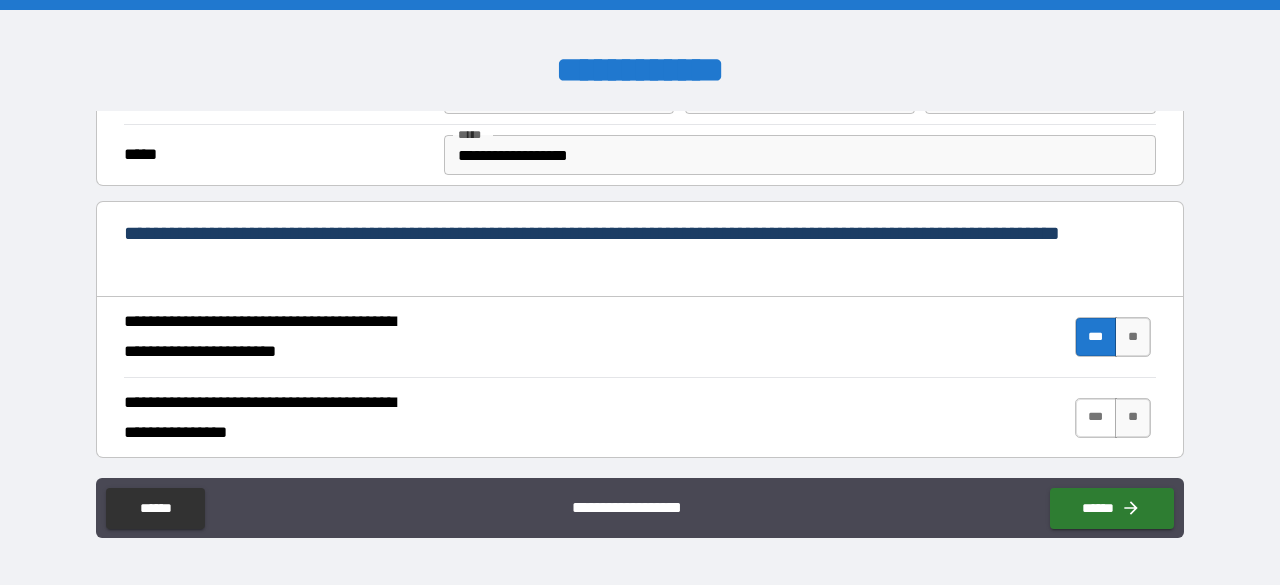 click on "***" at bounding box center [1096, 418] 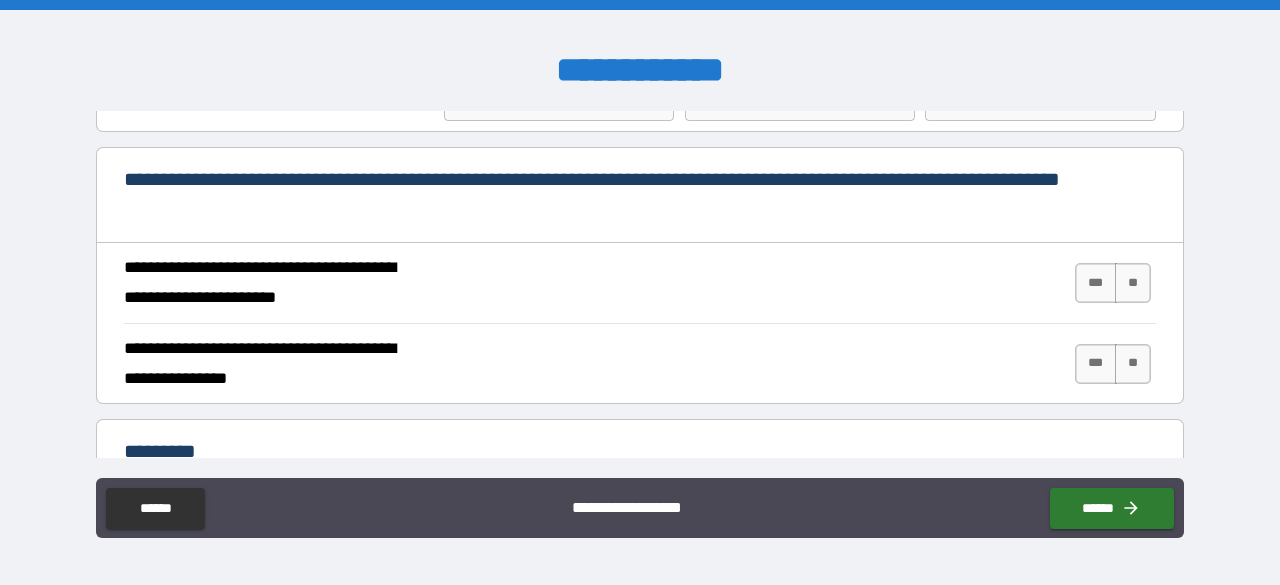 scroll, scrollTop: 1794, scrollLeft: 0, axis: vertical 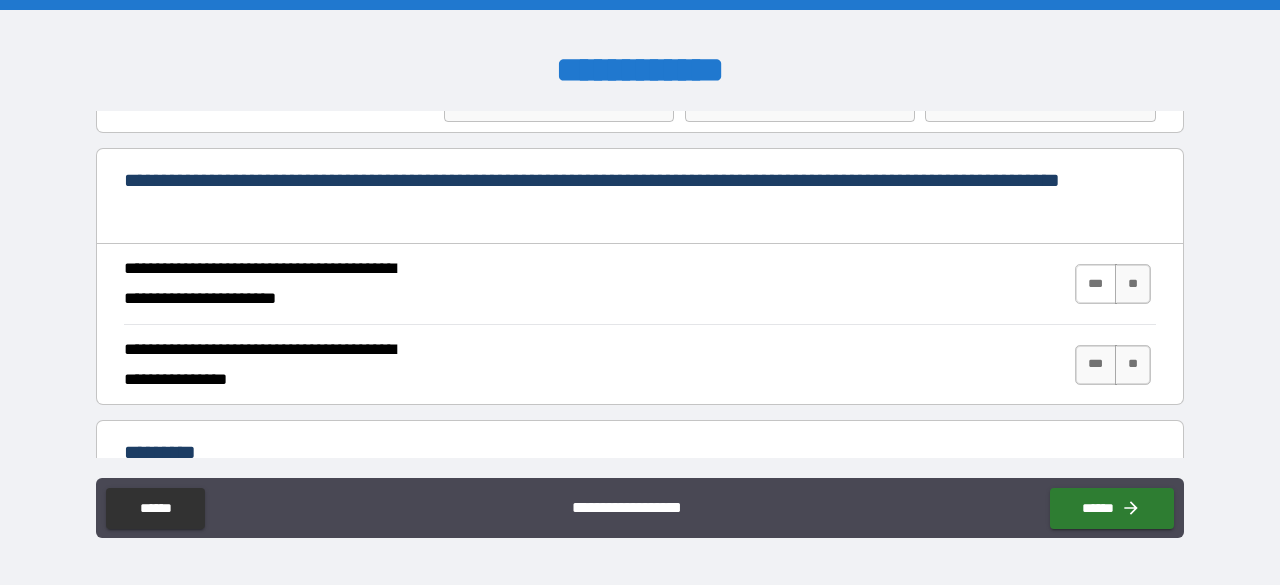 click on "***" at bounding box center [1096, 284] 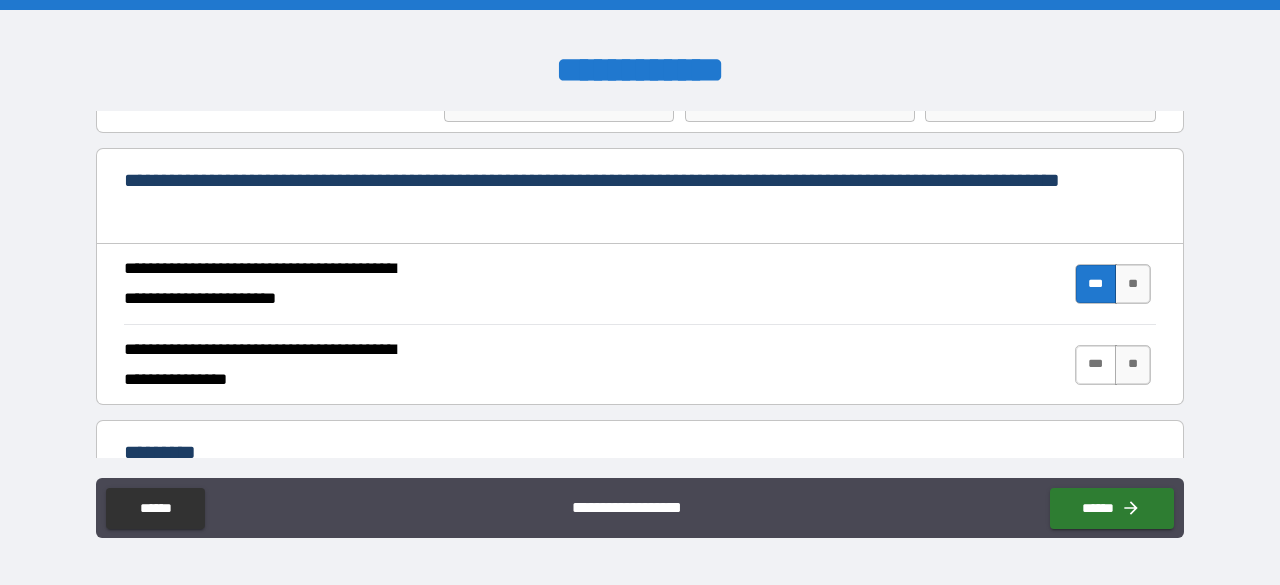 click on "***" at bounding box center [1096, 365] 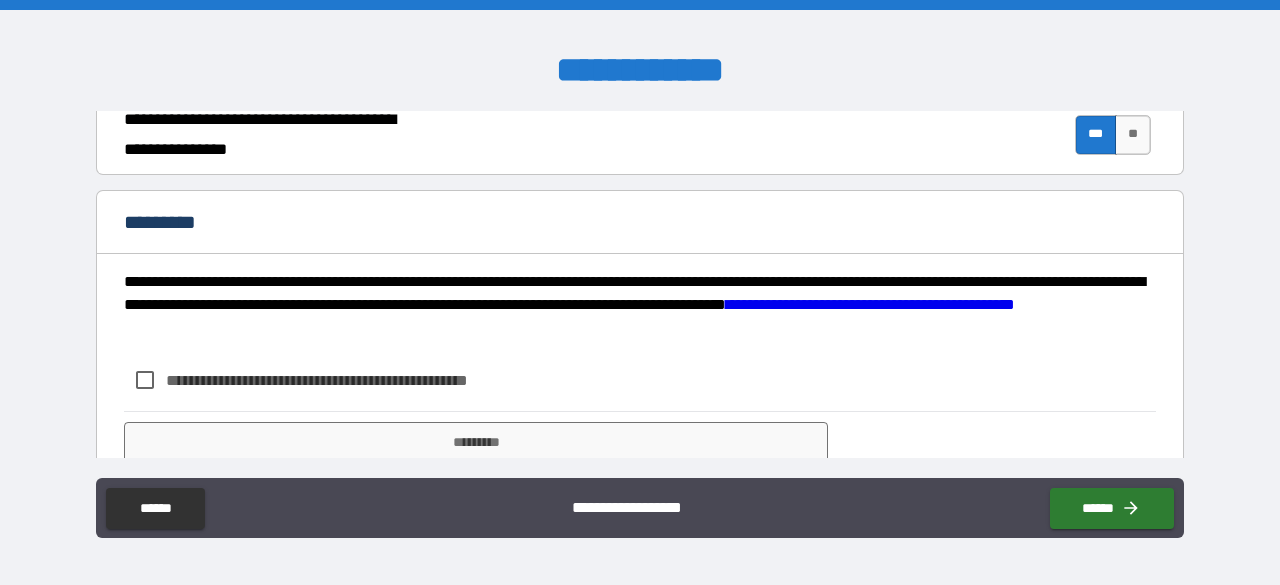 scroll, scrollTop: 2024, scrollLeft: 0, axis: vertical 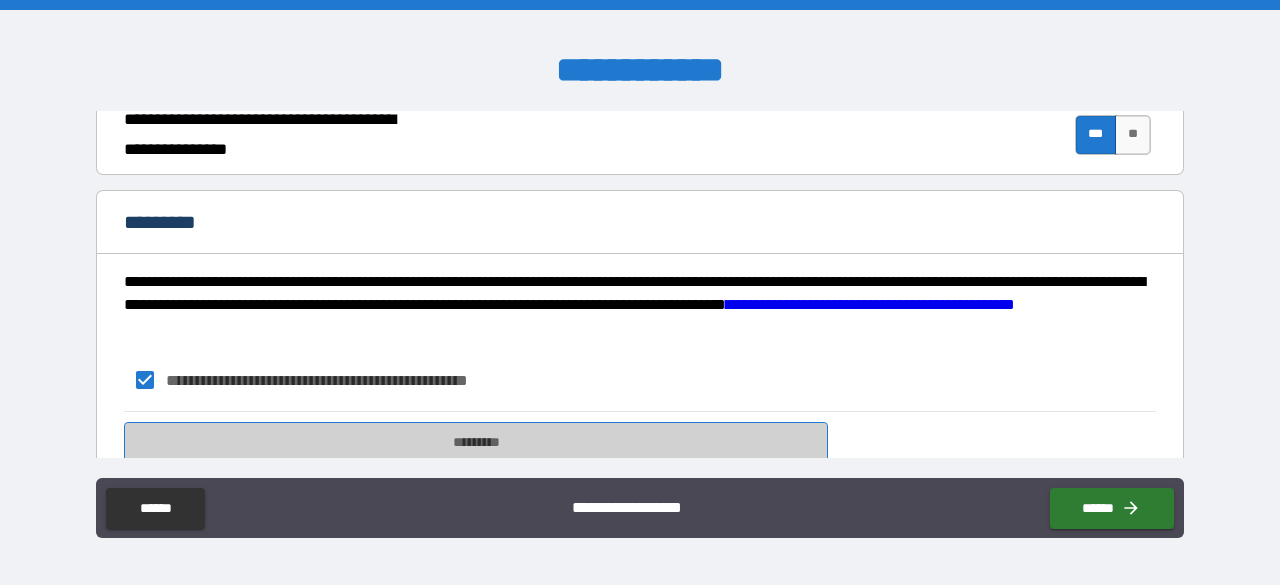 click on "*********" at bounding box center [476, 442] 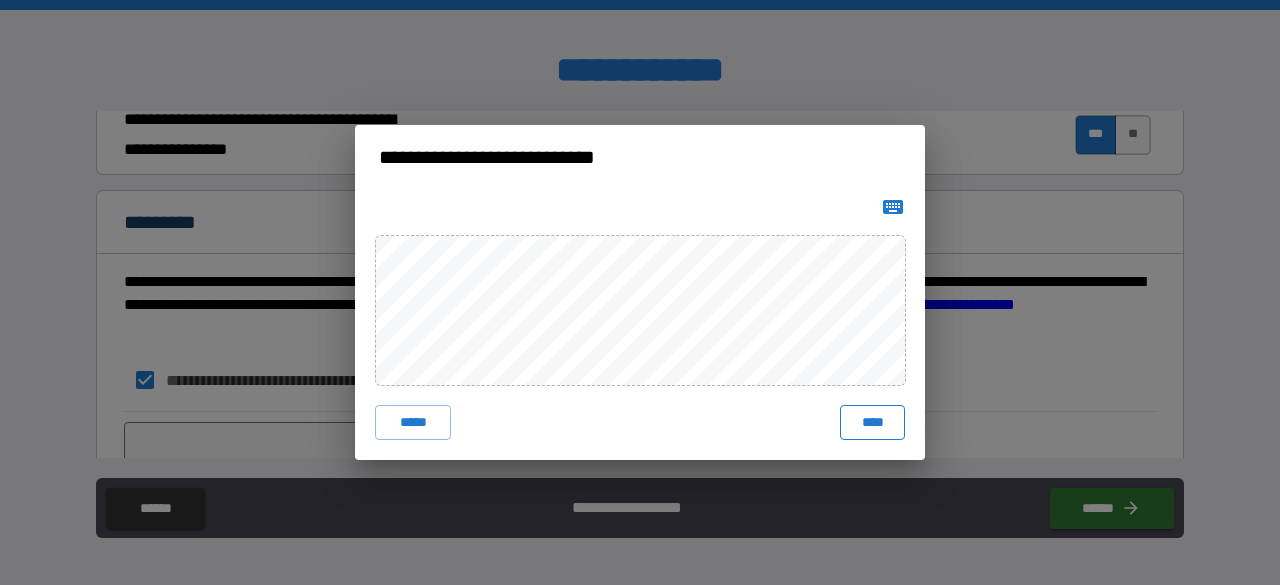 click on "****" at bounding box center [872, 423] 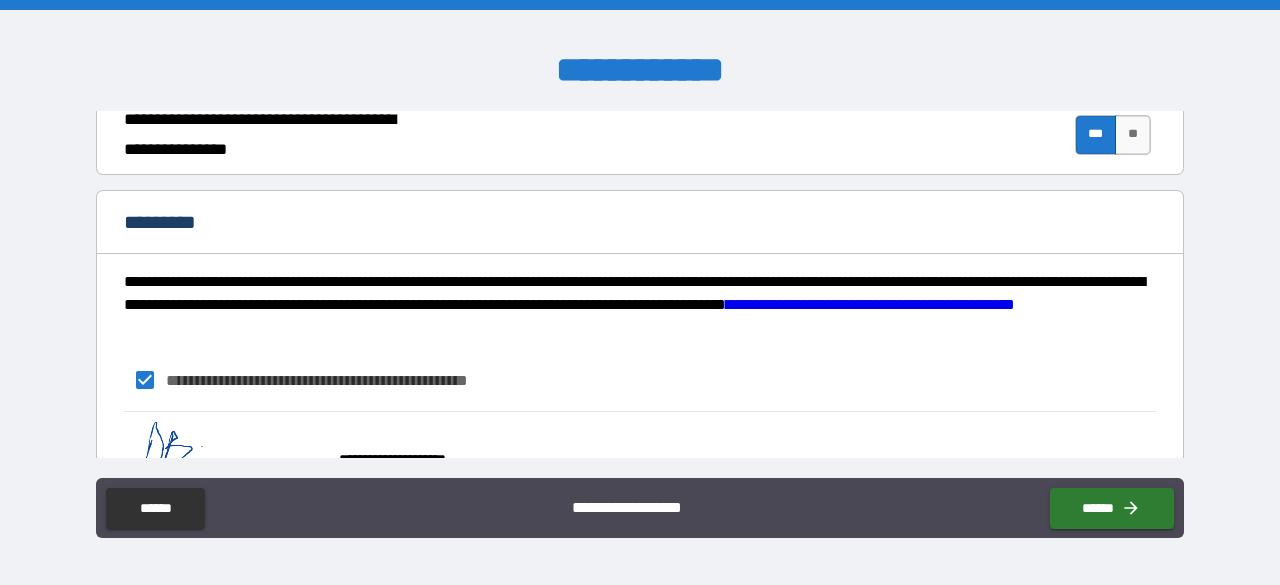 scroll, scrollTop: 2102, scrollLeft: 0, axis: vertical 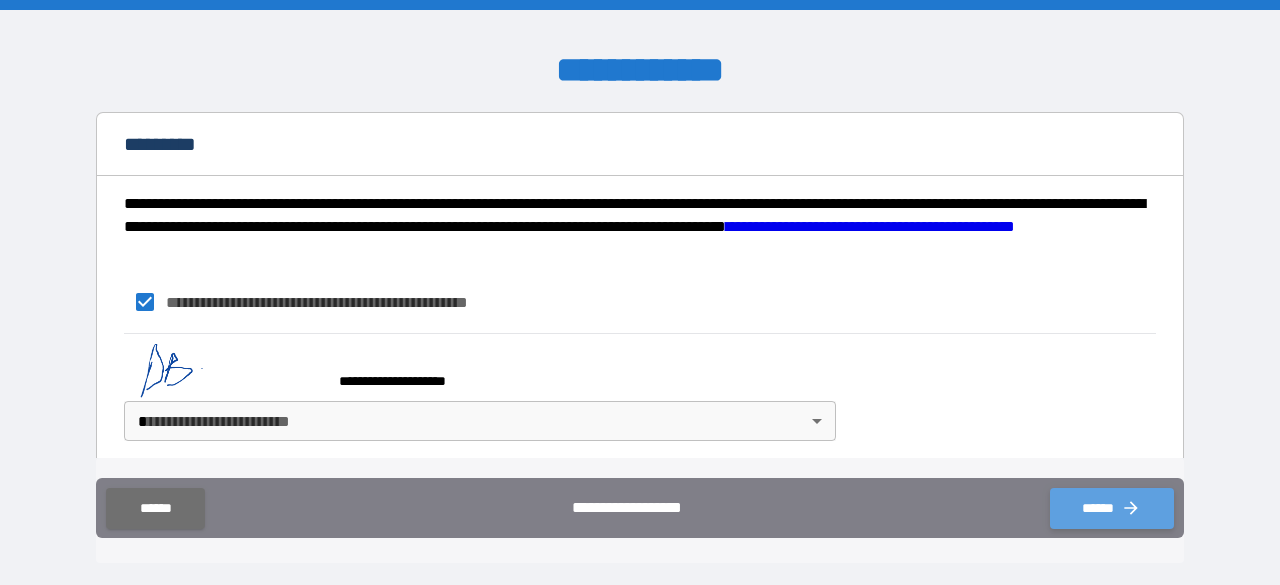 click on "******" at bounding box center (1112, 508) 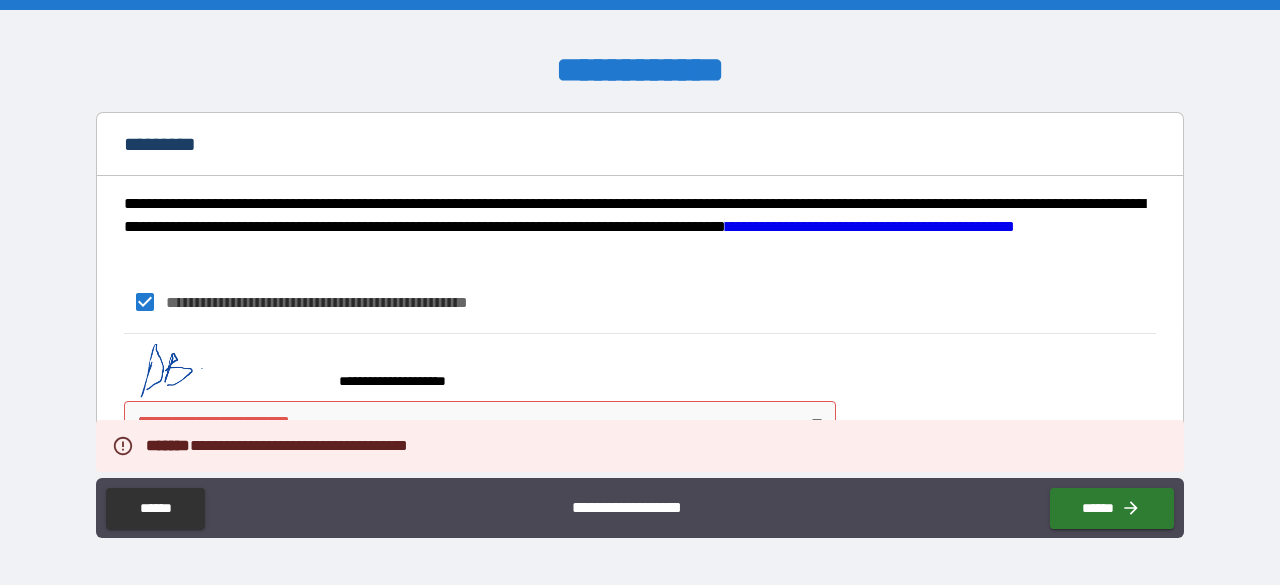 scroll, scrollTop: 2104, scrollLeft: 0, axis: vertical 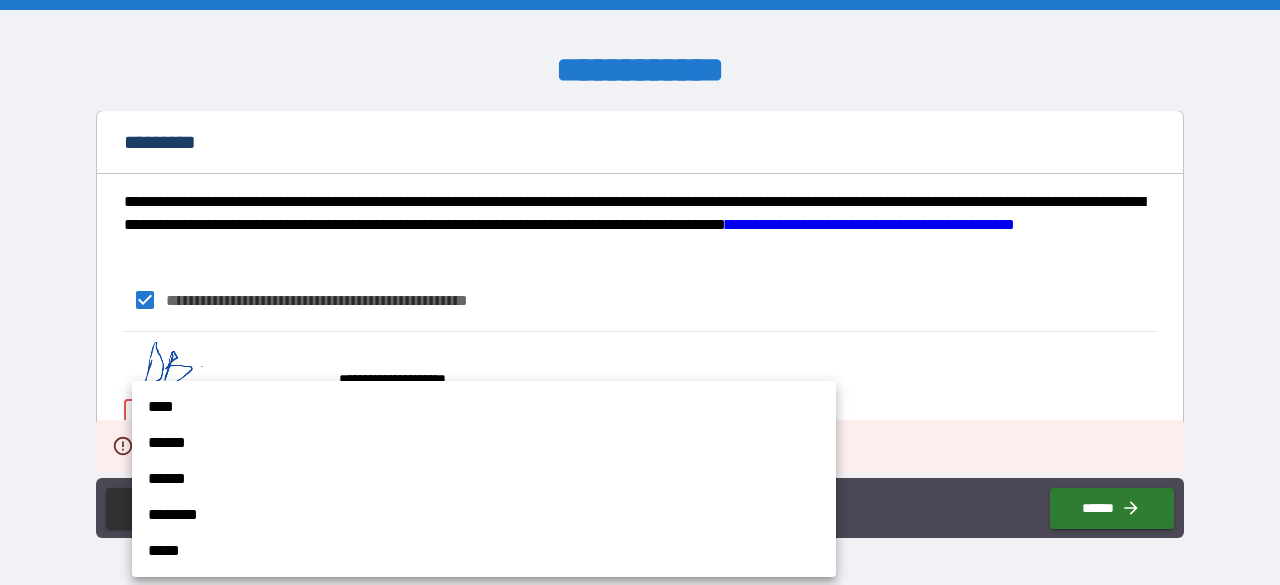 click on "**********" at bounding box center (640, 292) 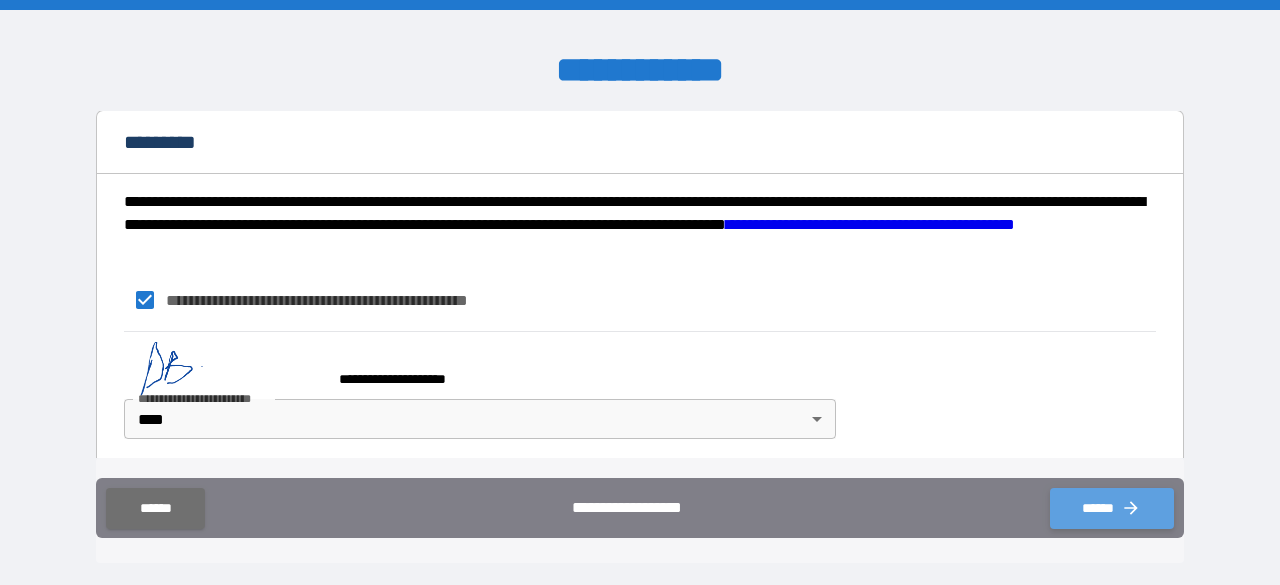 click on "******" at bounding box center (1112, 508) 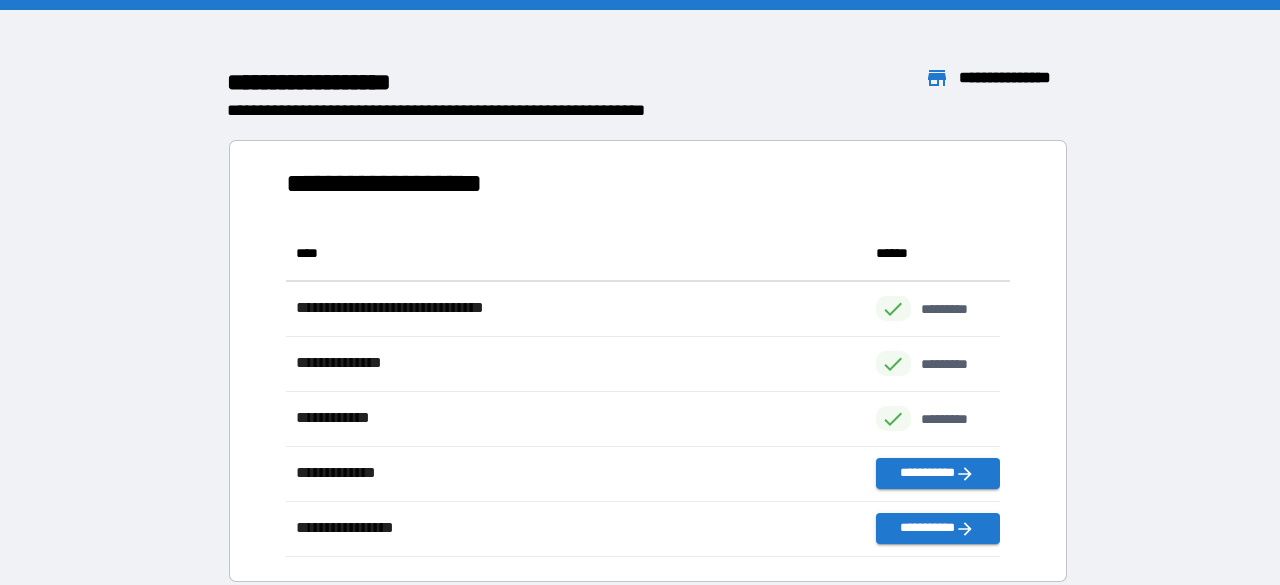 scroll, scrollTop: 16, scrollLeft: 16, axis: both 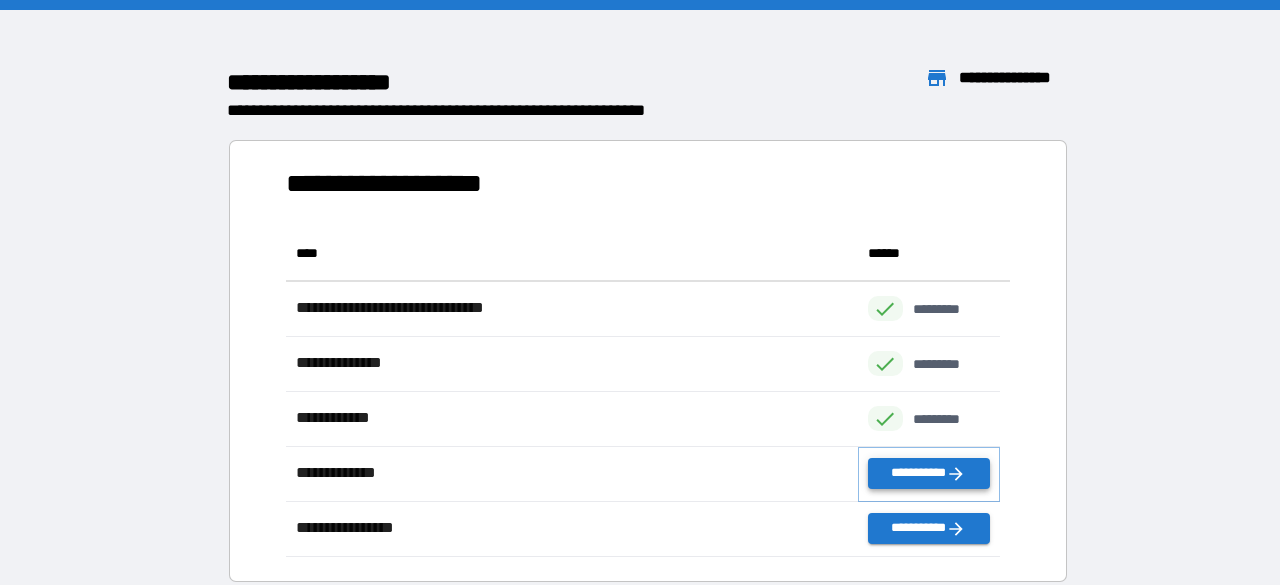click 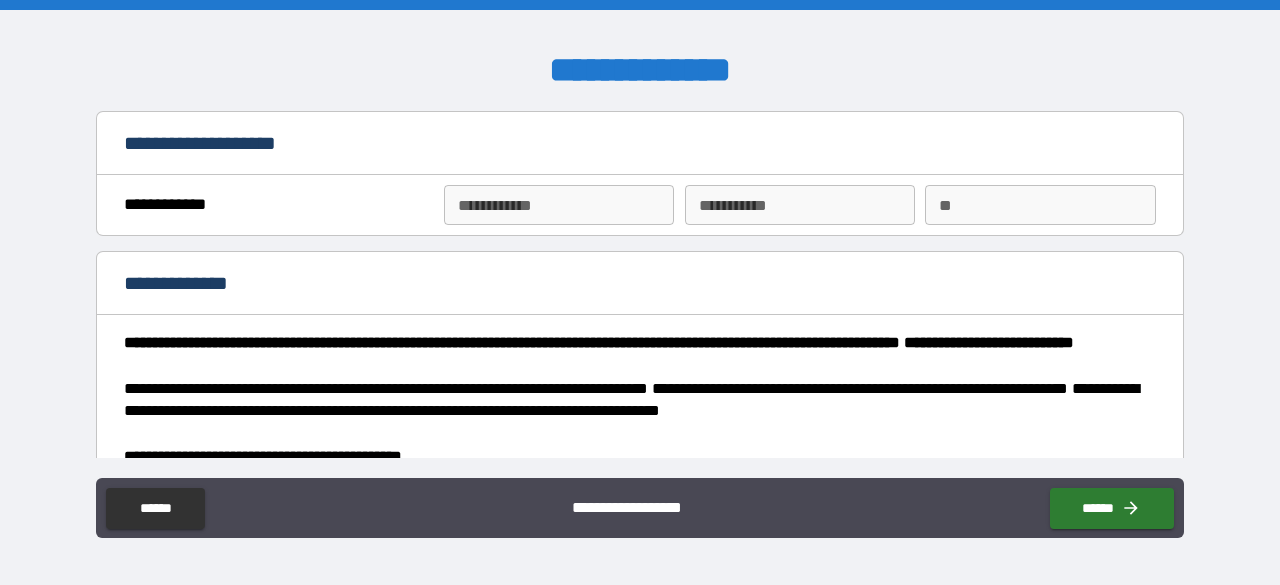 type on "*" 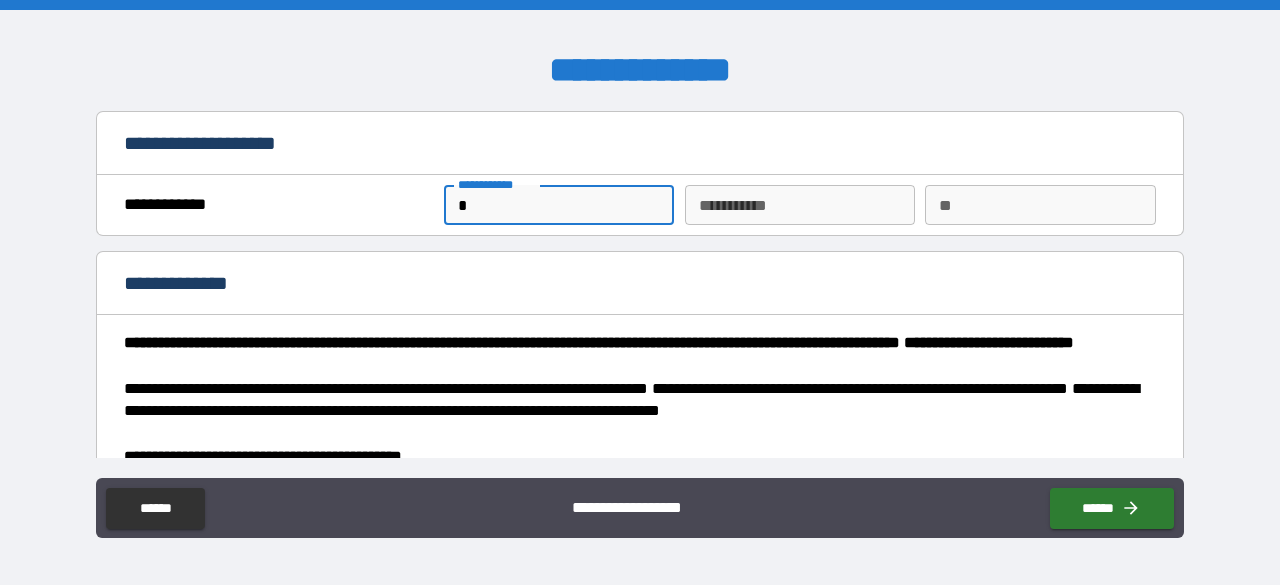 type on "*" 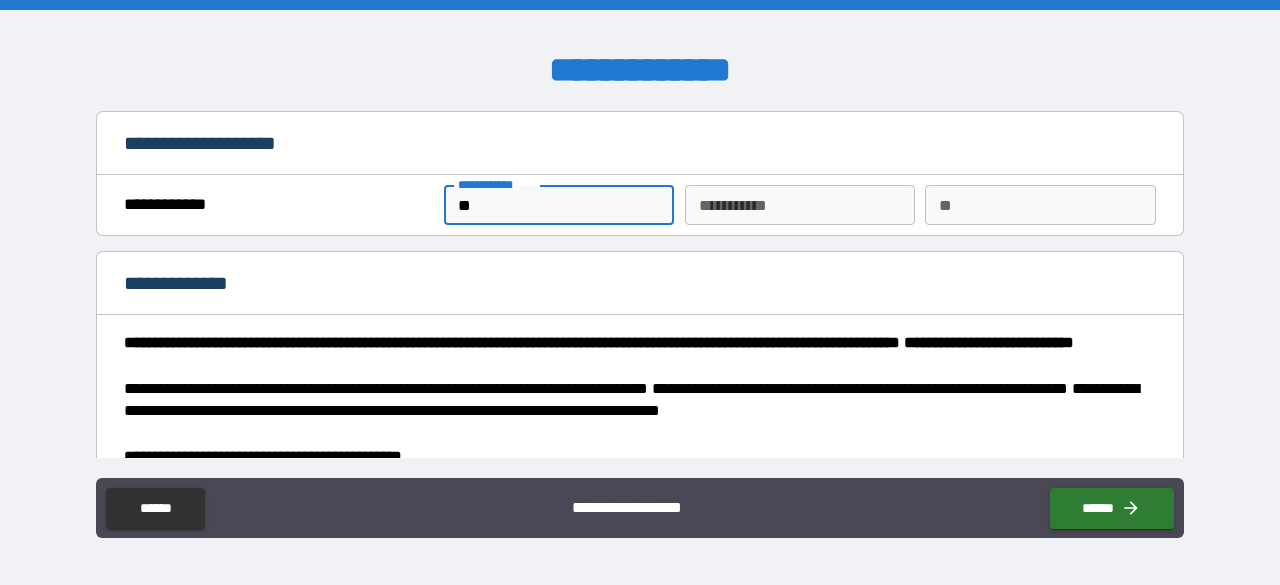 type on "*" 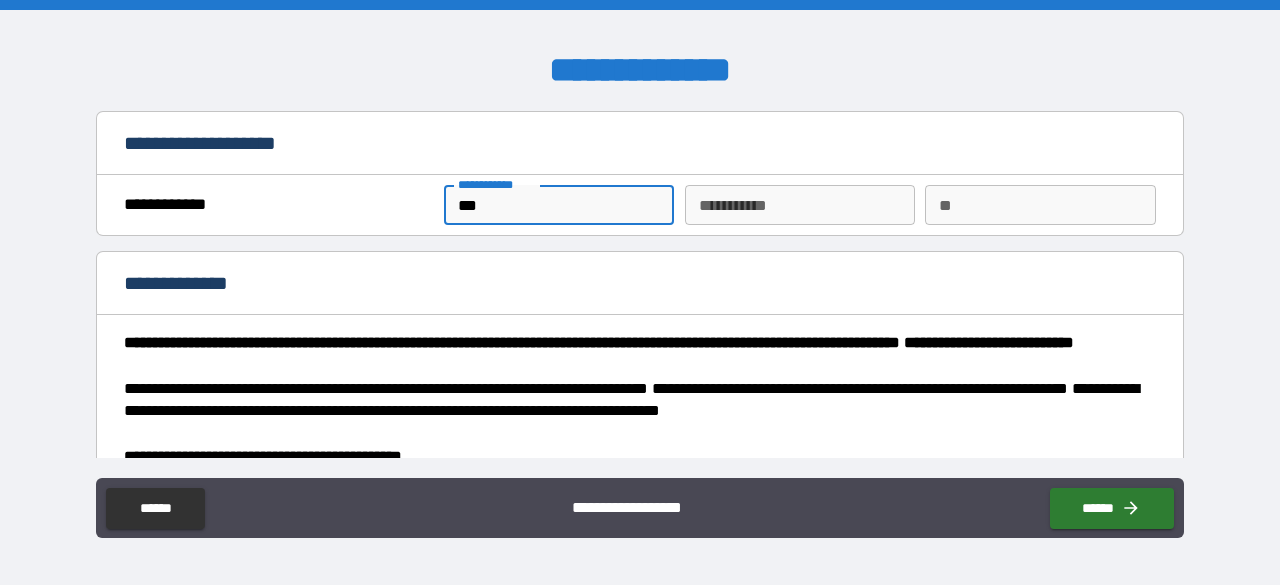 type on "*" 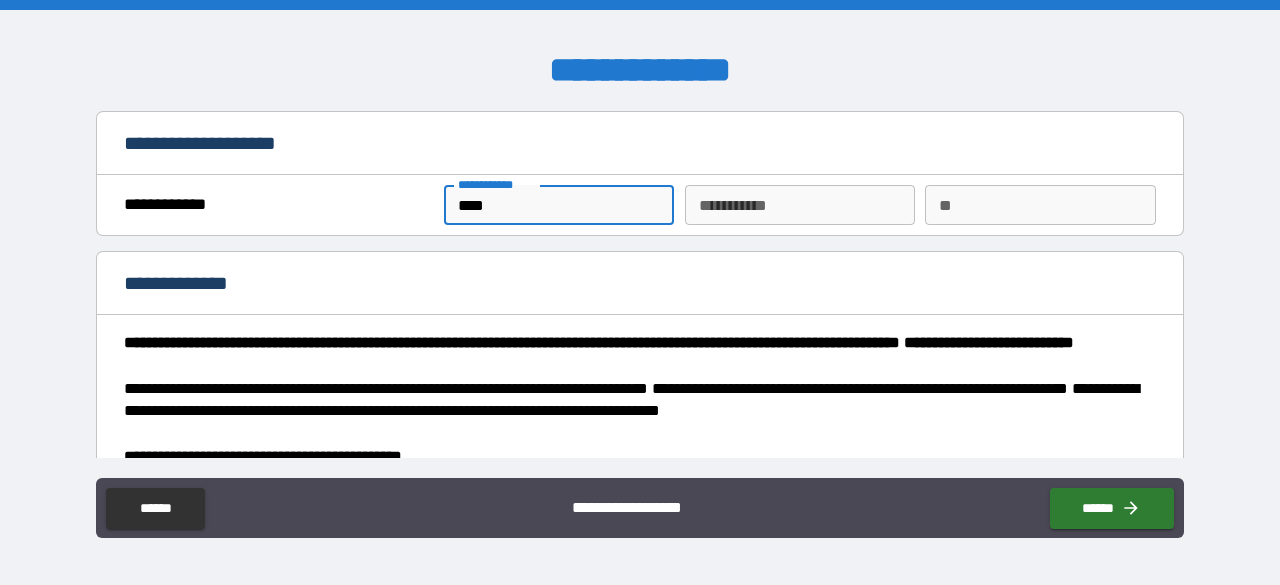 type on "*****" 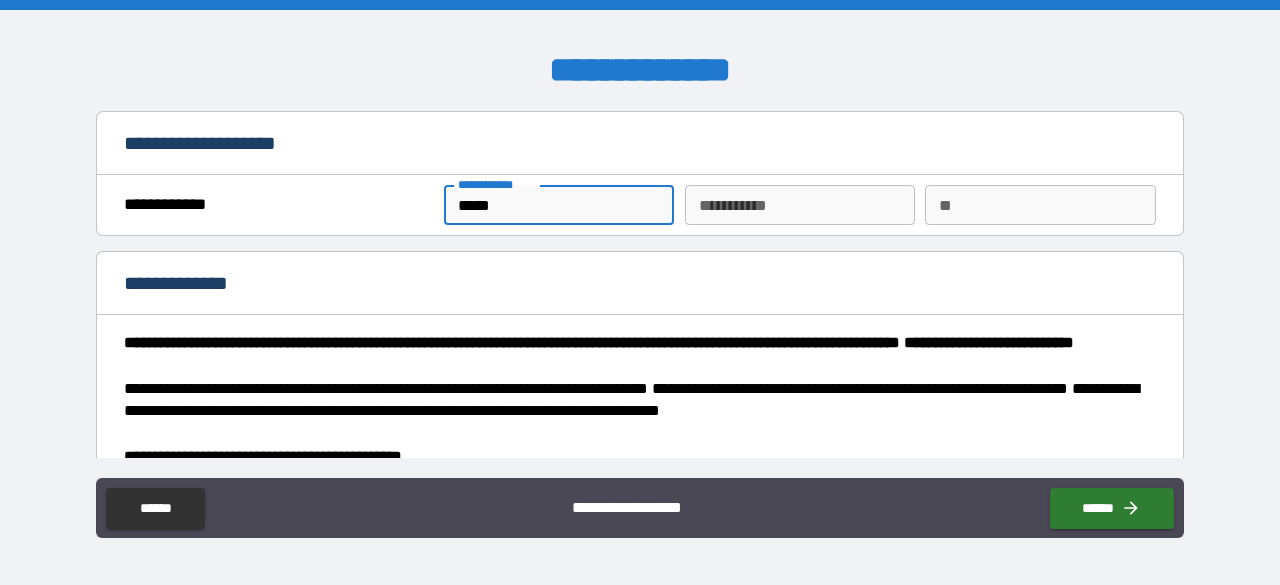 type on "******" 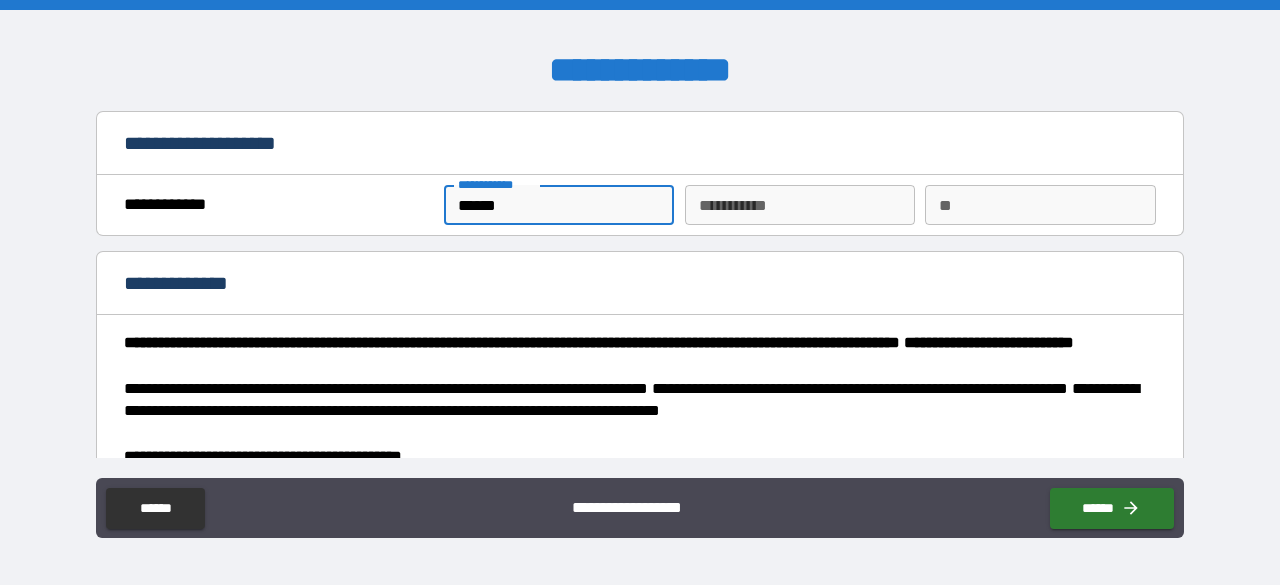 type on "*" 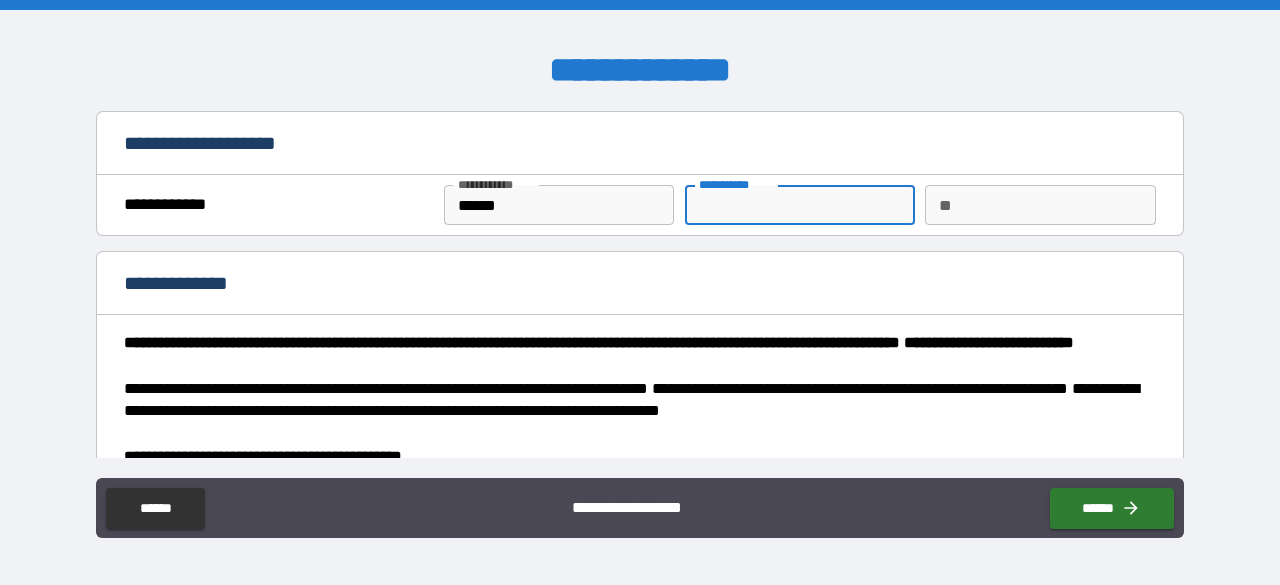 type on "*" 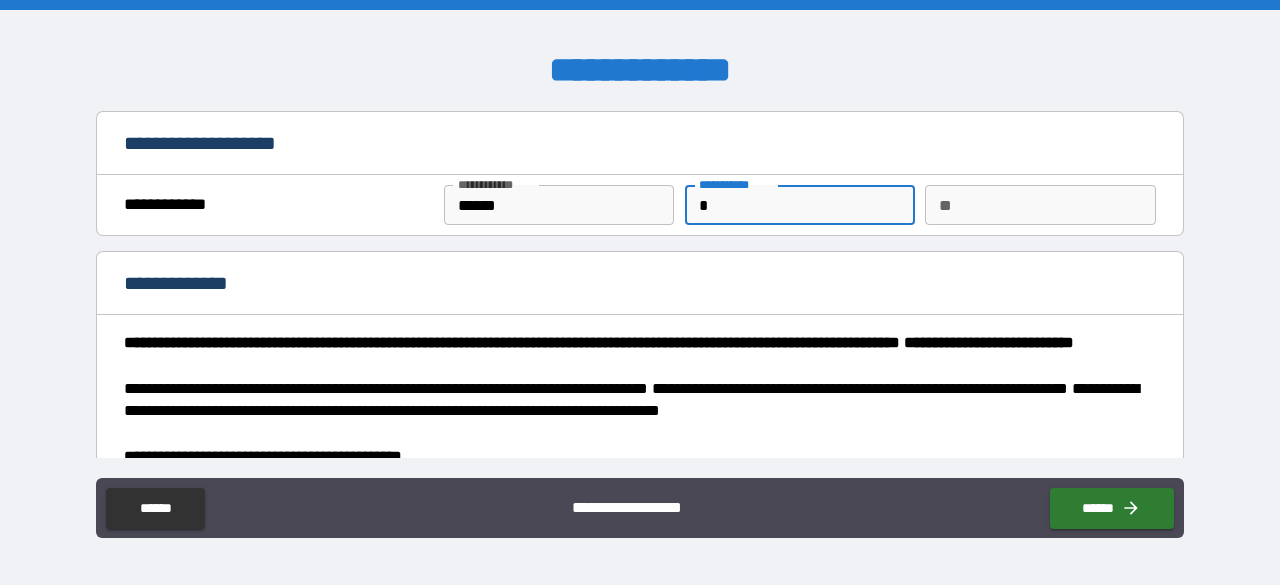 type on "**" 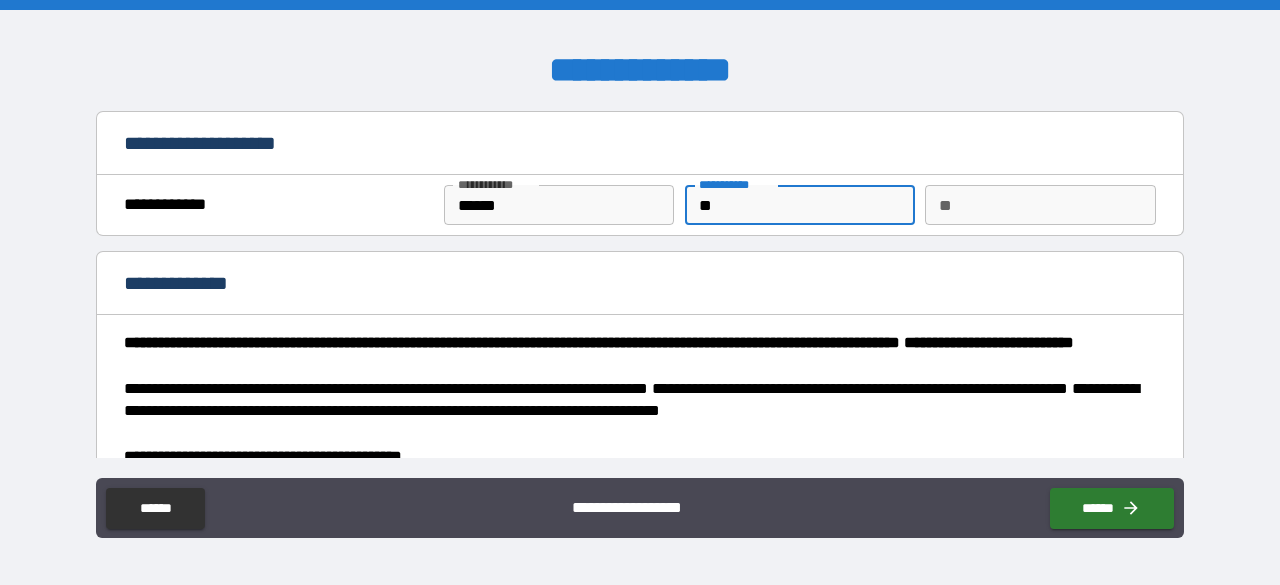 type on "*" 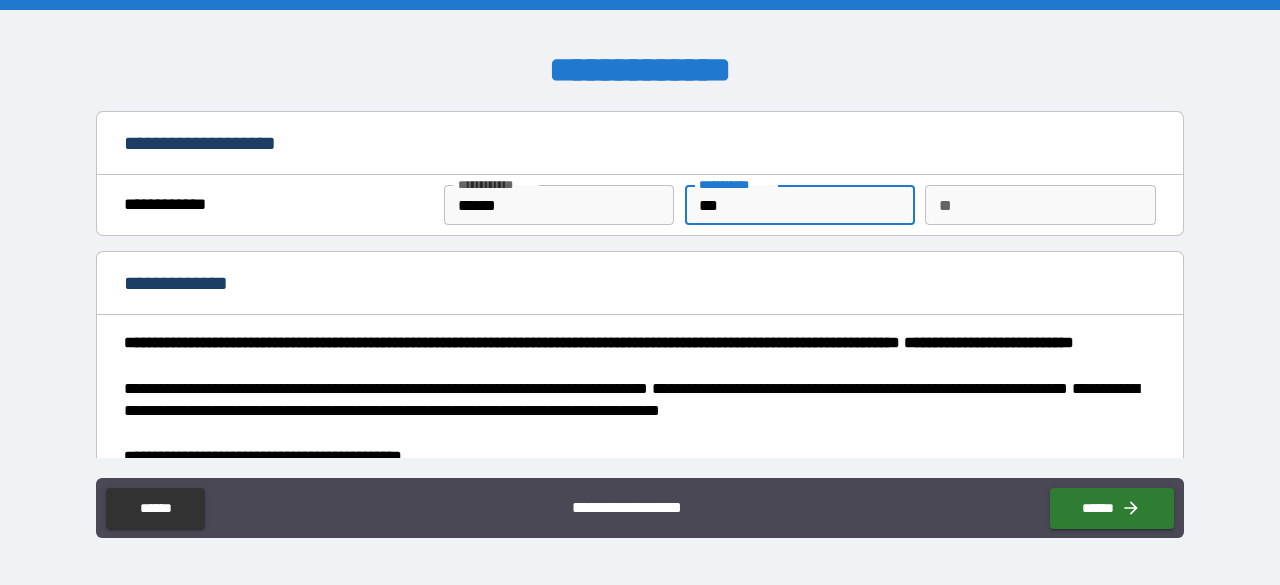 type on "****" 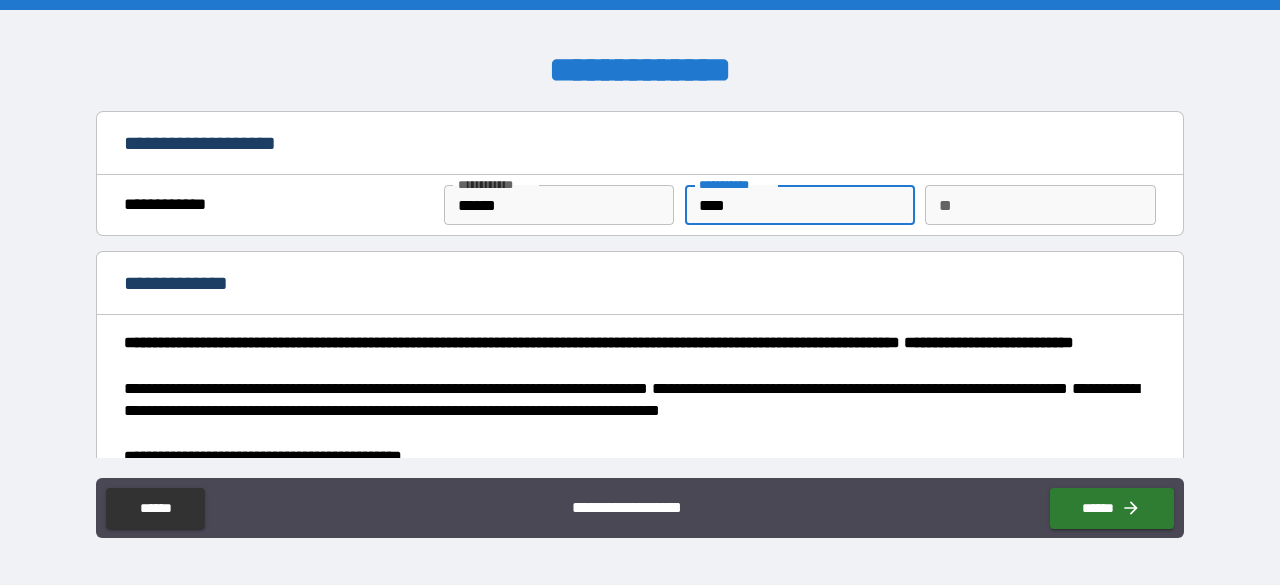 type on "*****" 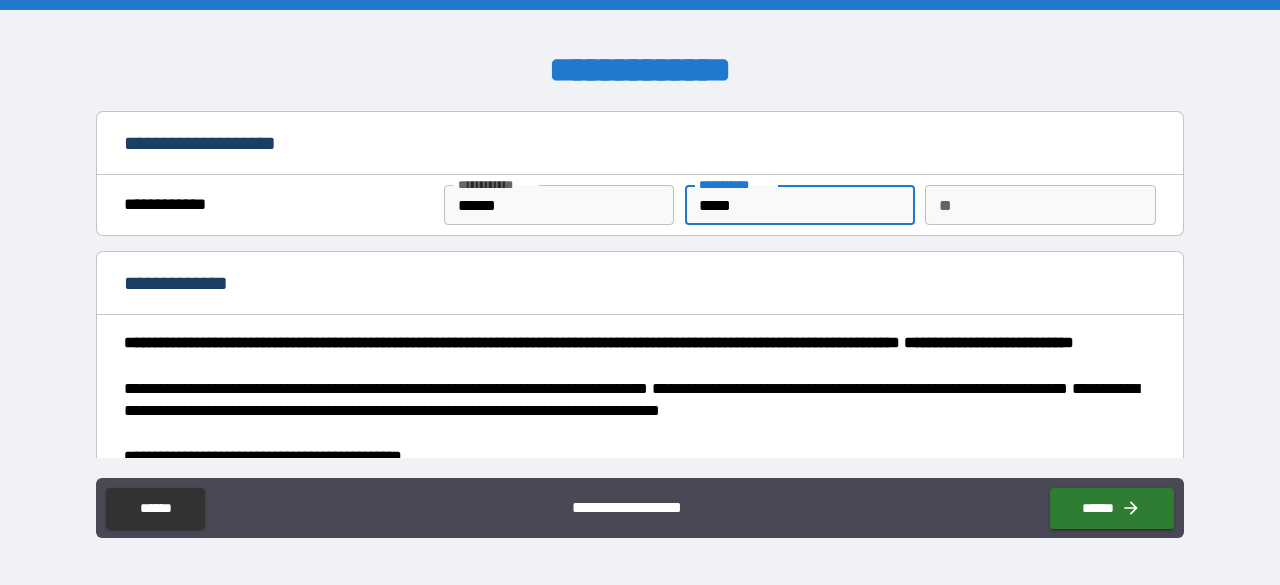 type on "*" 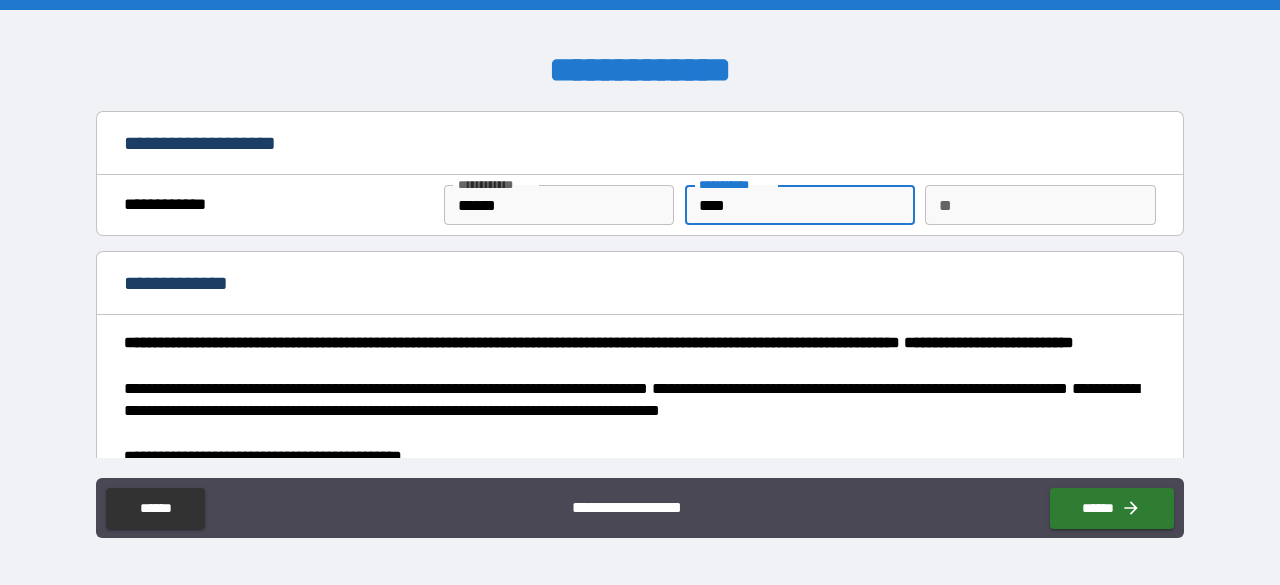 type on "***" 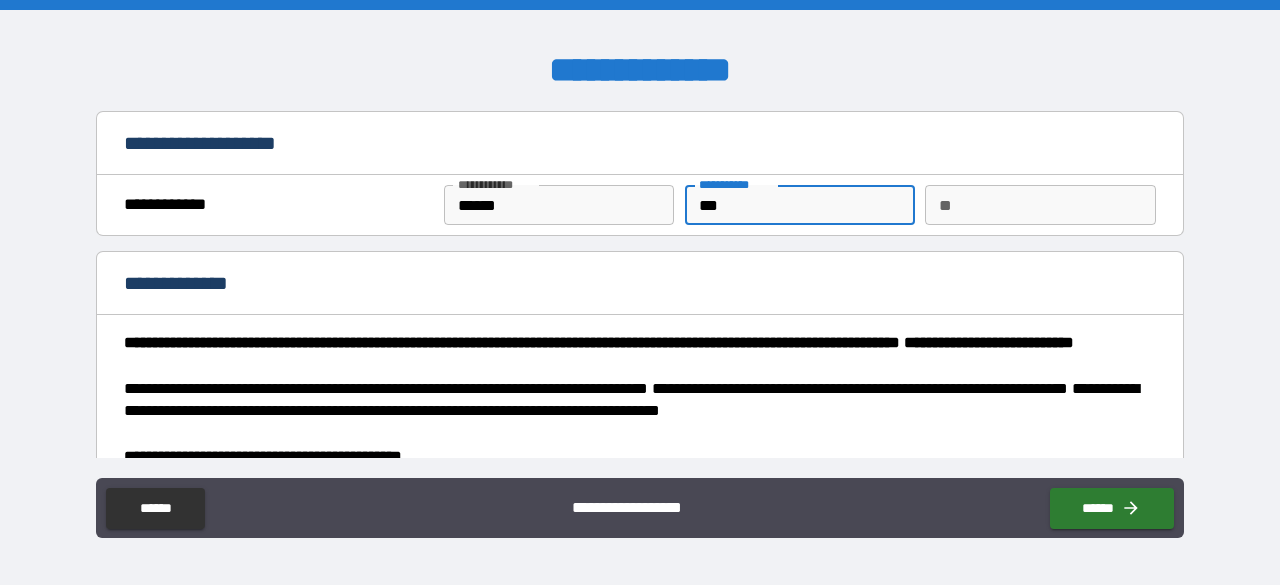type on "**" 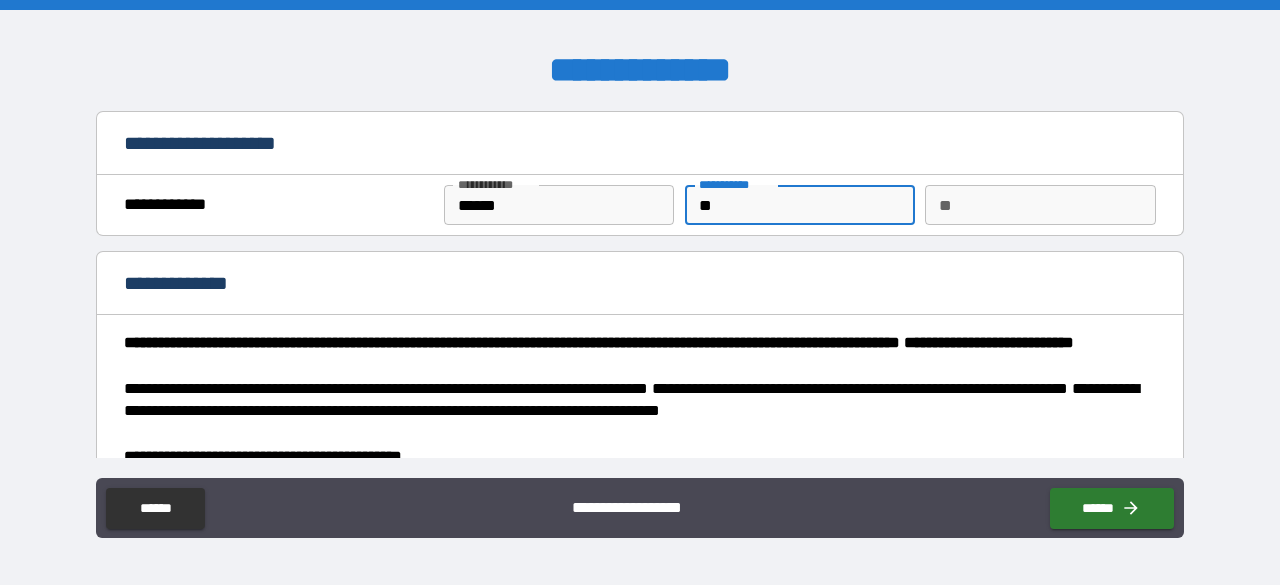 type on "*" 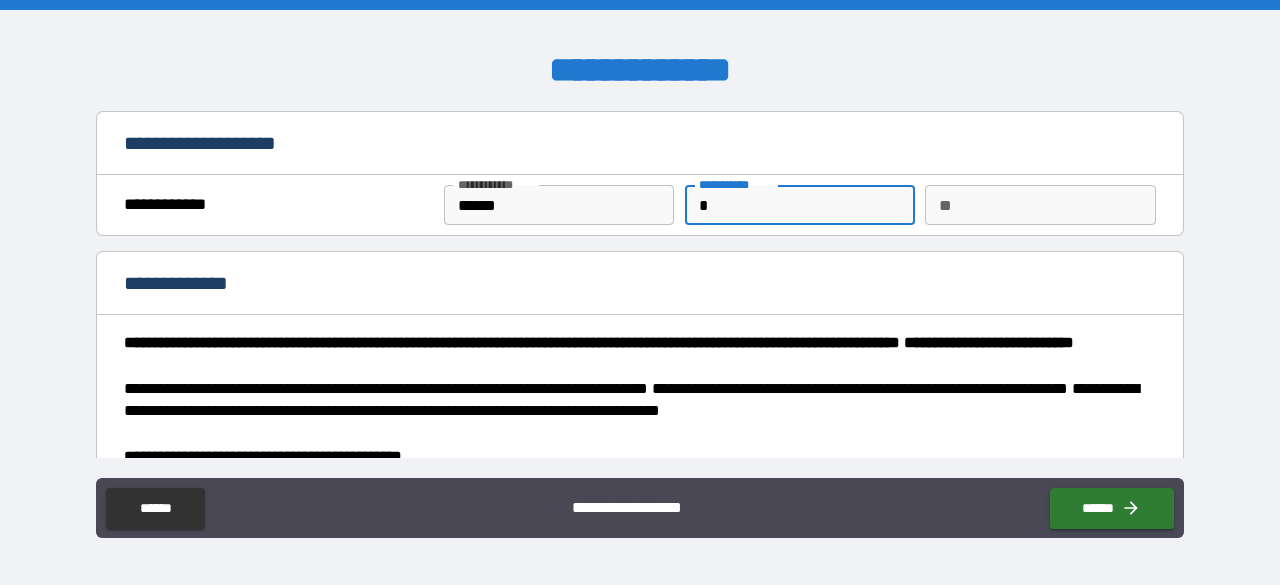 type on "*" 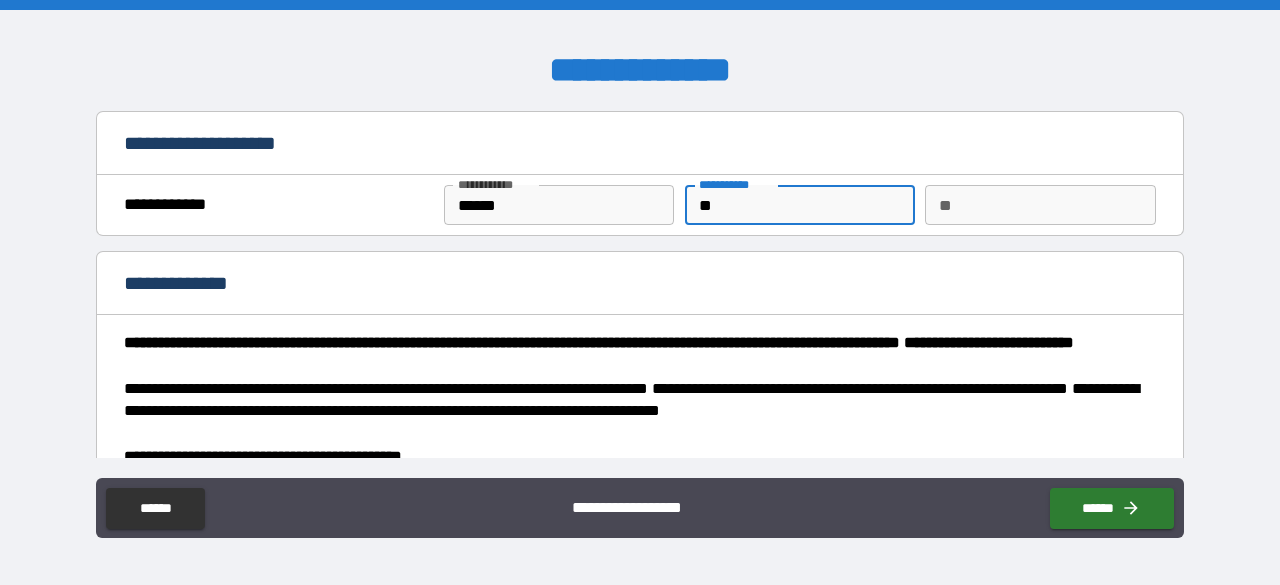 type on "***" 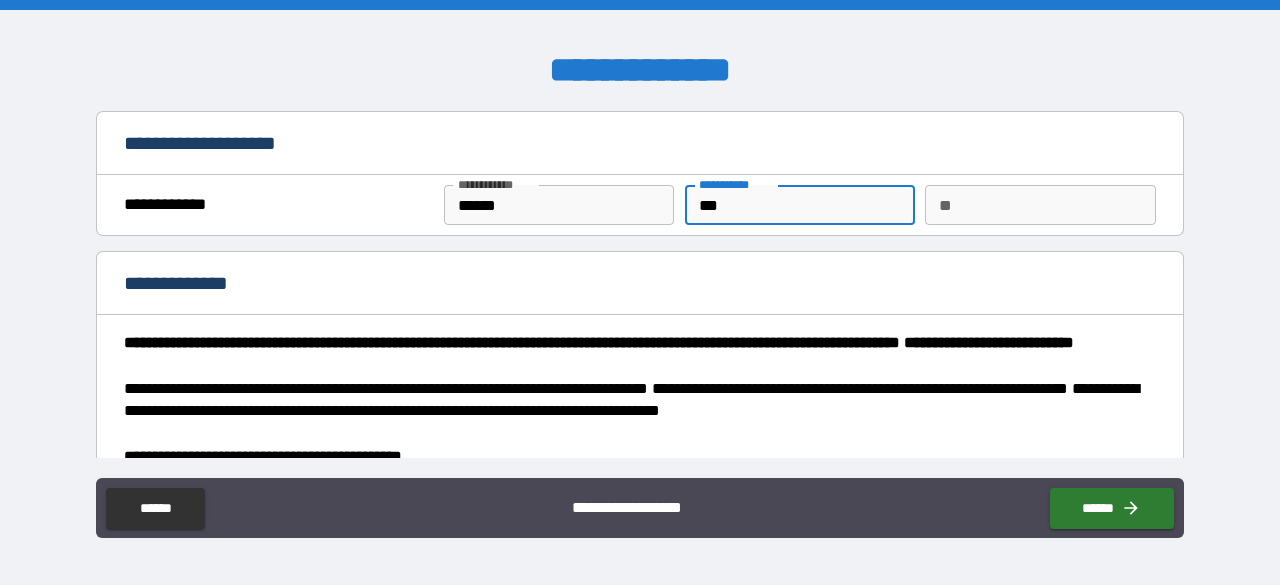 type on "*" 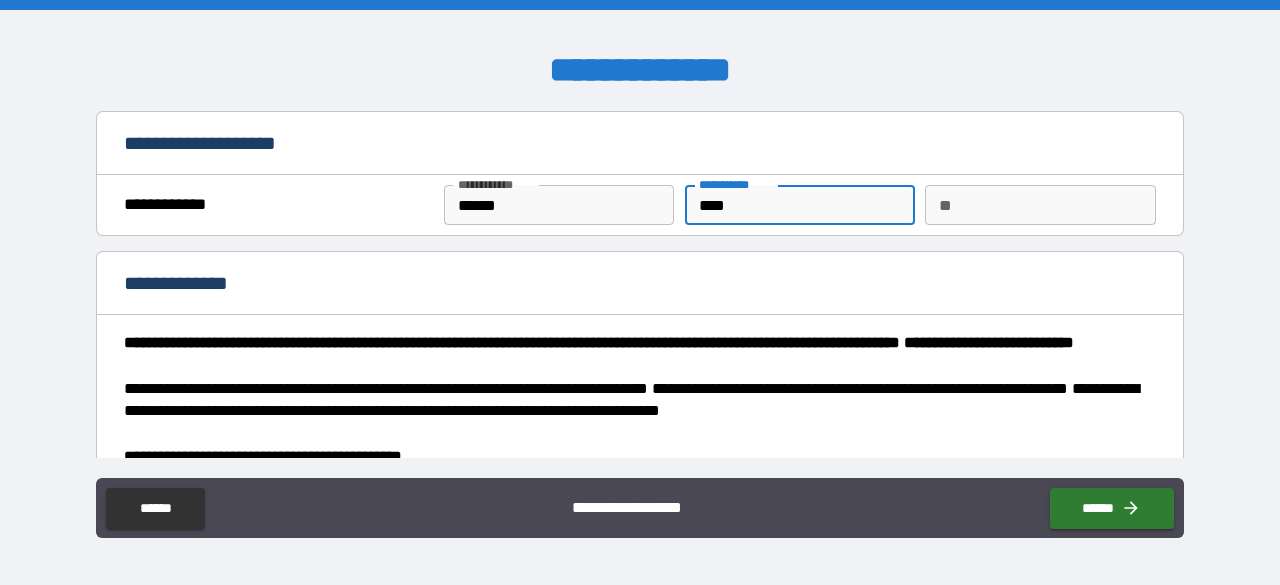 type on "*****" 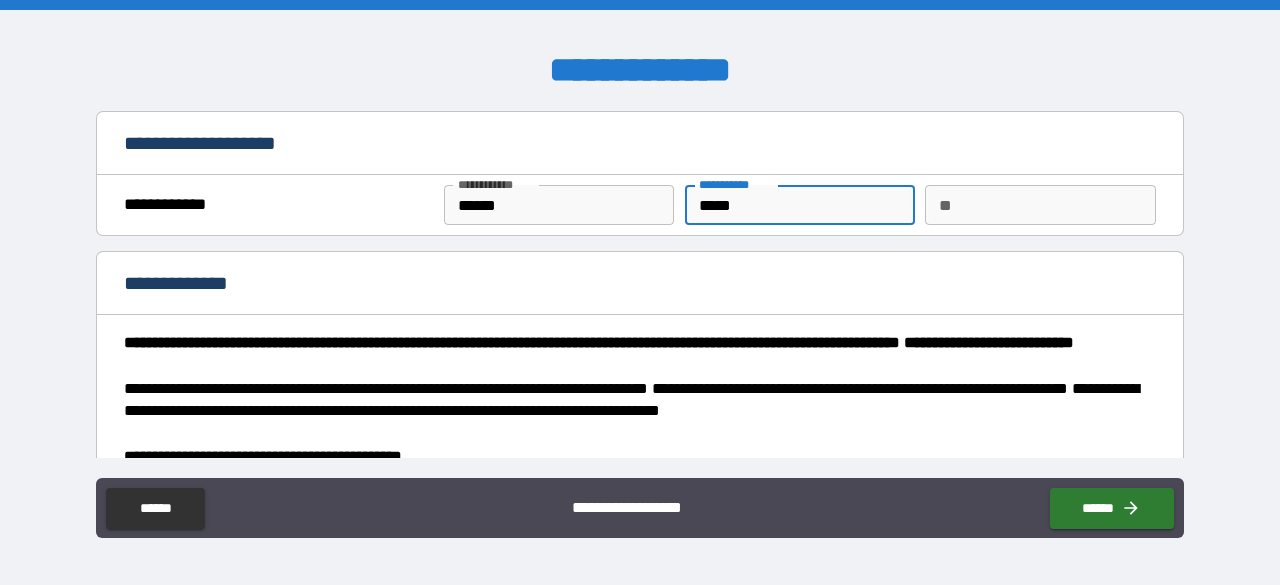 type on "*" 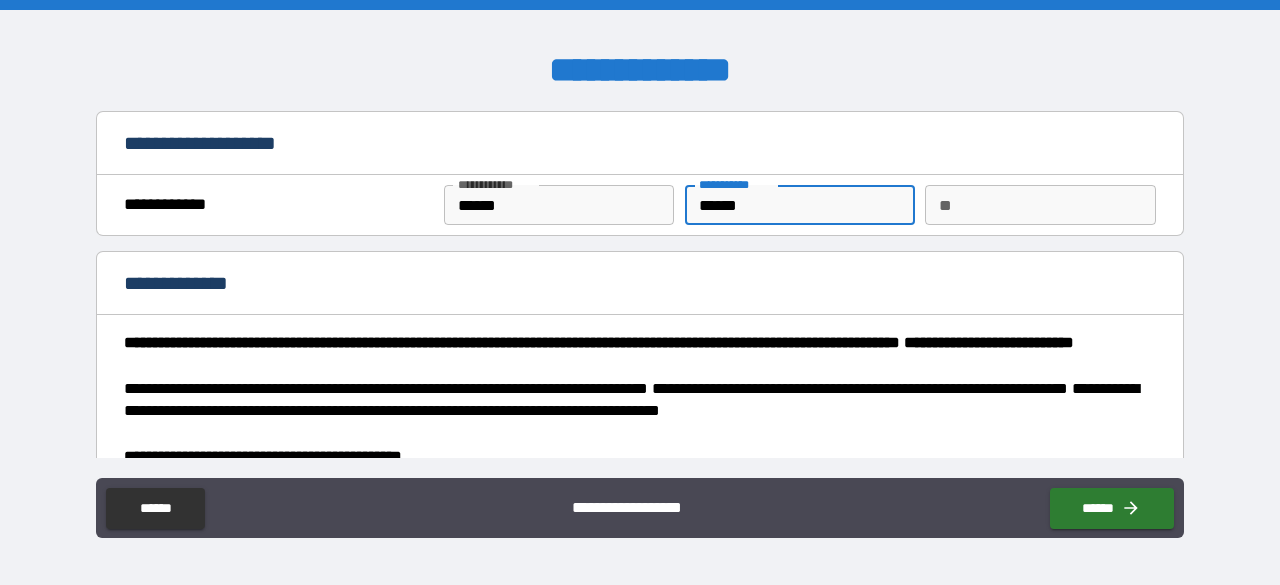type on "*" 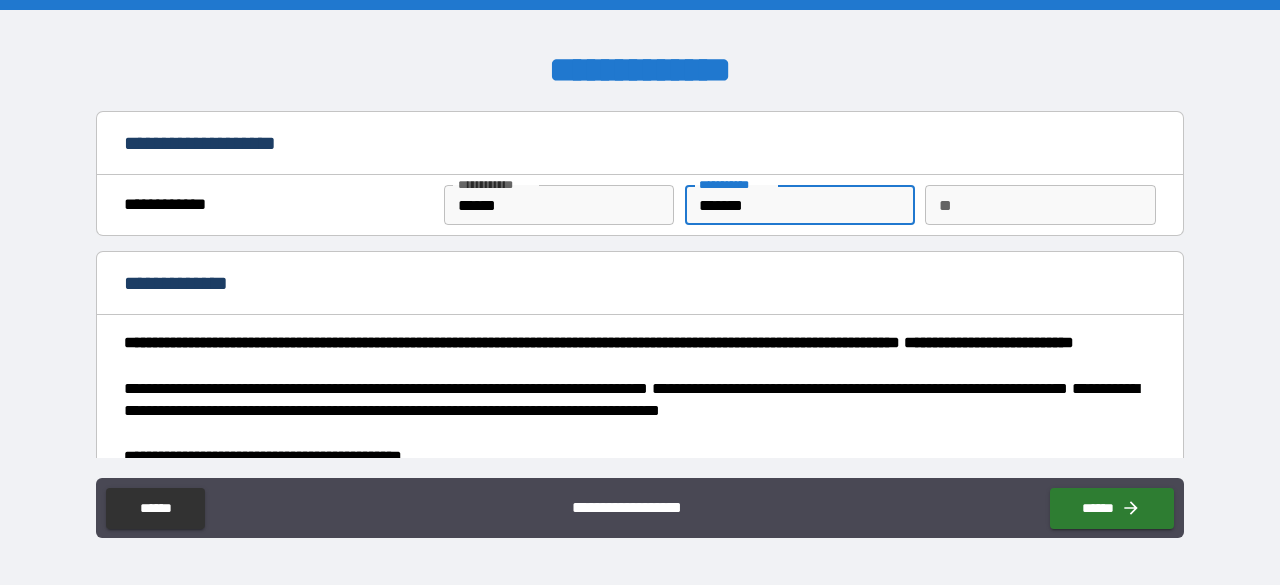 type on "*" 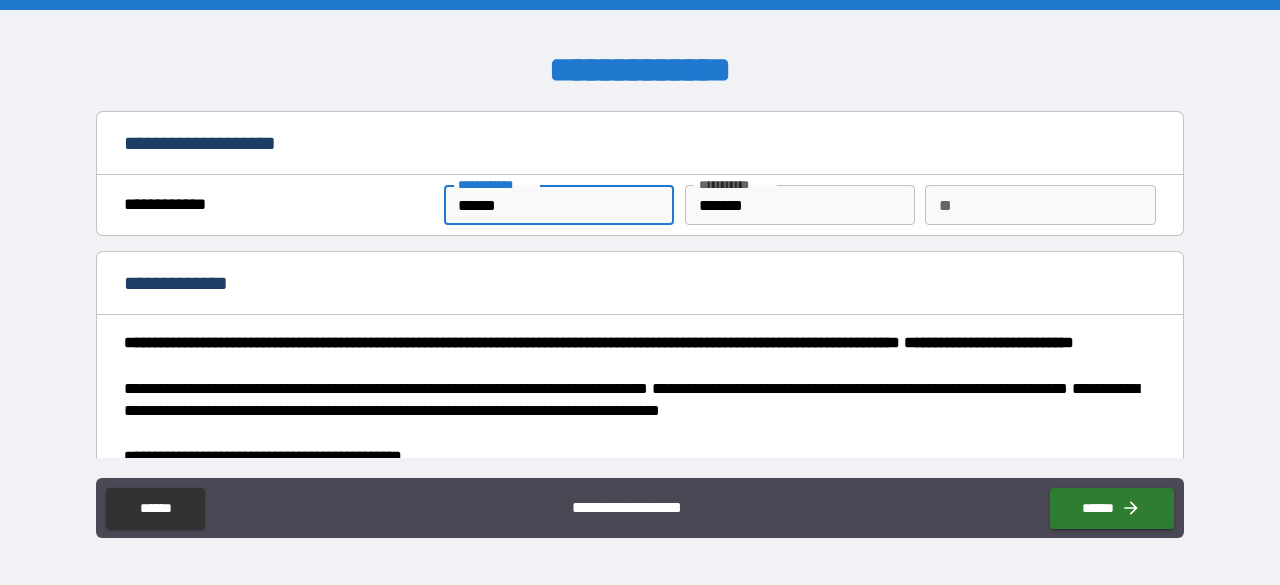 click on "******" at bounding box center (559, 205) 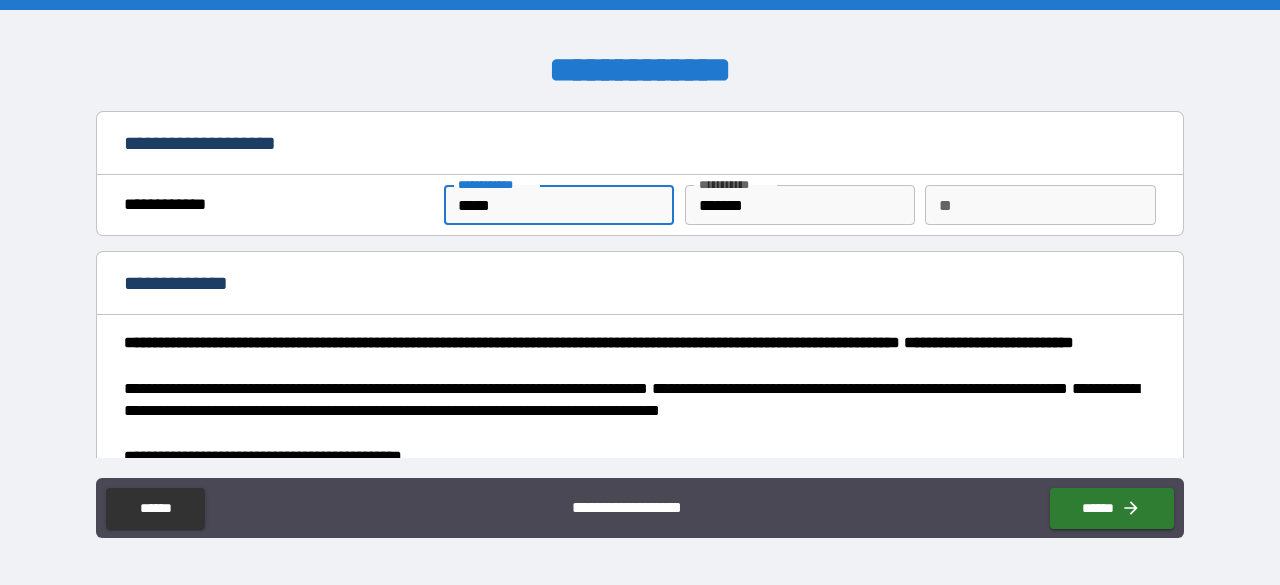 type on "*" 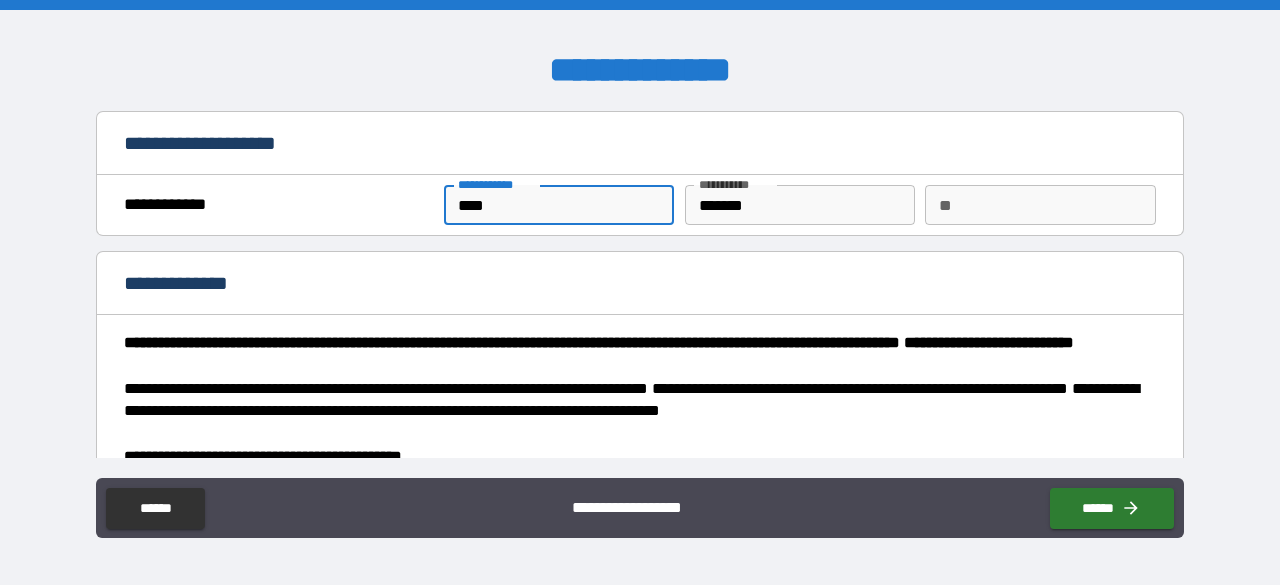 type on "*" 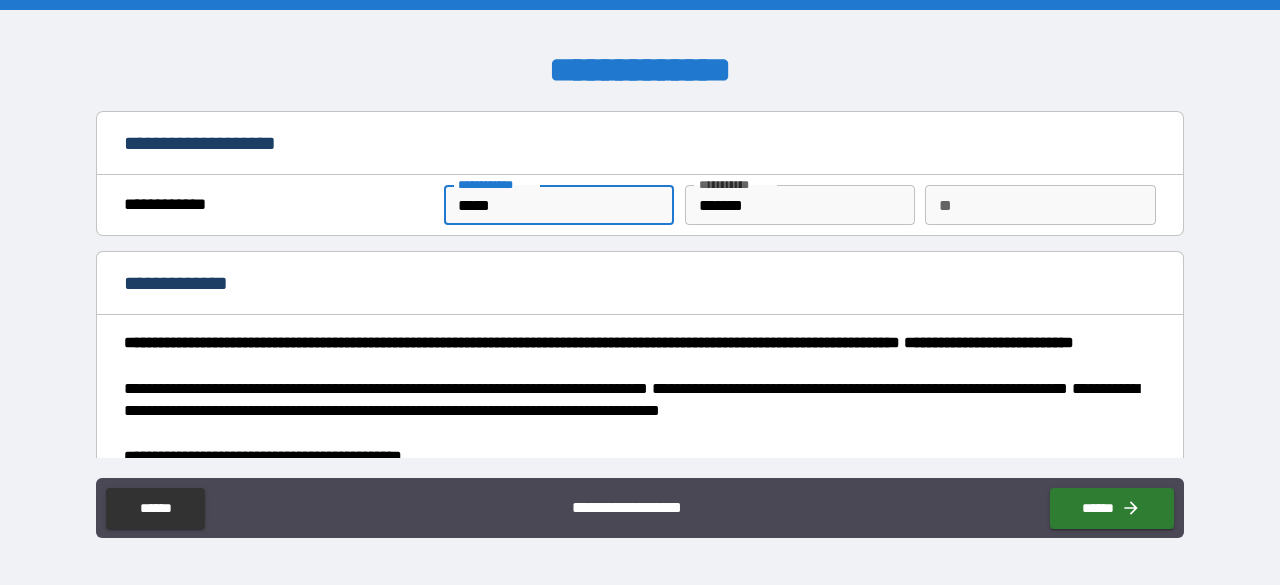 type on "*" 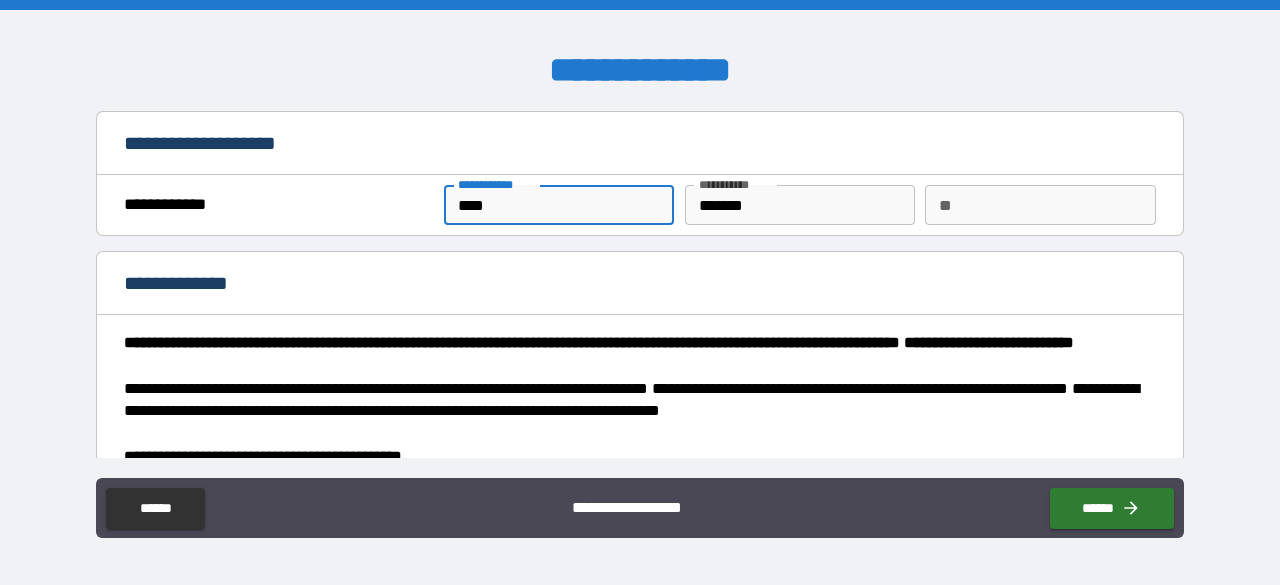 type on "*" 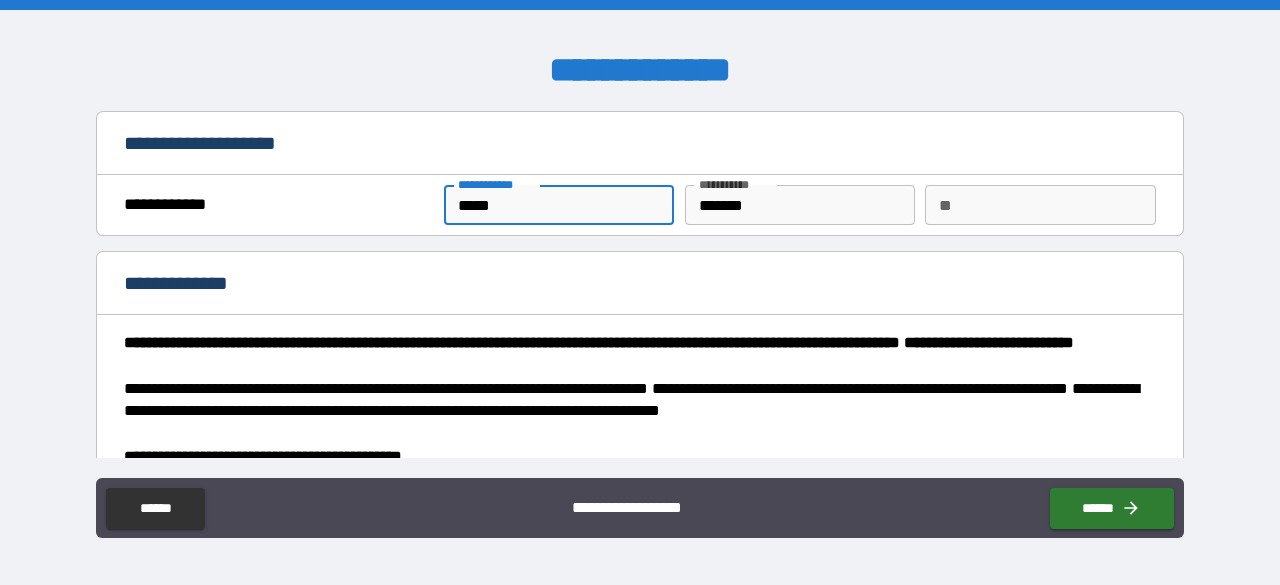 type on "******" 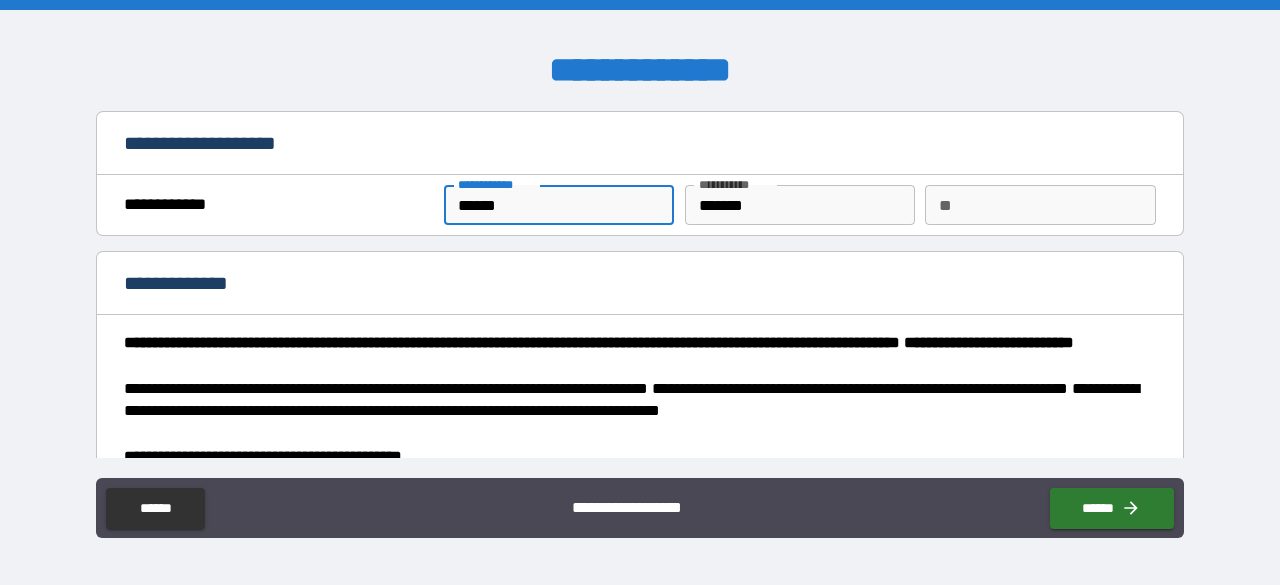 type on "*" 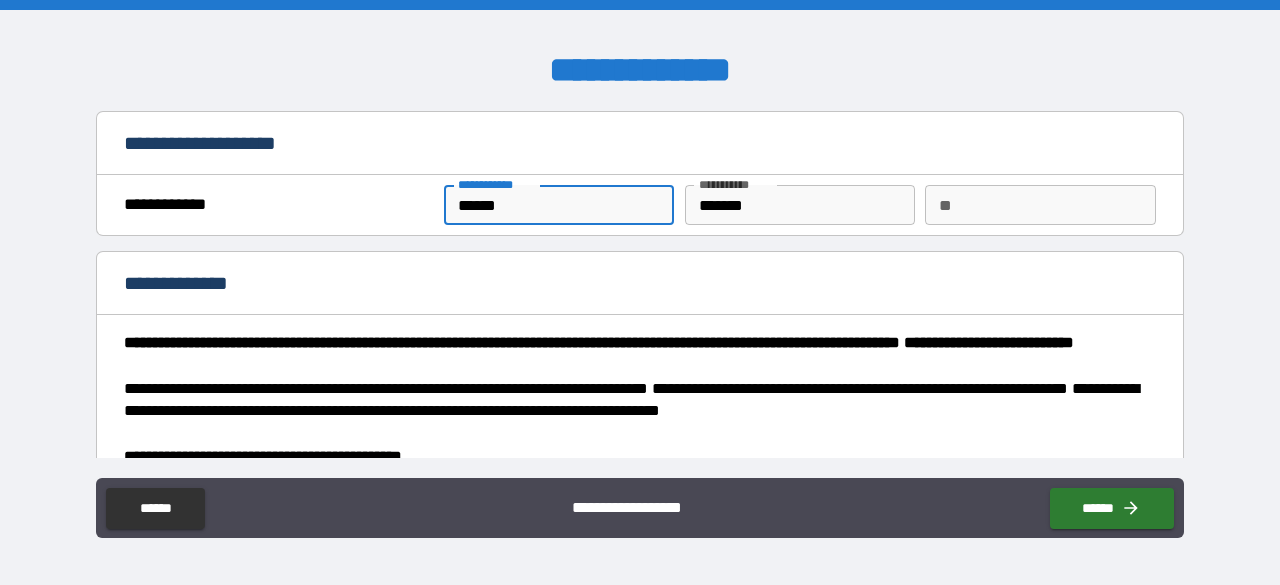type on "******" 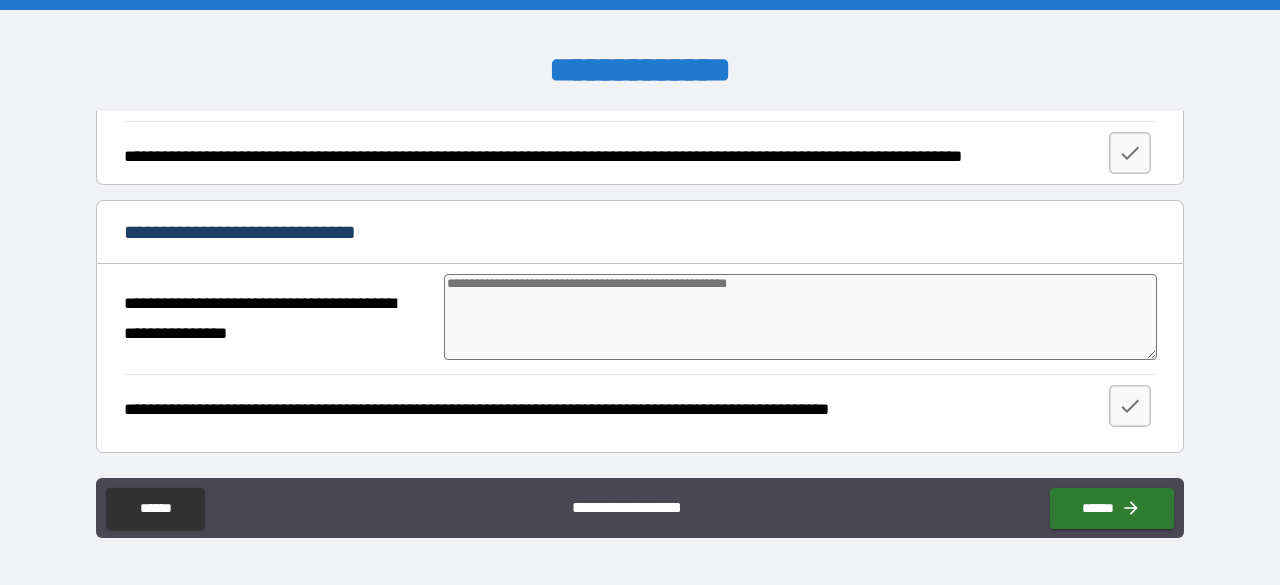 scroll, scrollTop: 3338, scrollLeft: 0, axis: vertical 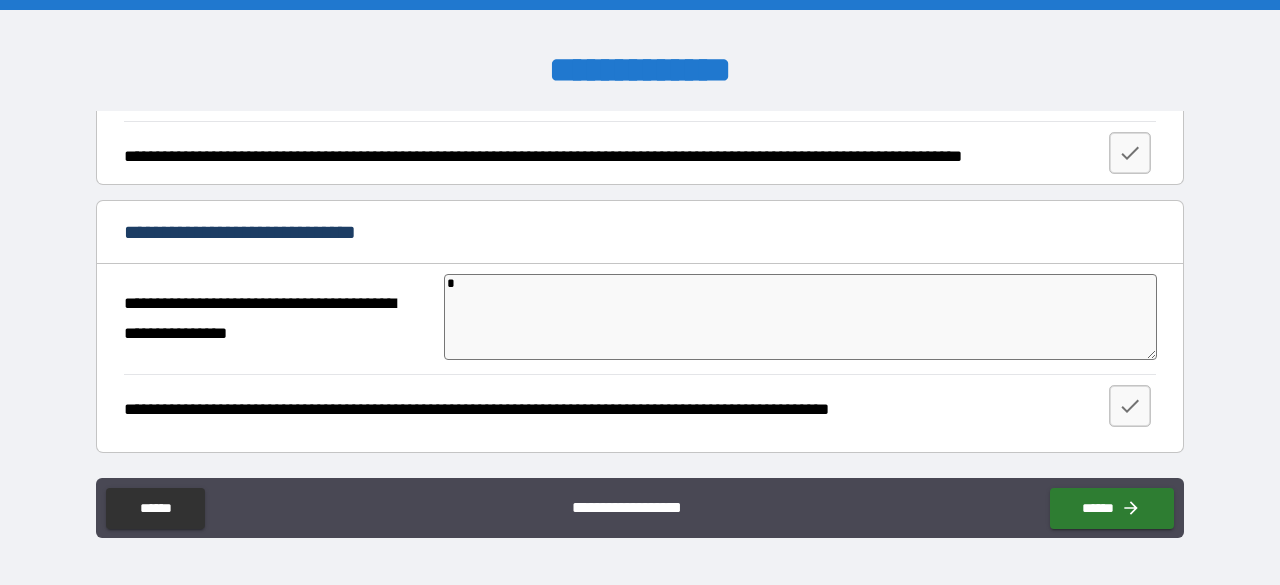 type on "*" 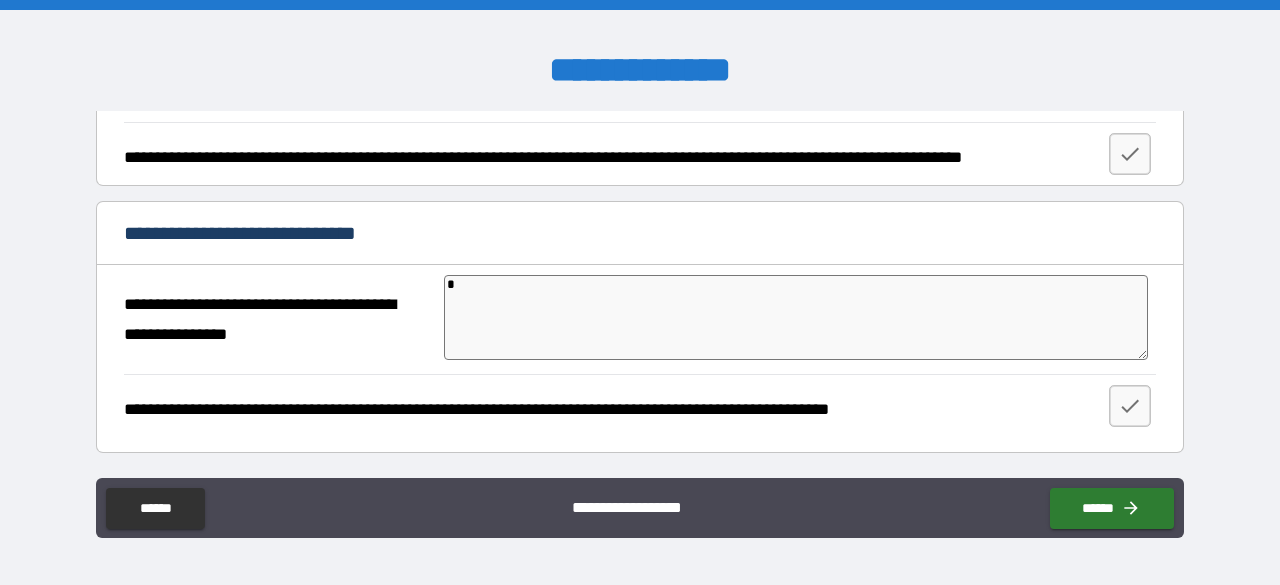 type on "**" 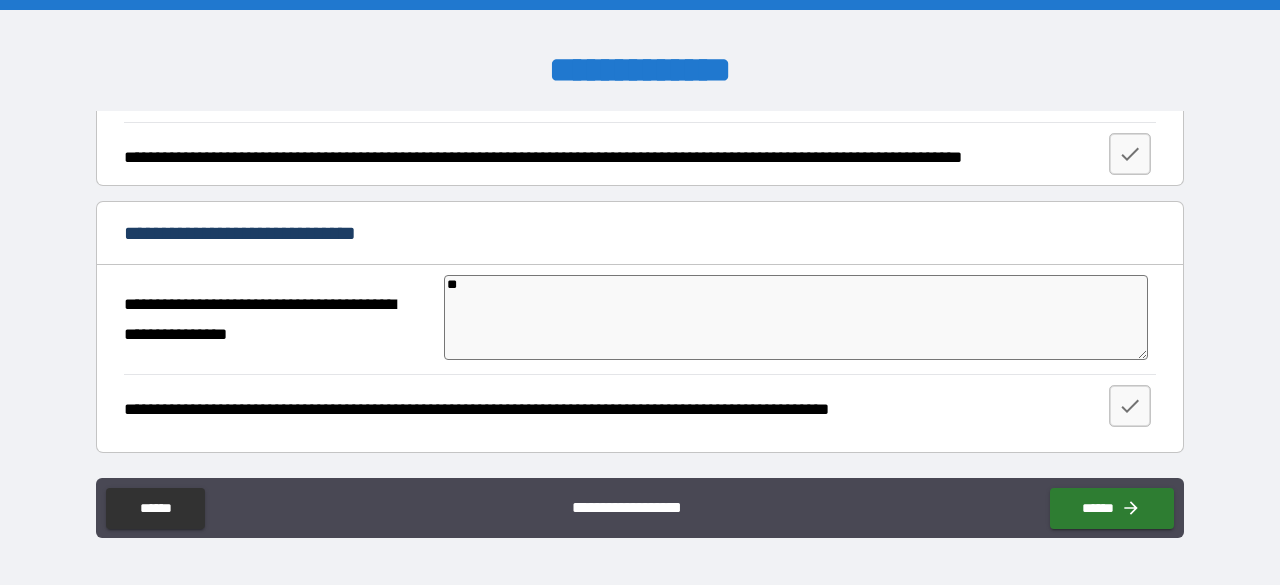 type on "*" 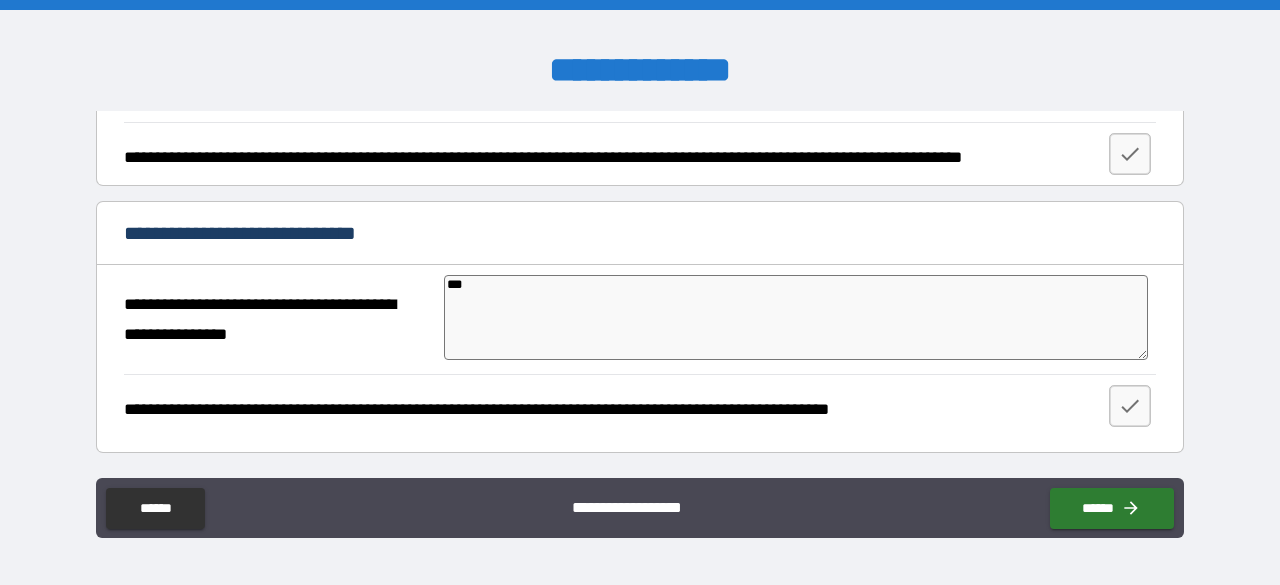 type on "*" 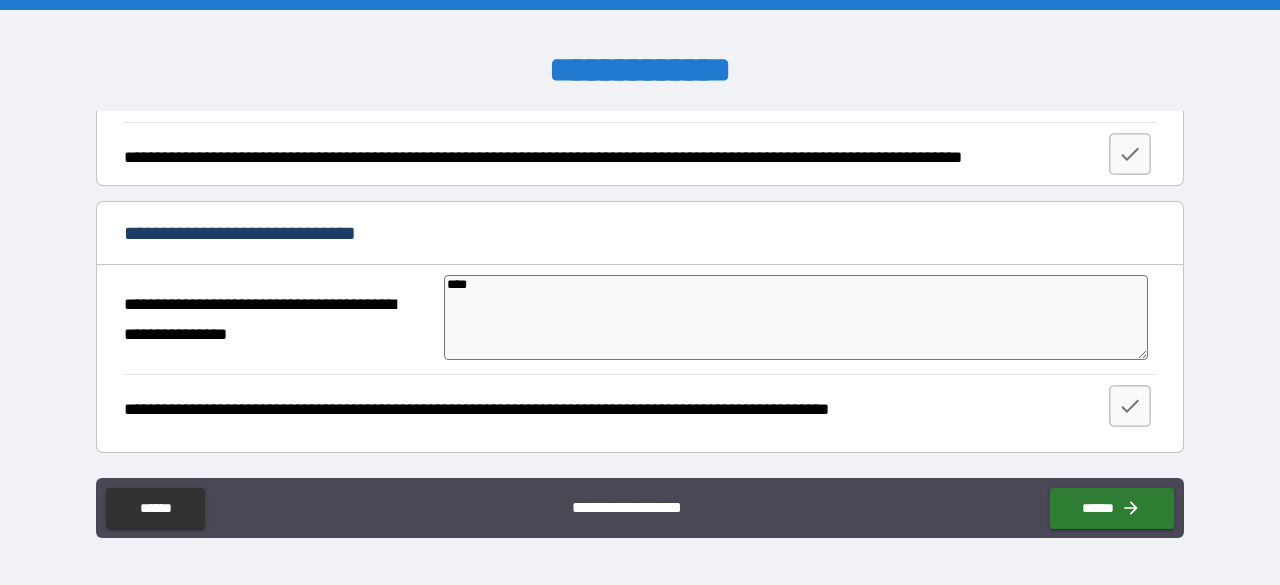 type on "*" 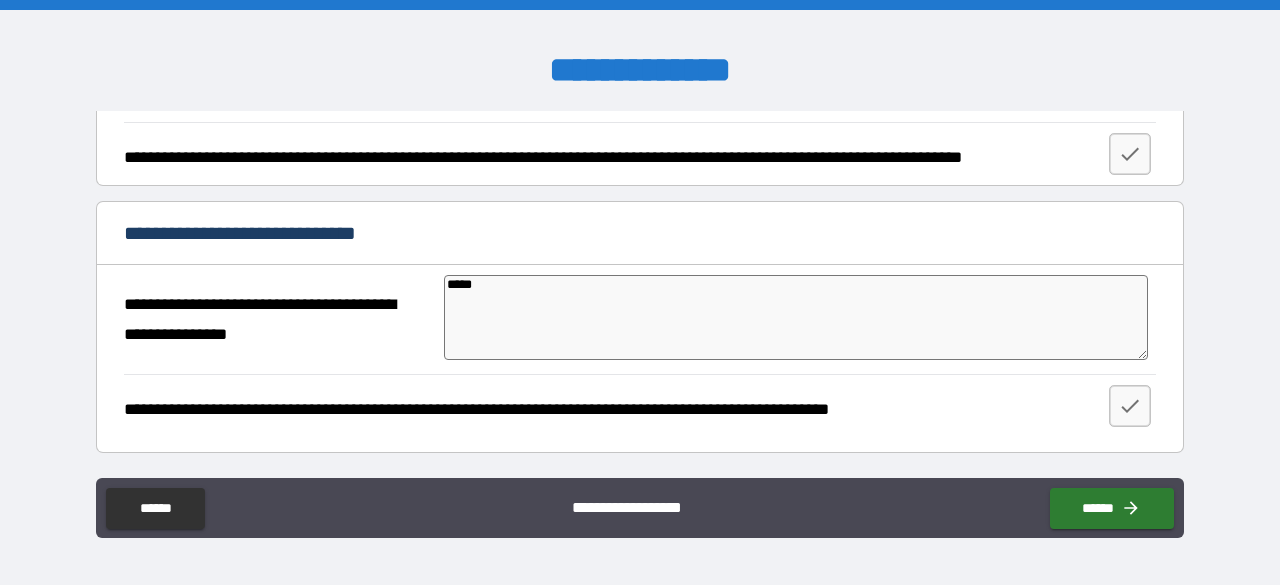type on "*" 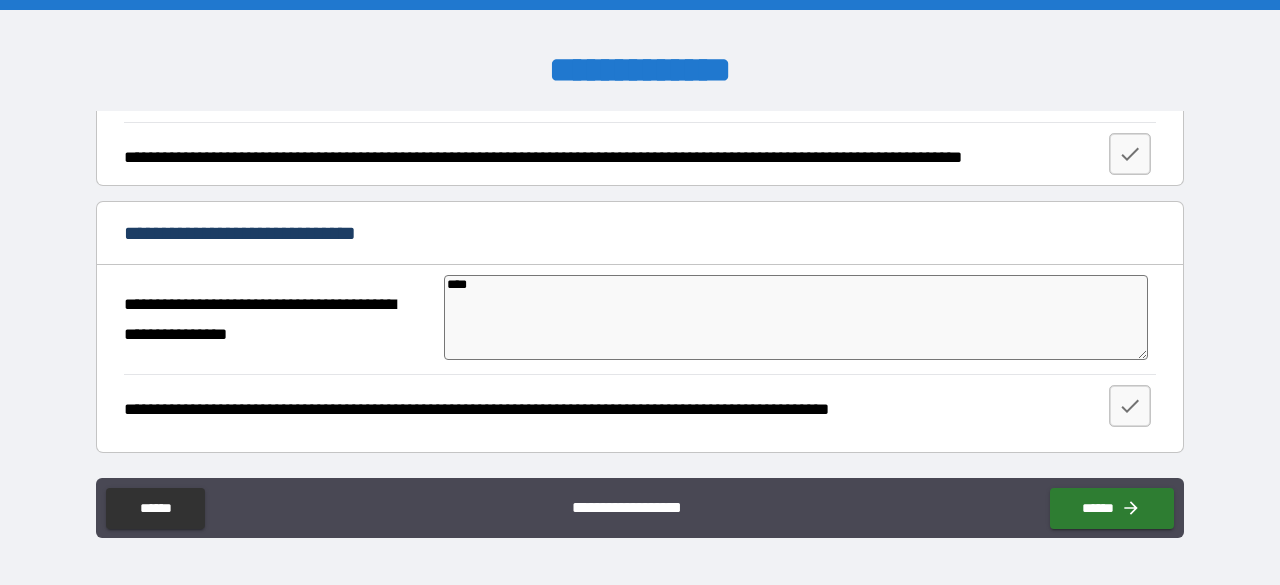 type on "*" 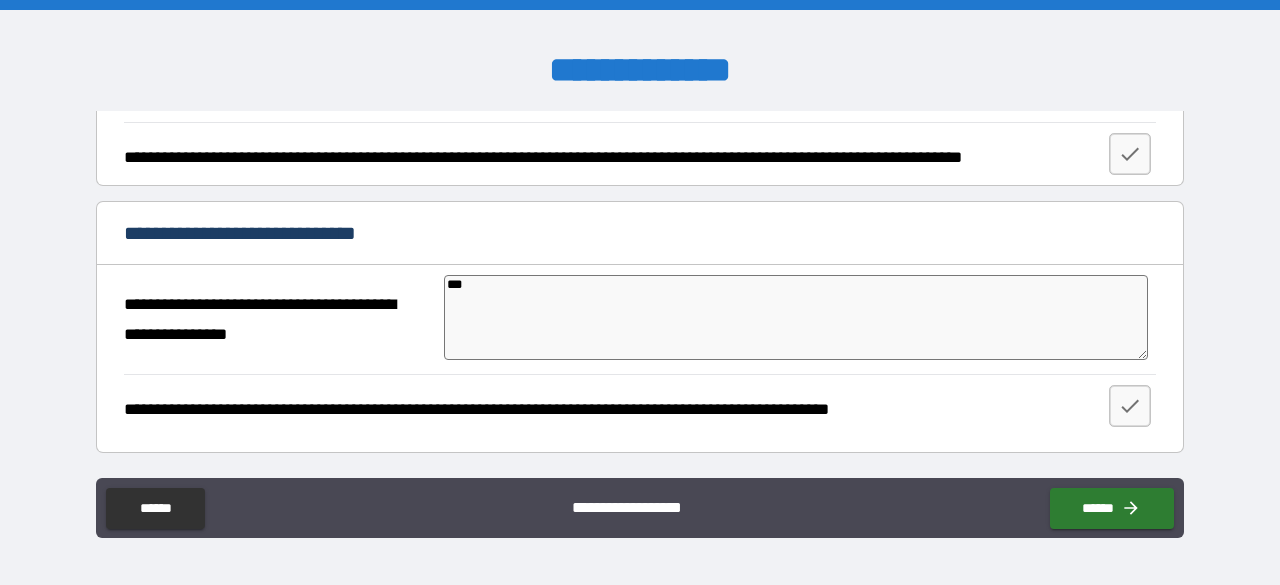 type on "*" 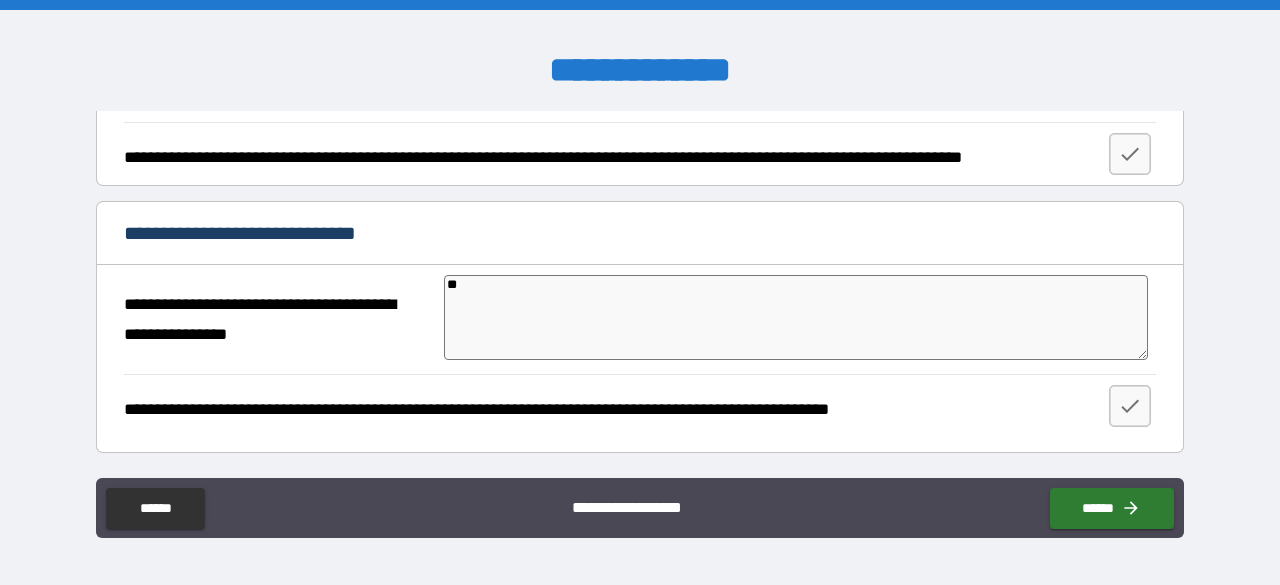type on "*" 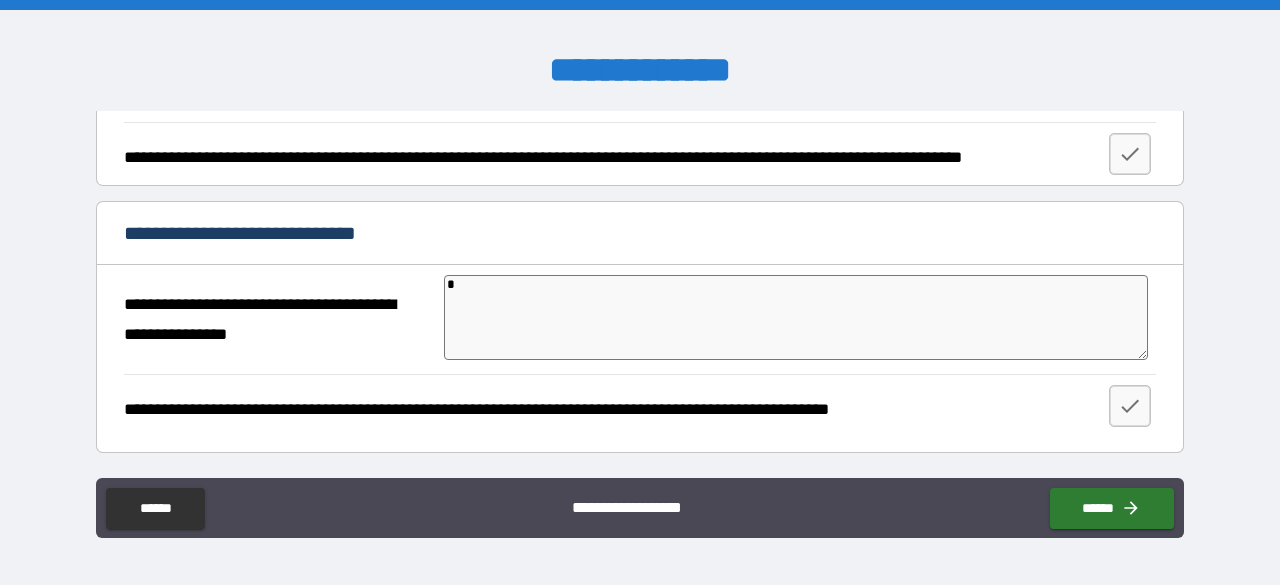 type on "*" 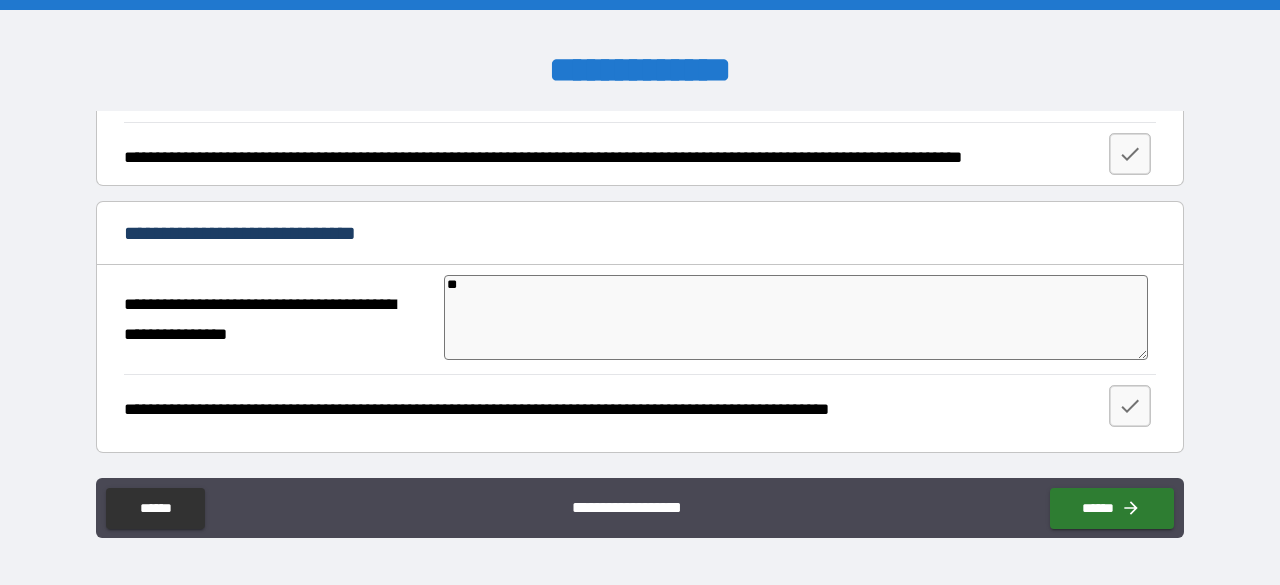 type on "***" 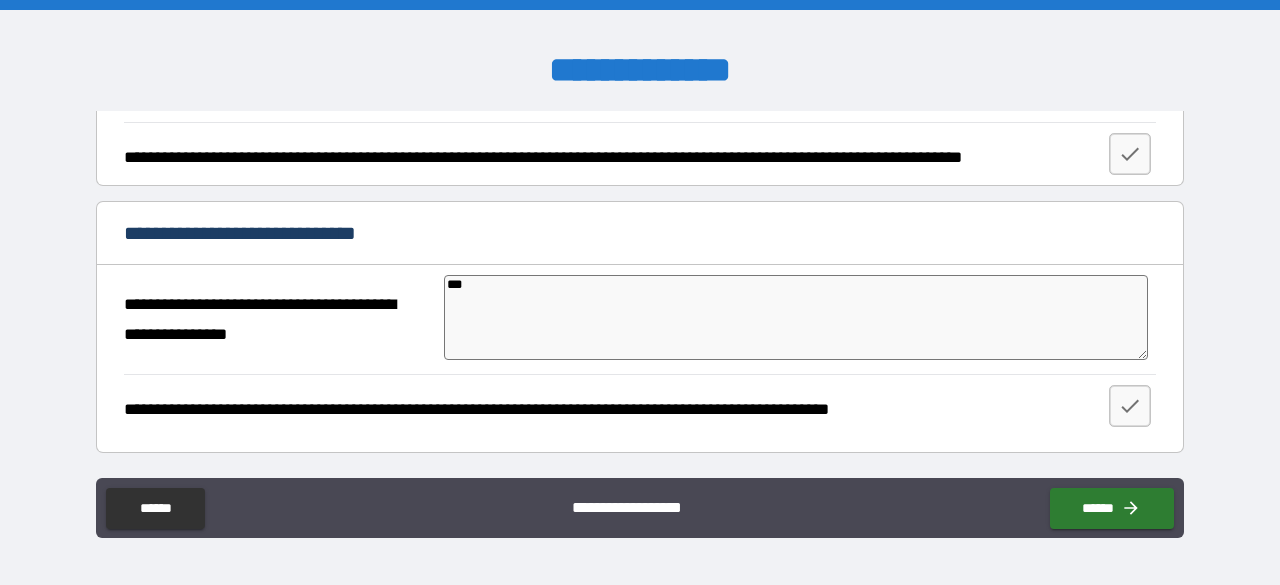 type on "*" 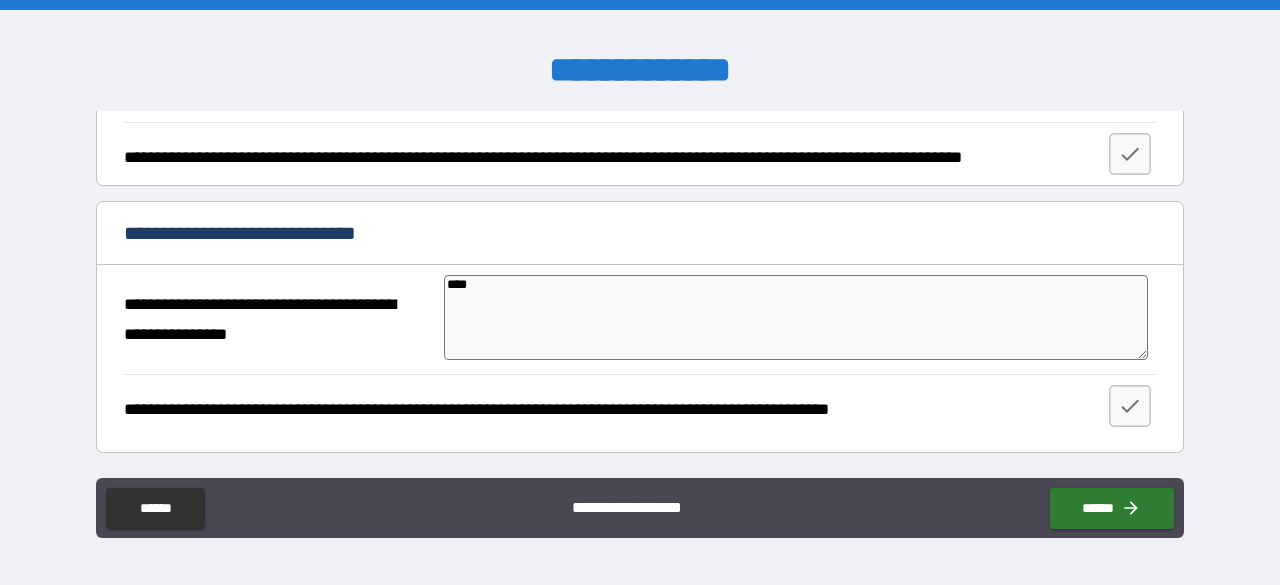 type on "*" 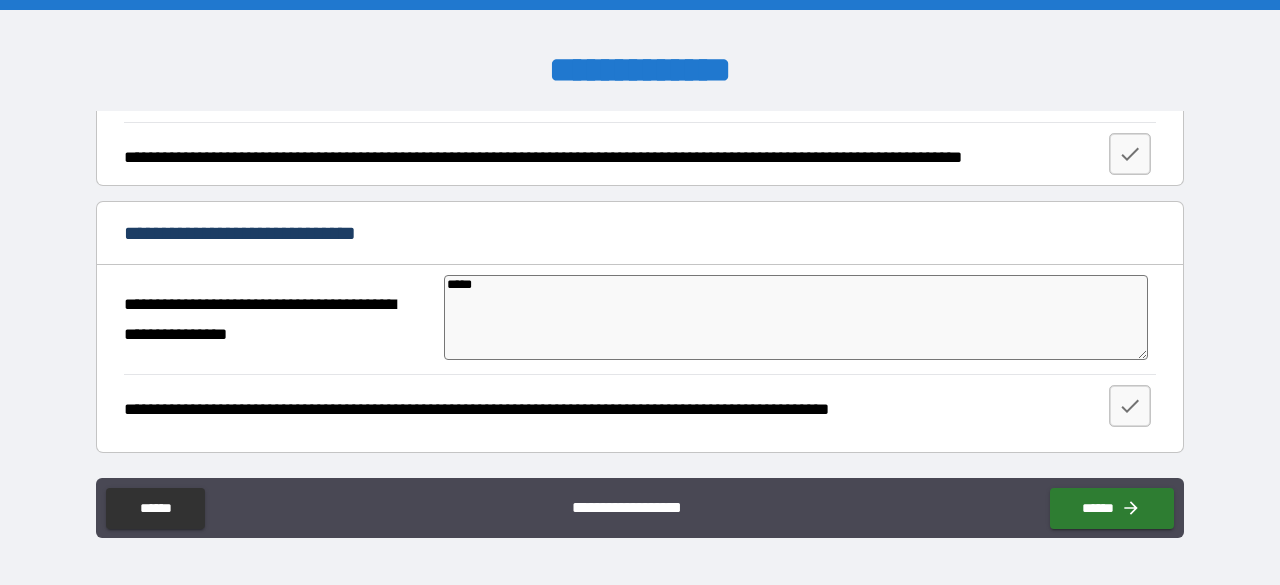 type on "******" 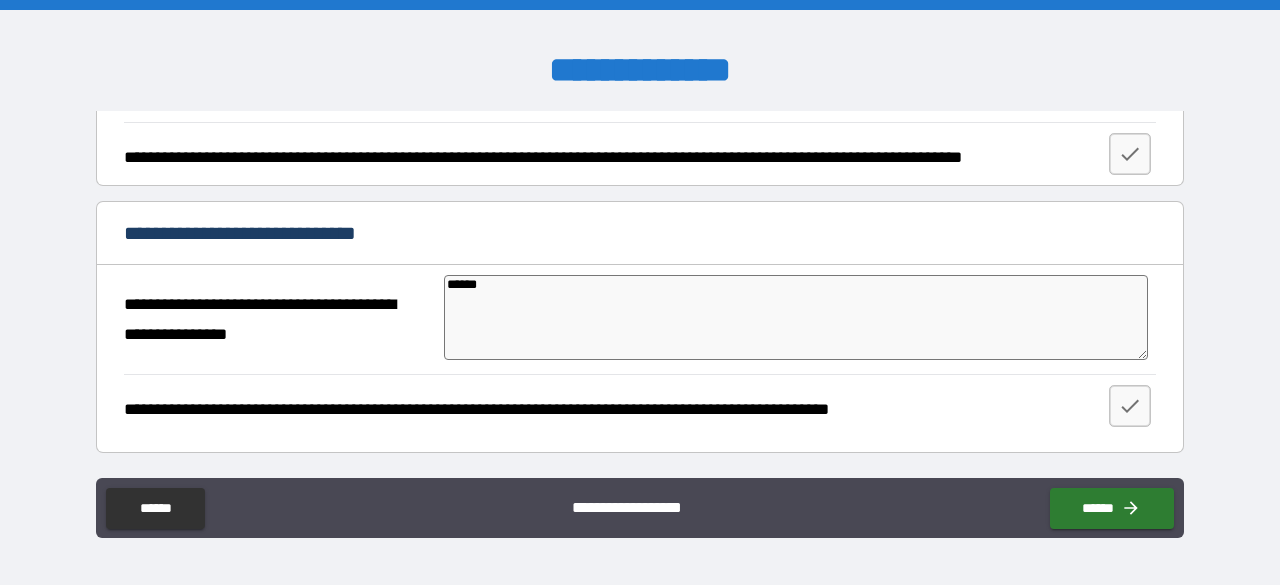 type on "*" 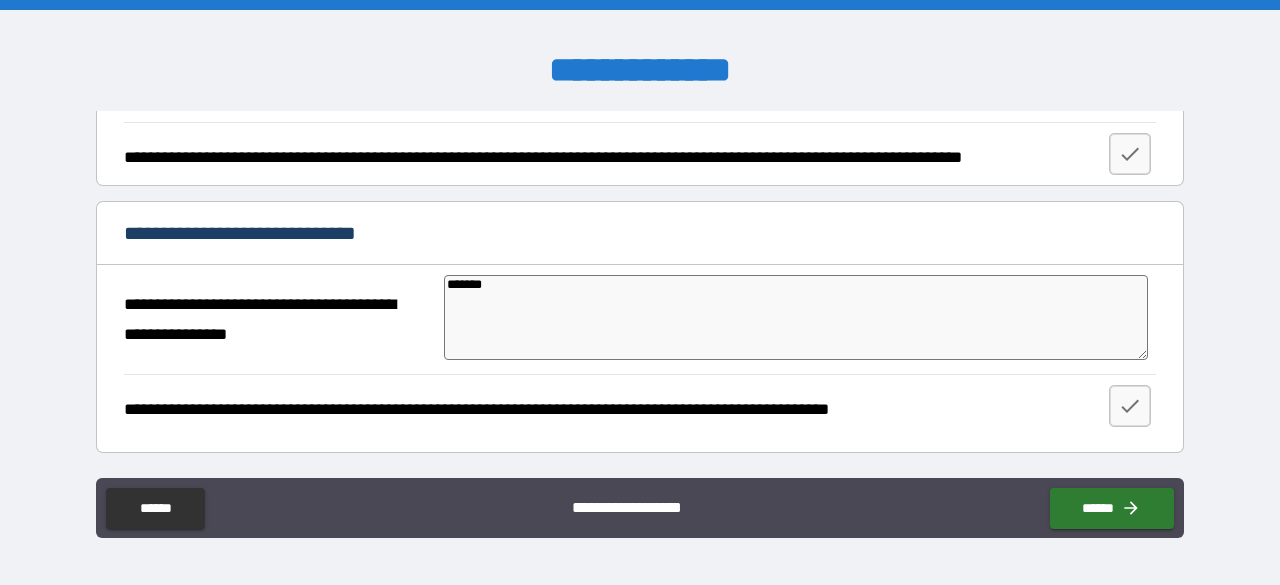 type on "*" 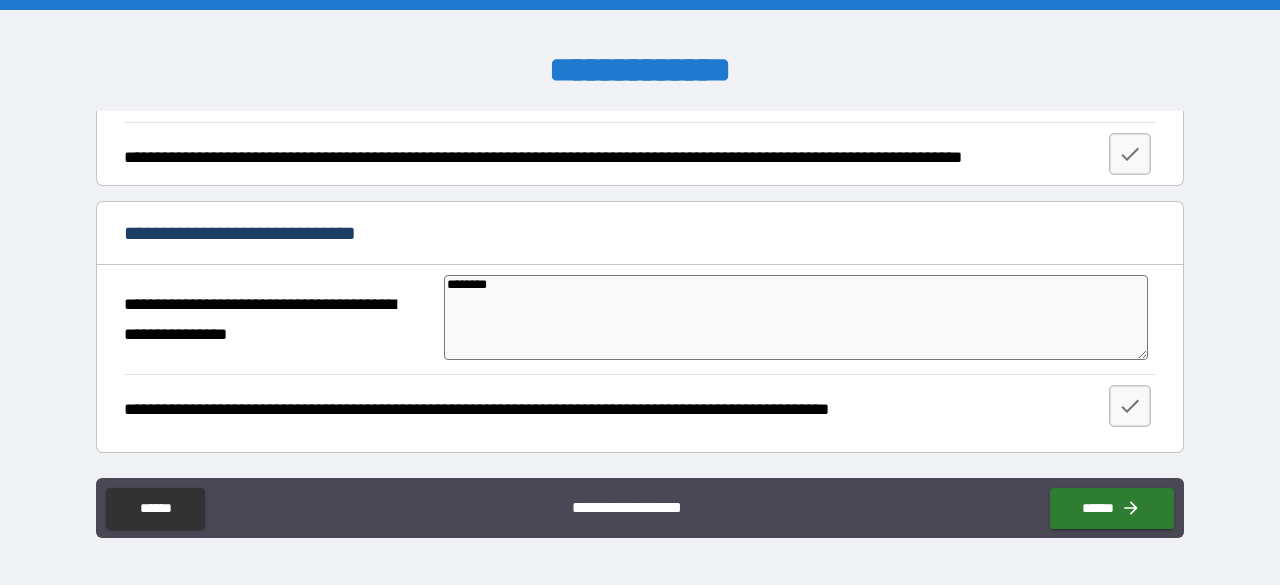 type on "*" 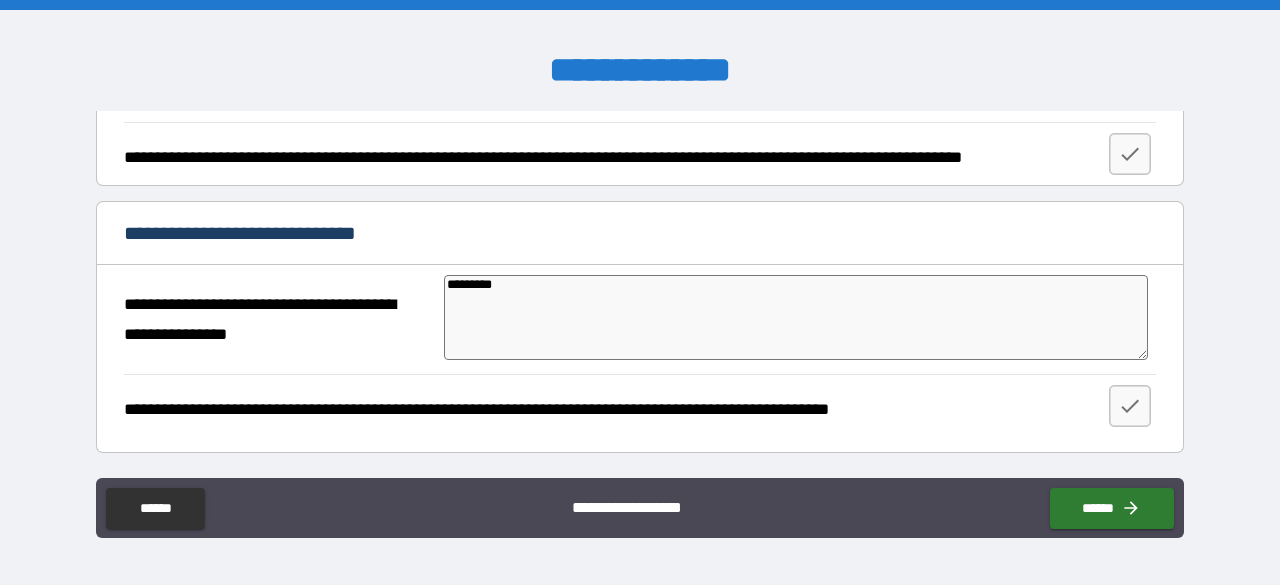 type on "*" 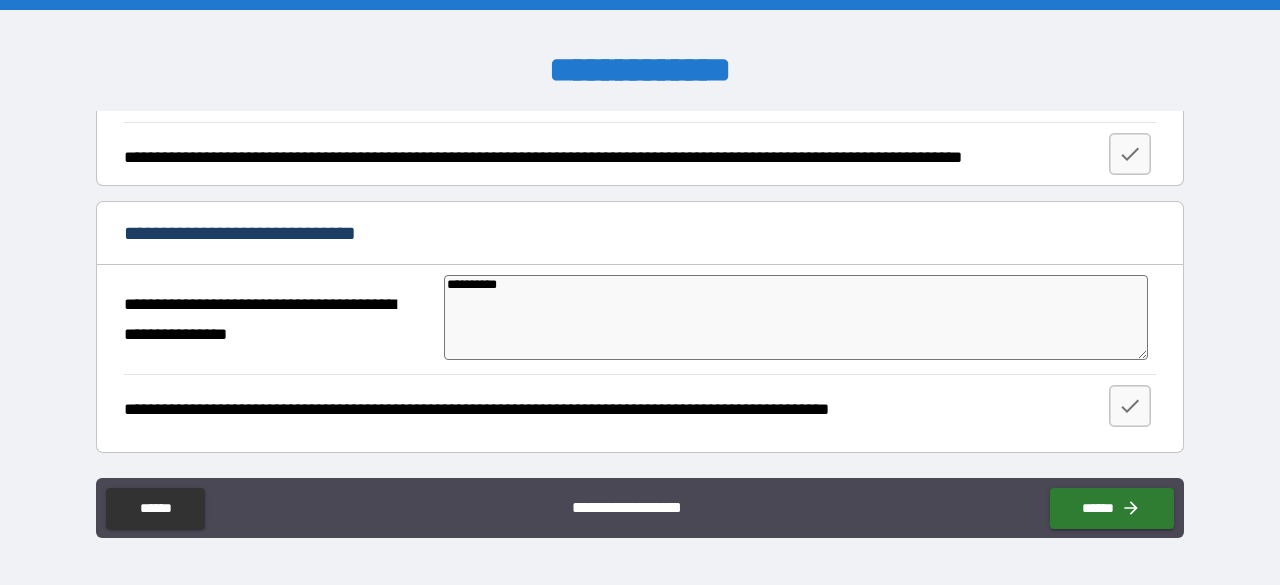 type on "*" 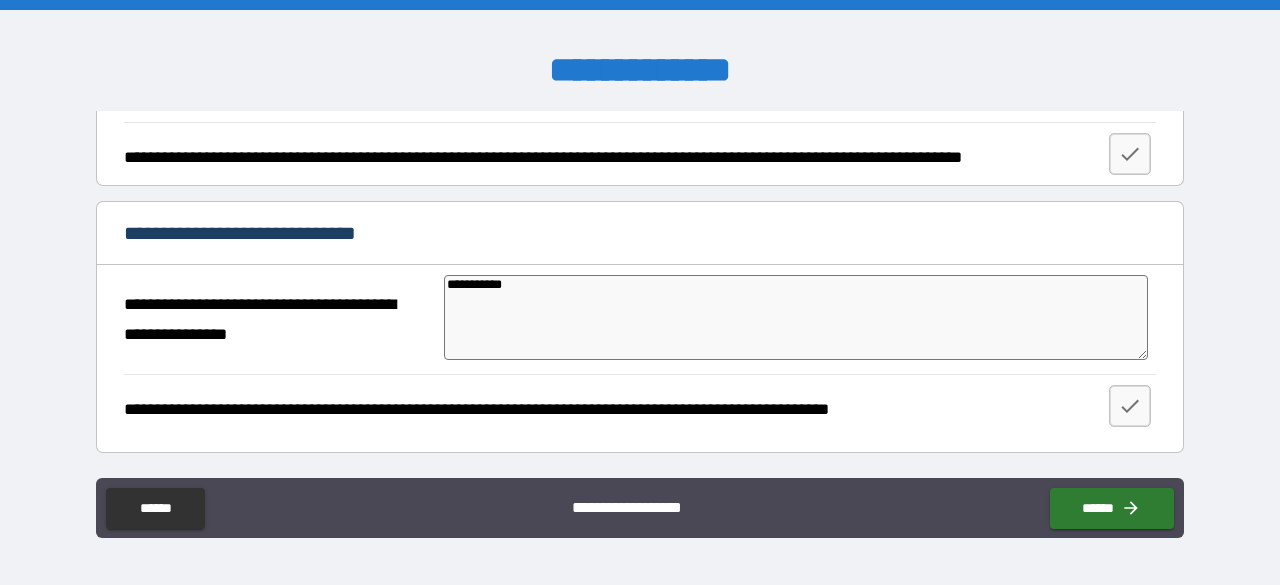 type on "*" 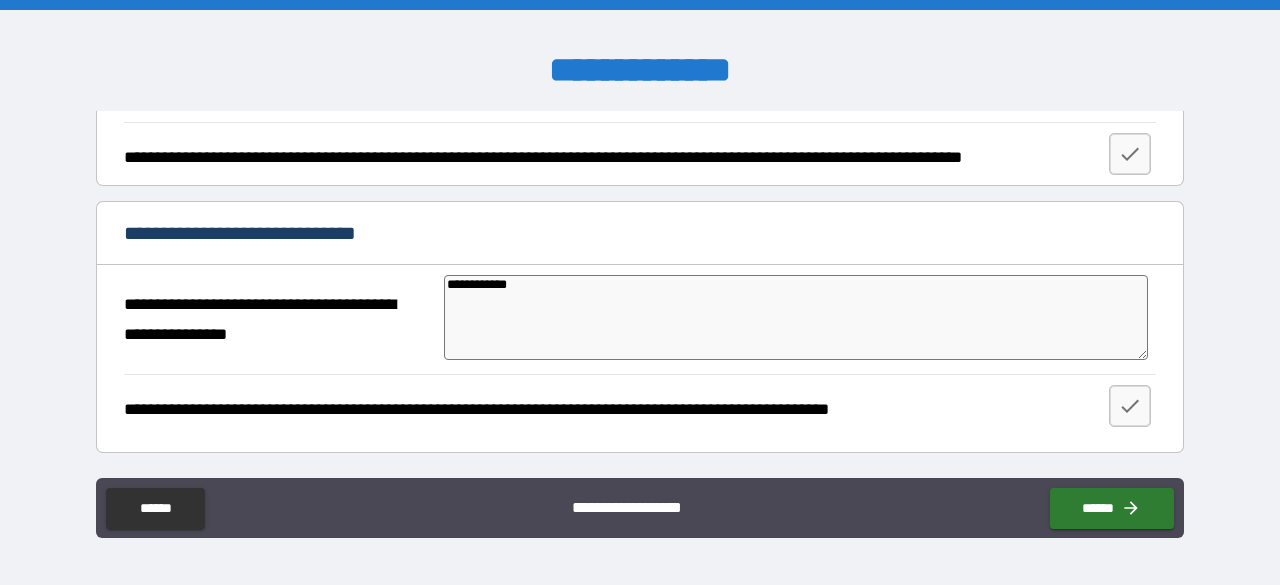 type on "*" 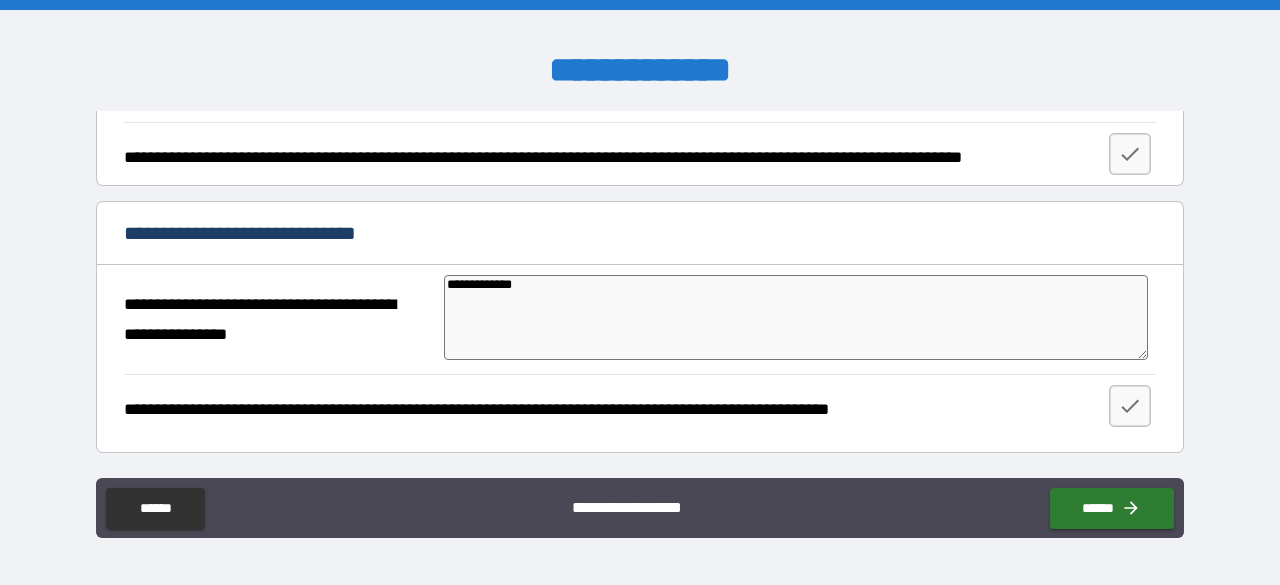 type on "*" 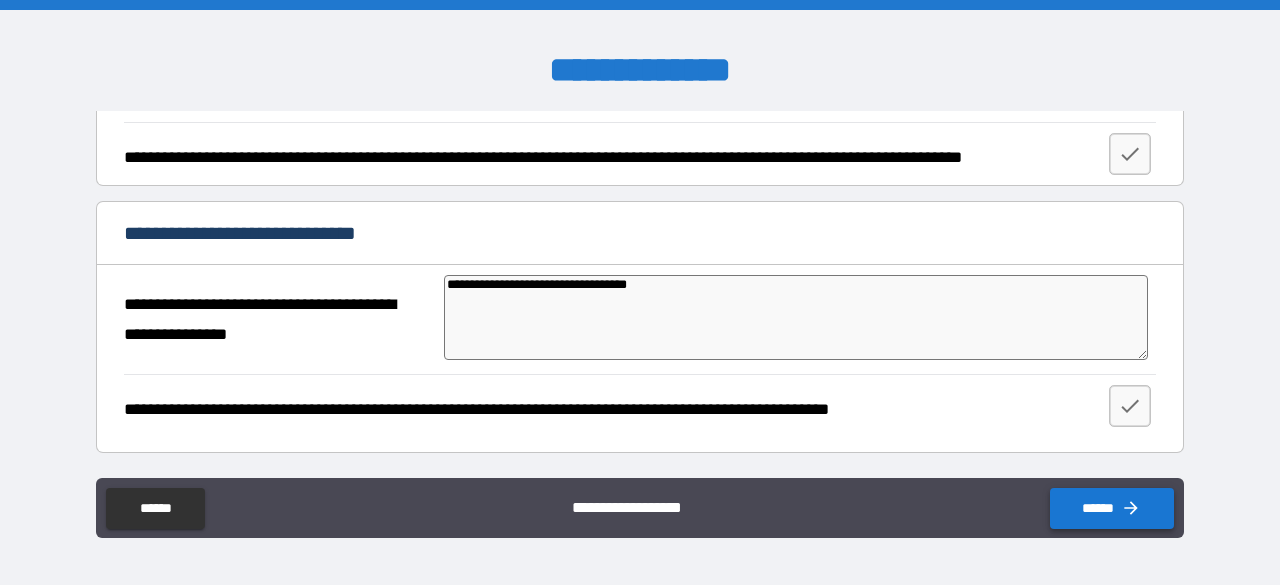click on "******" at bounding box center [1112, 508] 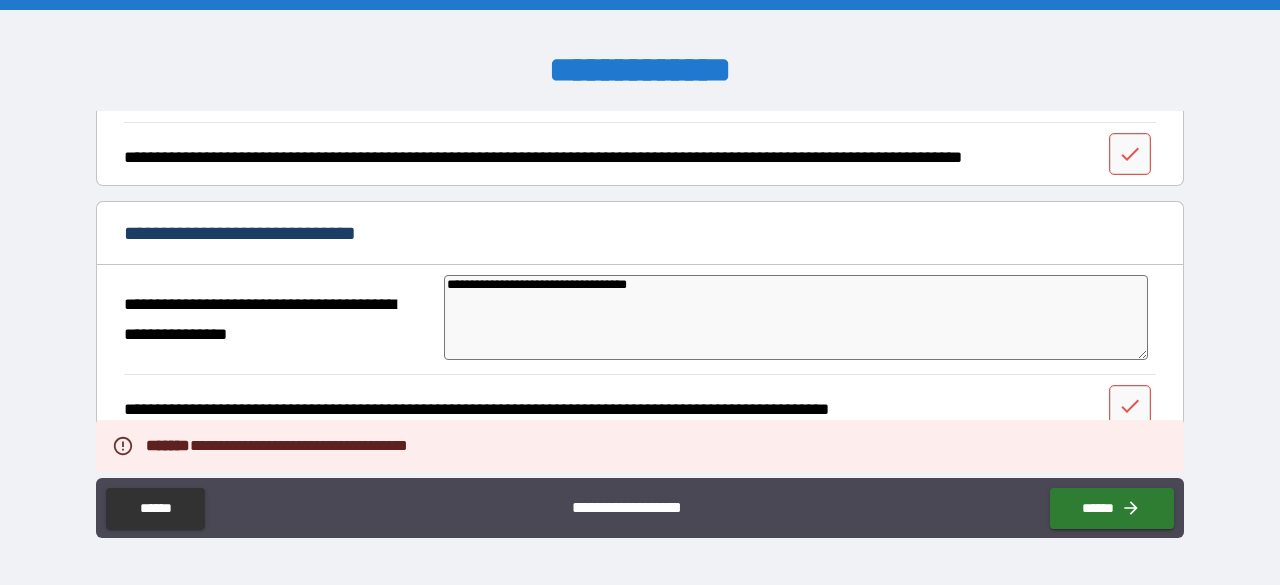 scroll, scrollTop: 3670, scrollLeft: 0, axis: vertical 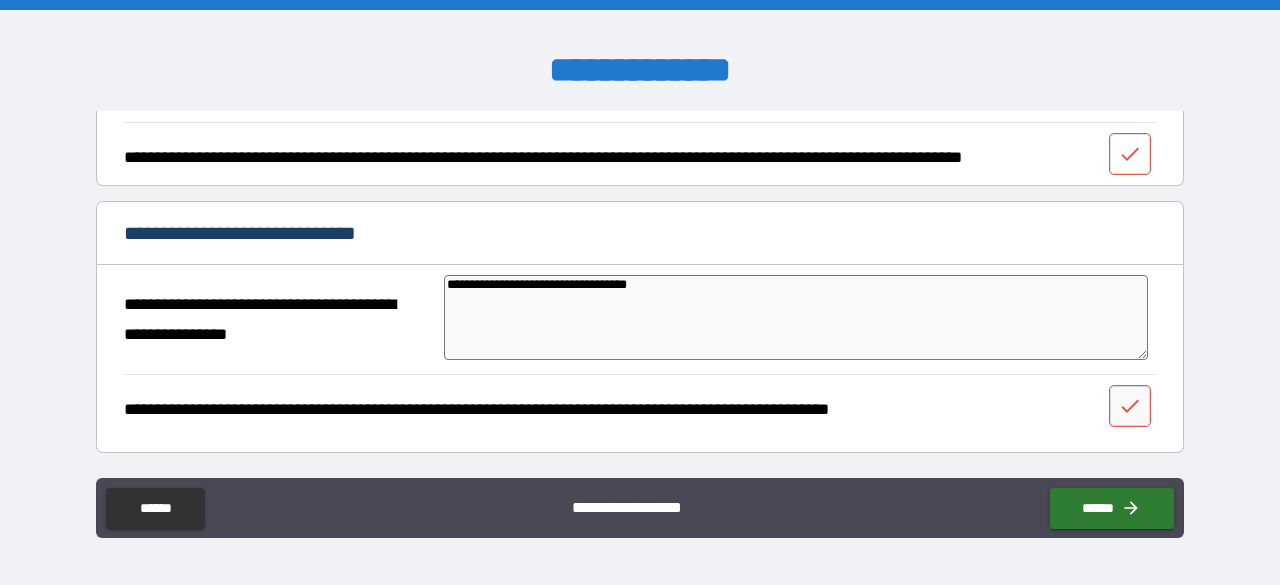 click 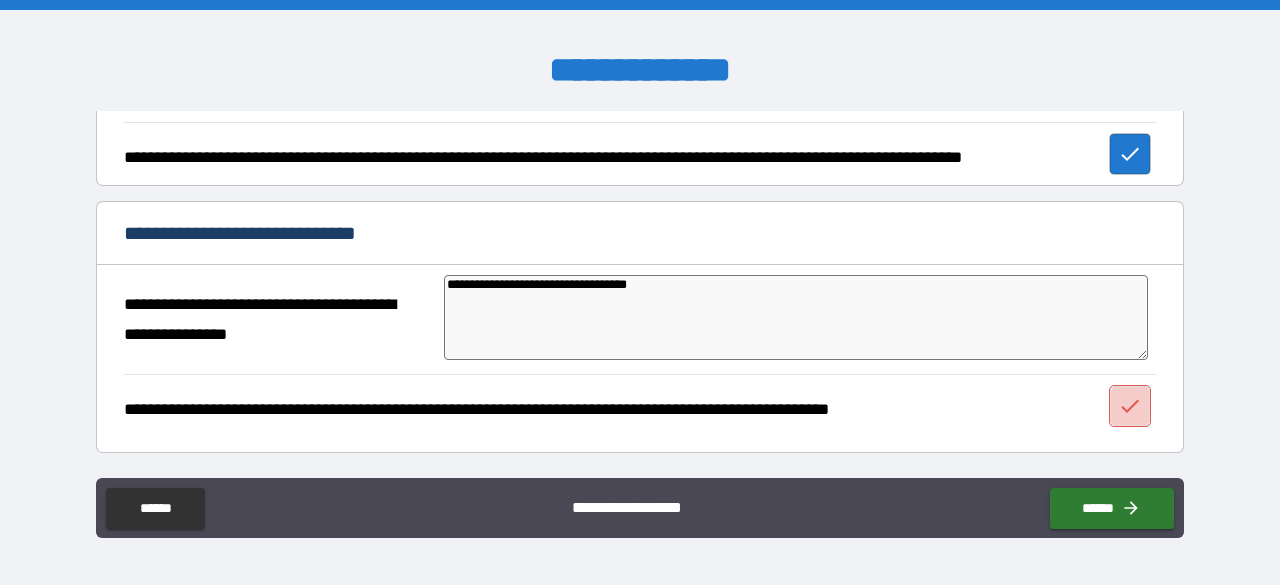 click 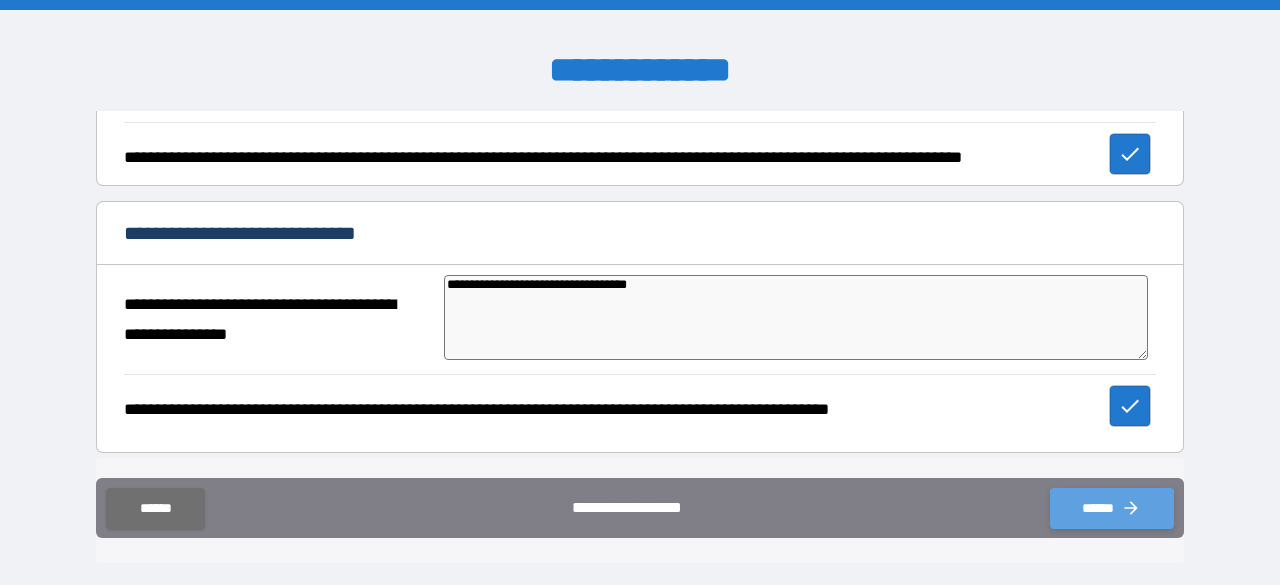 click on "******" at bounding box center (1112, 508) 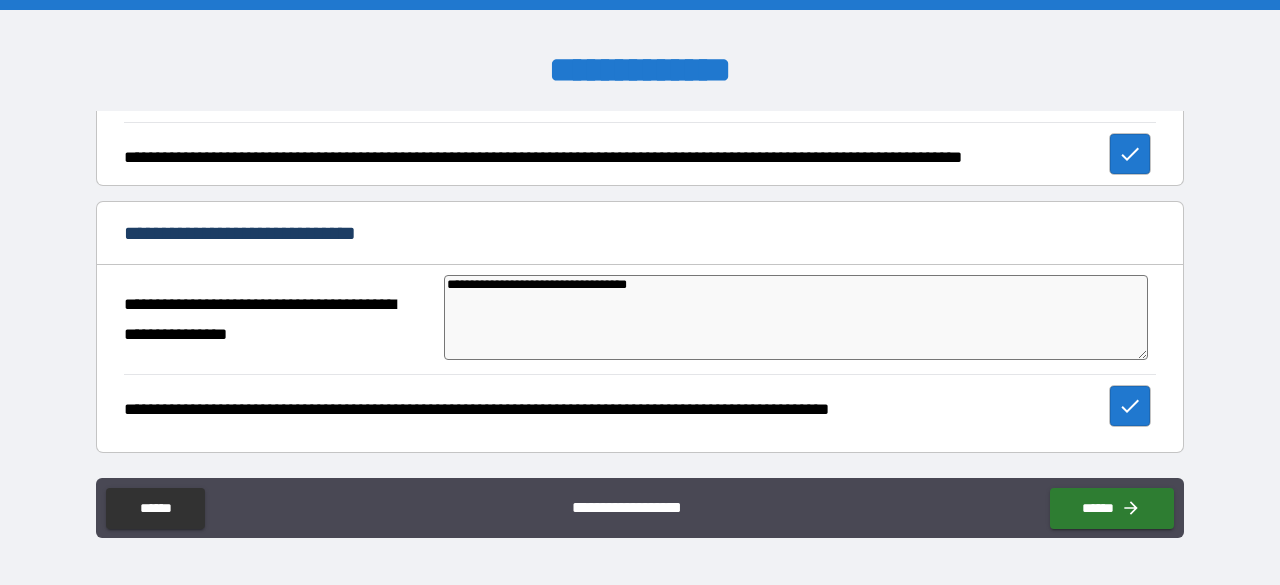 scroll, scrollTop: 3670, scrollLeft: 0, axis: vertical 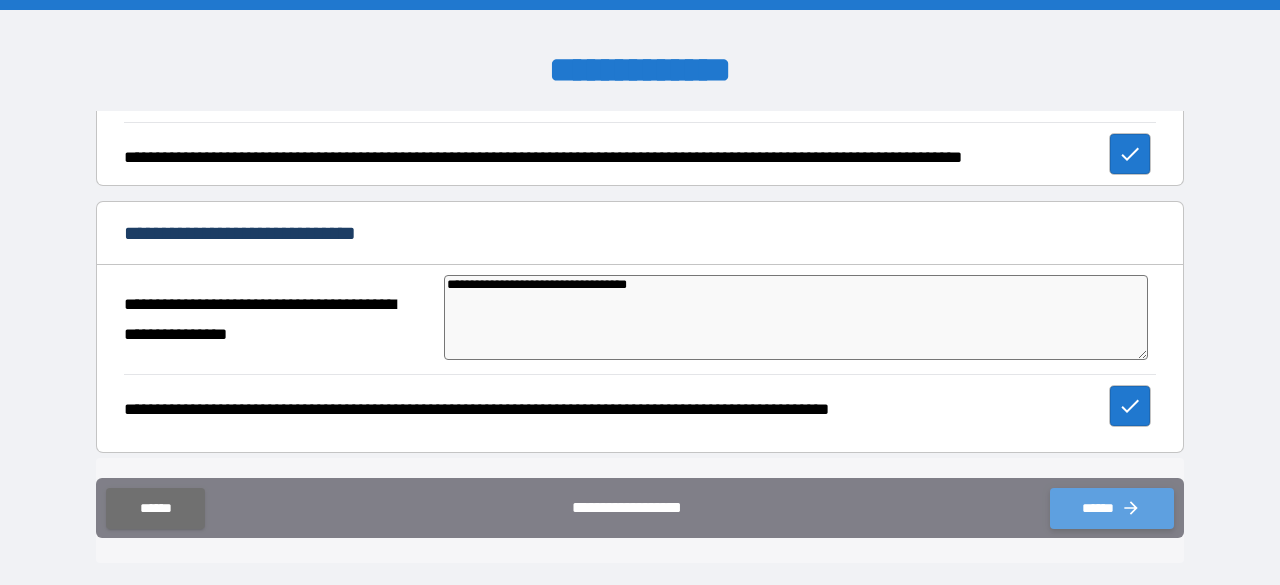 click on "******" at bounding box center [1112, 508] 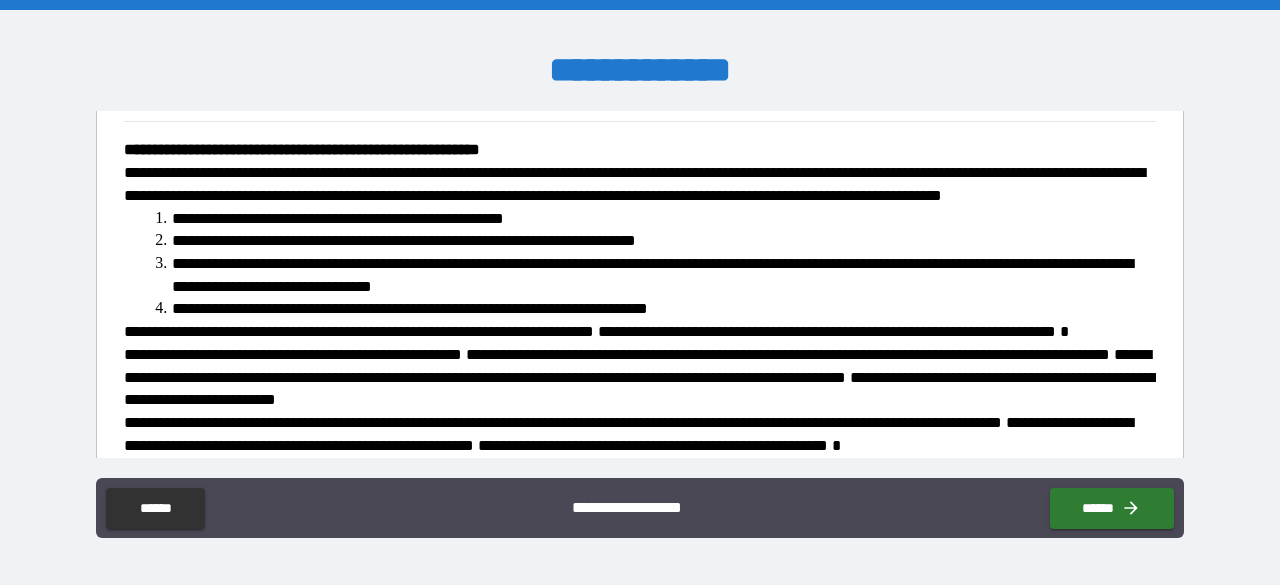 scroll, scrollTop: 2625, scrollLeft: 0, axis: vertical 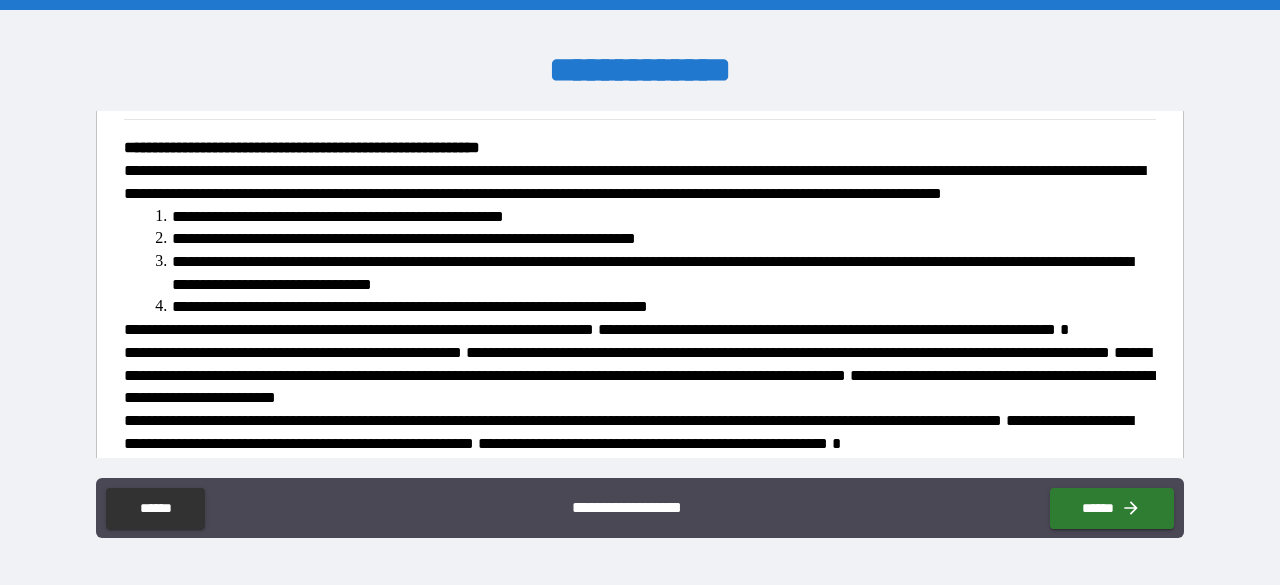 click 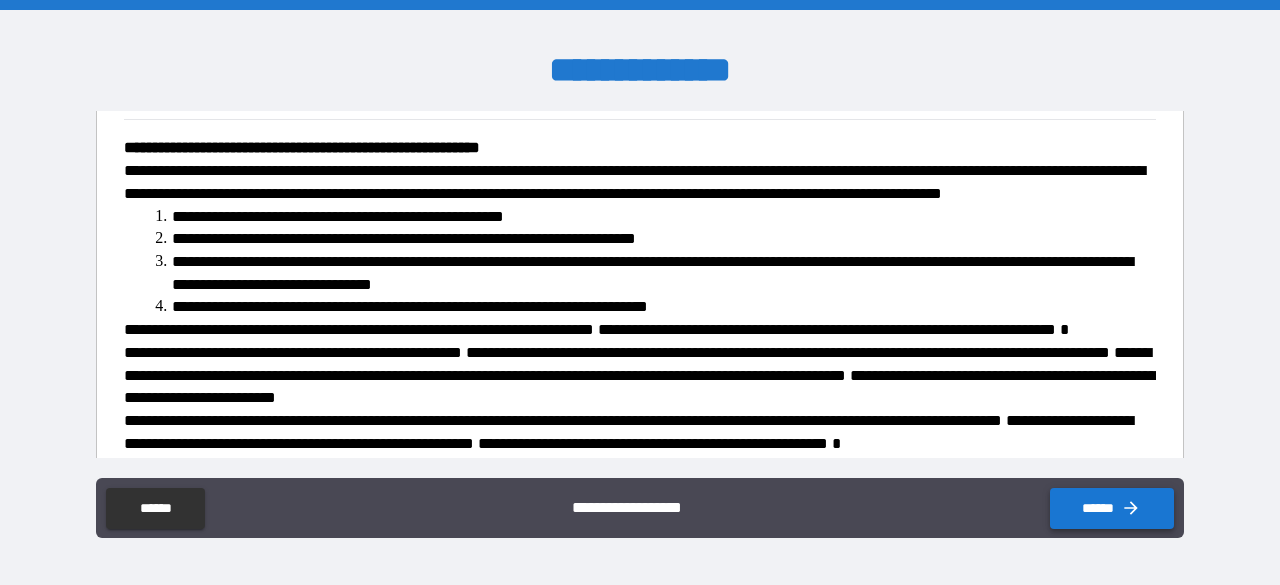 click on "******" at bounding box center (1112, 508) 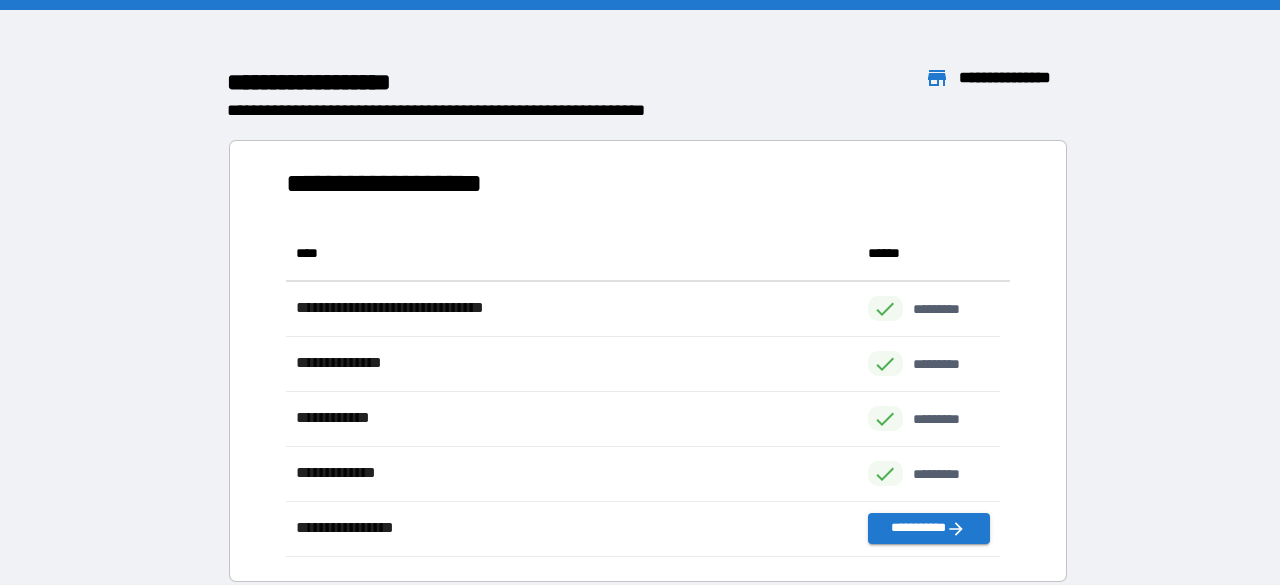 scroll, scrollTop: 315, scrollLeft: 698, axis: both 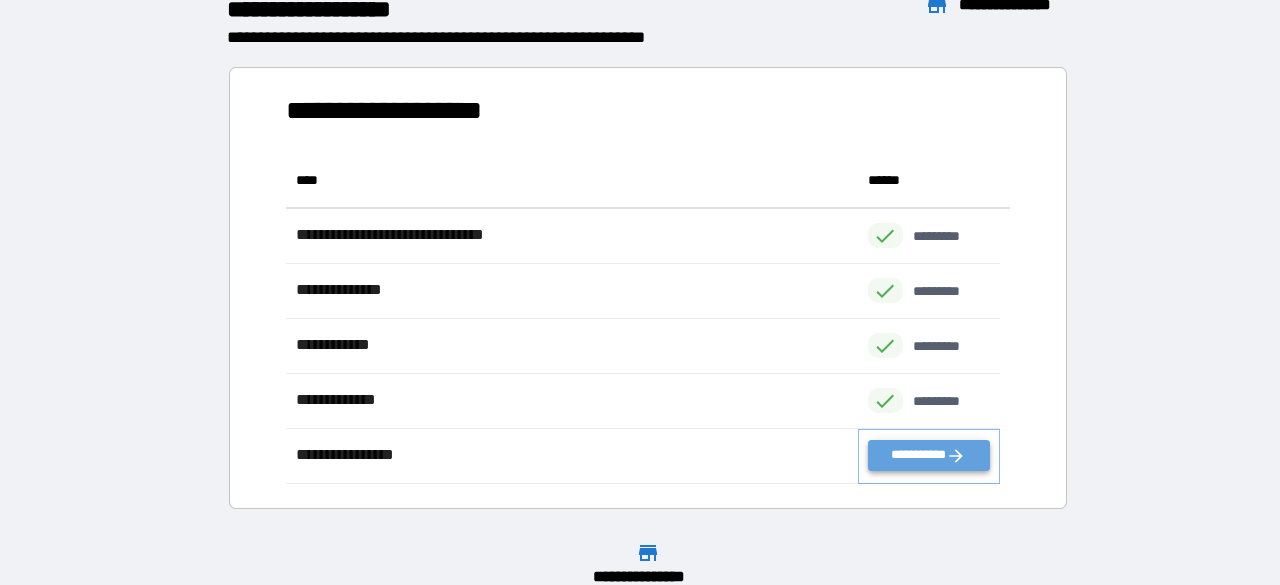 click 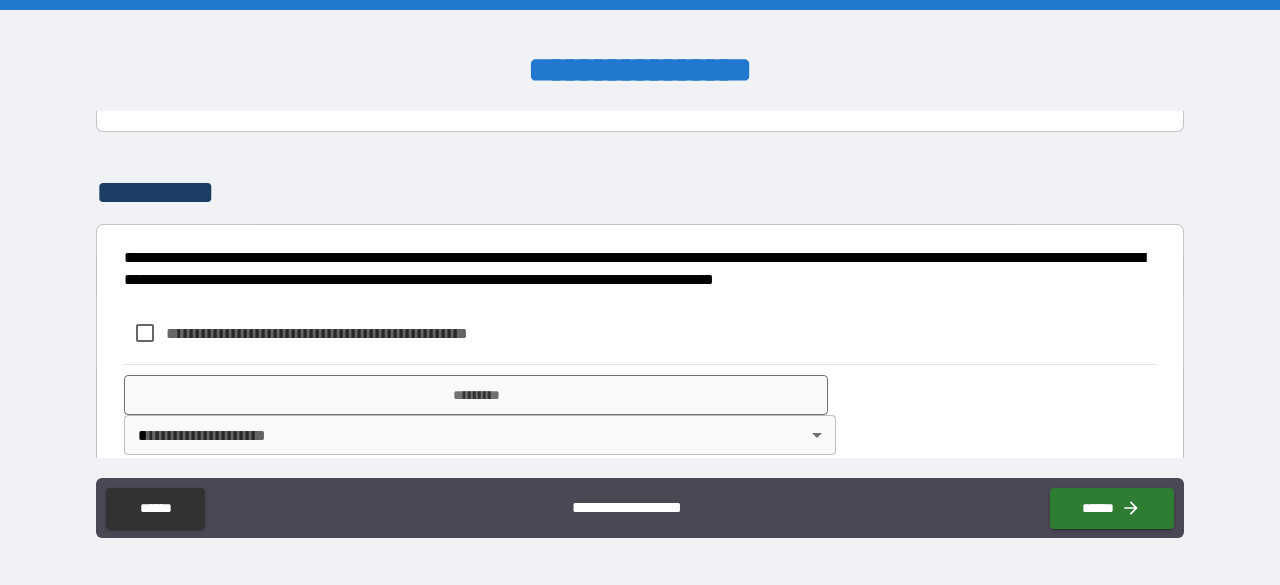 scroll, scrollTop: 827, scrollLeft: 0, axis: vertical 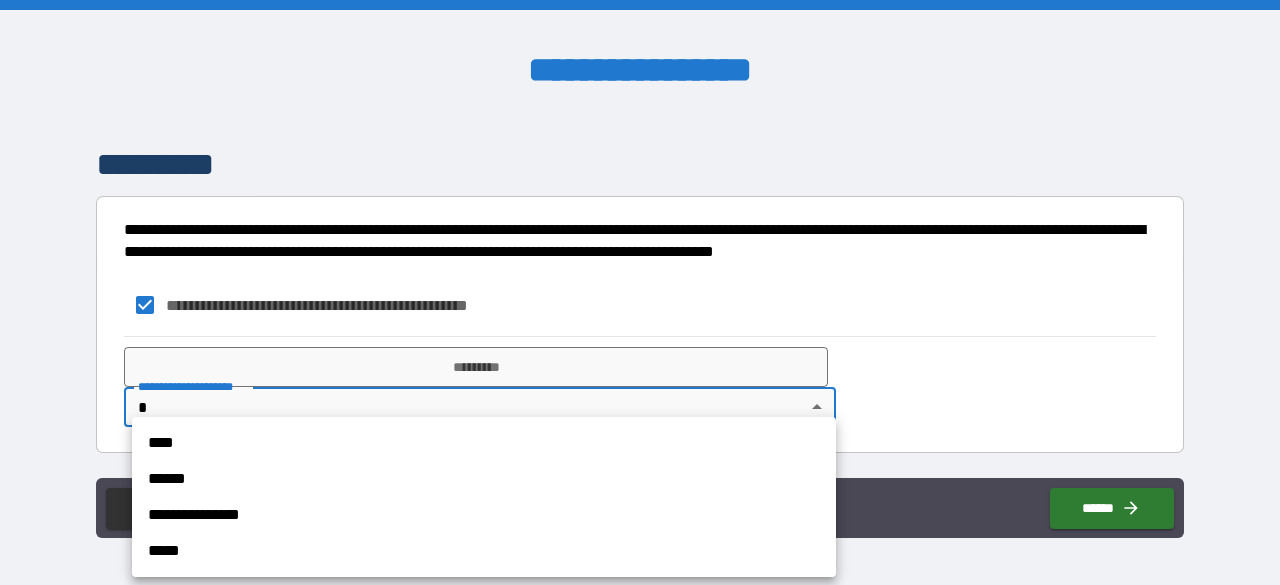 click on "**********" at bounding box center [640, 292] 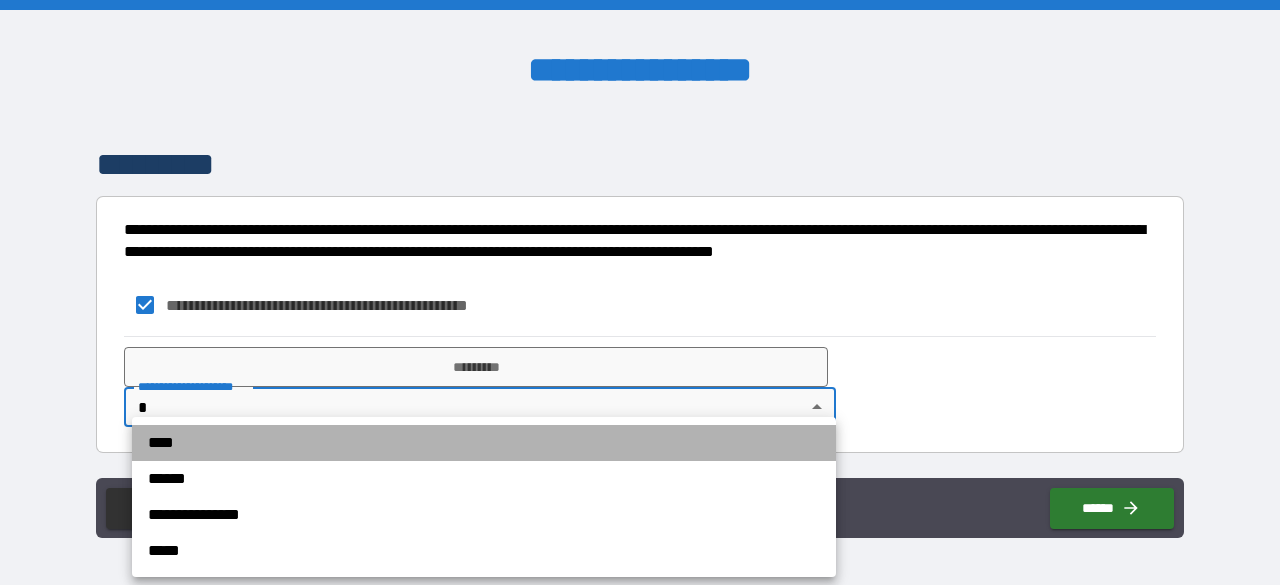 click on "****" at bounding box center [484, 443] 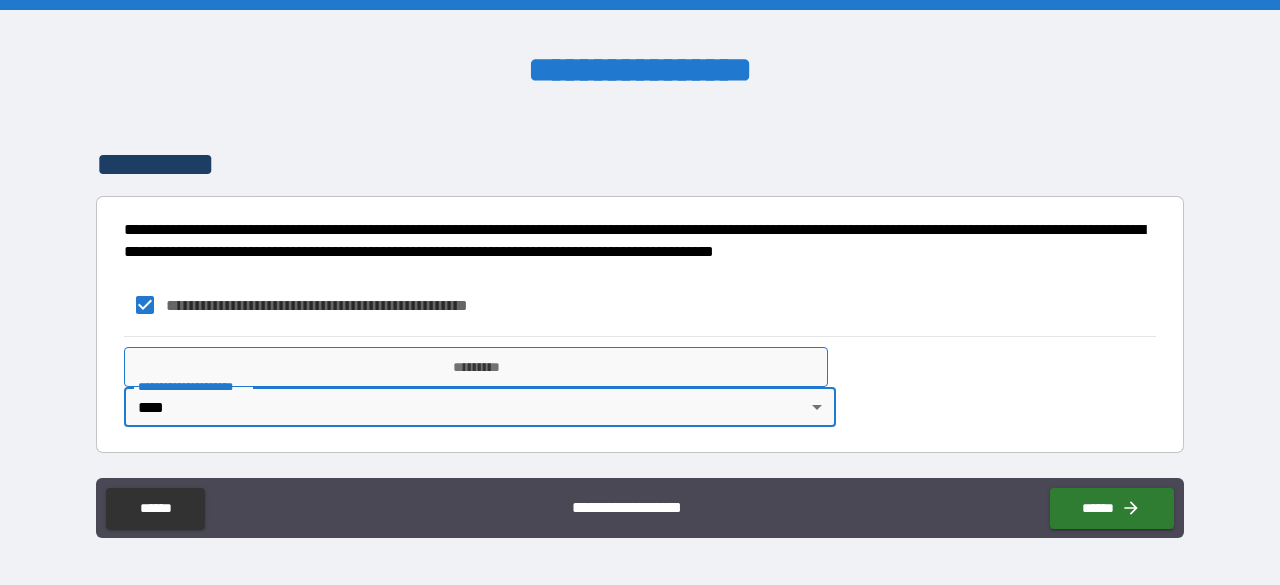 scroll, scrollTop: 826, scrollLeft: 0, axis: vertical 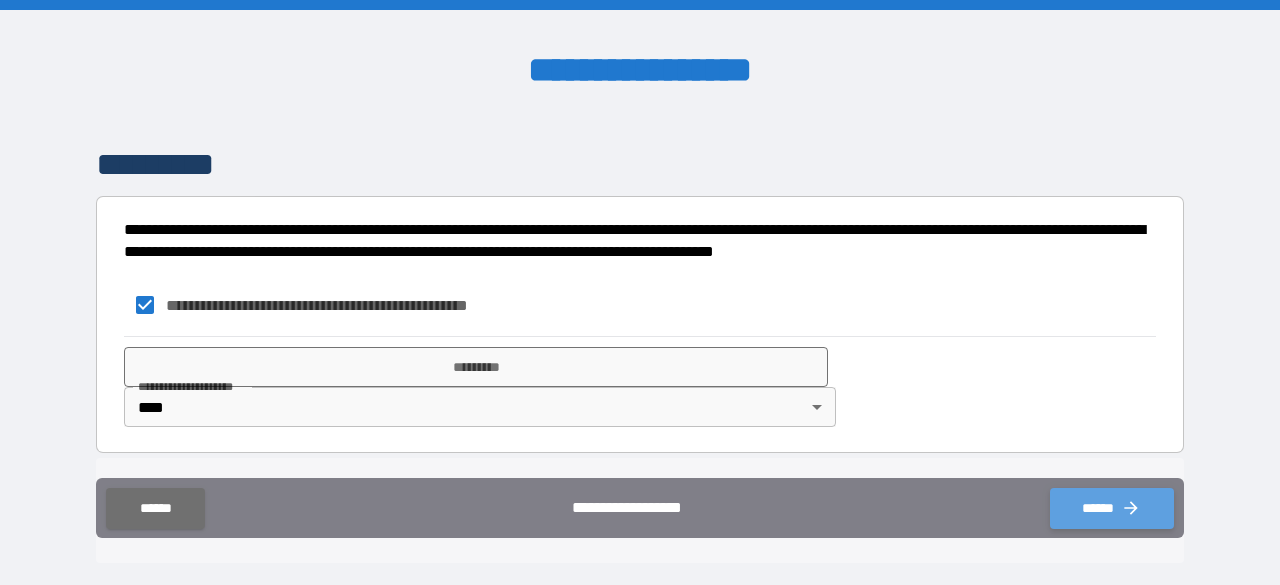 click on "******" at bounding box center (1112, 508) 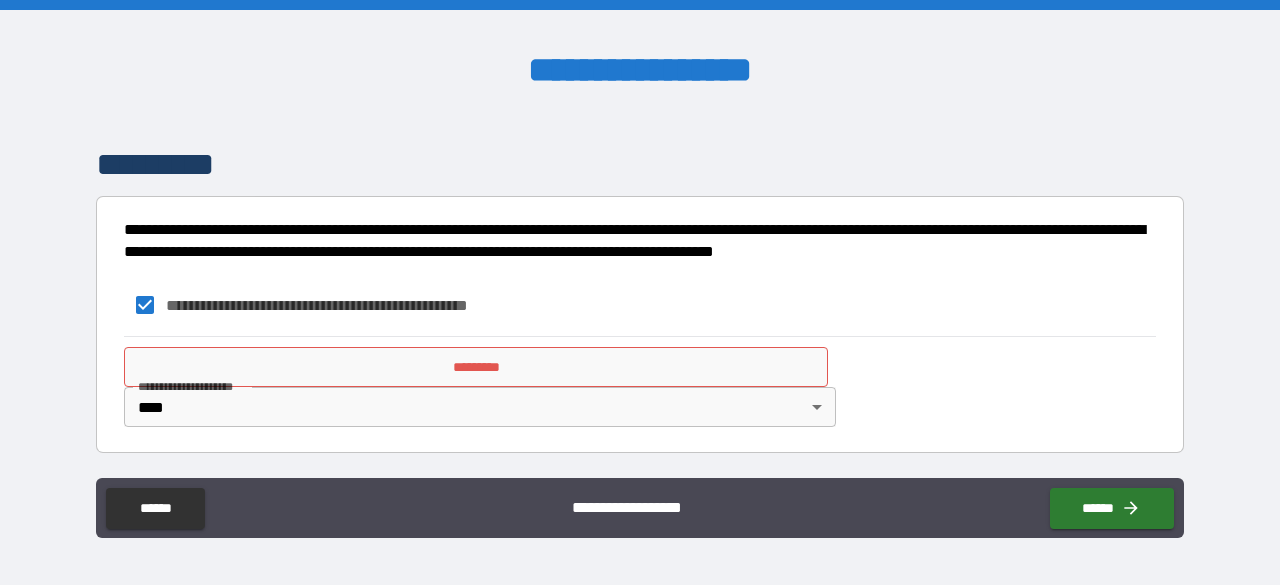 scroll, scrollTop: 827, scrollLeft: 0, axis: vertical 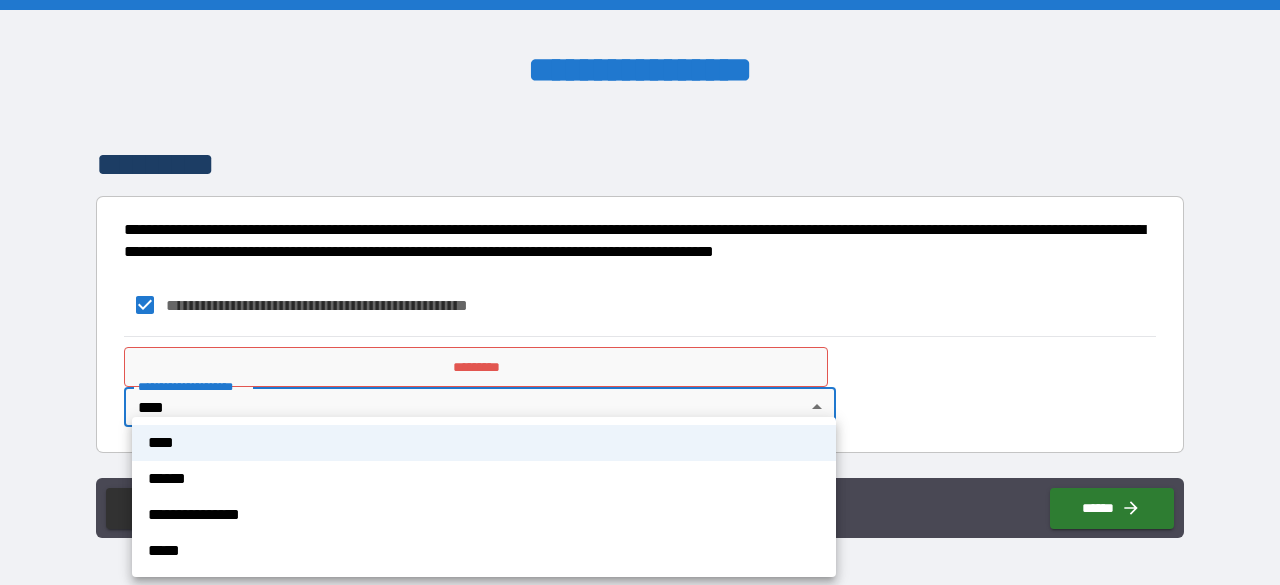 click at bounding box center (640, 292) 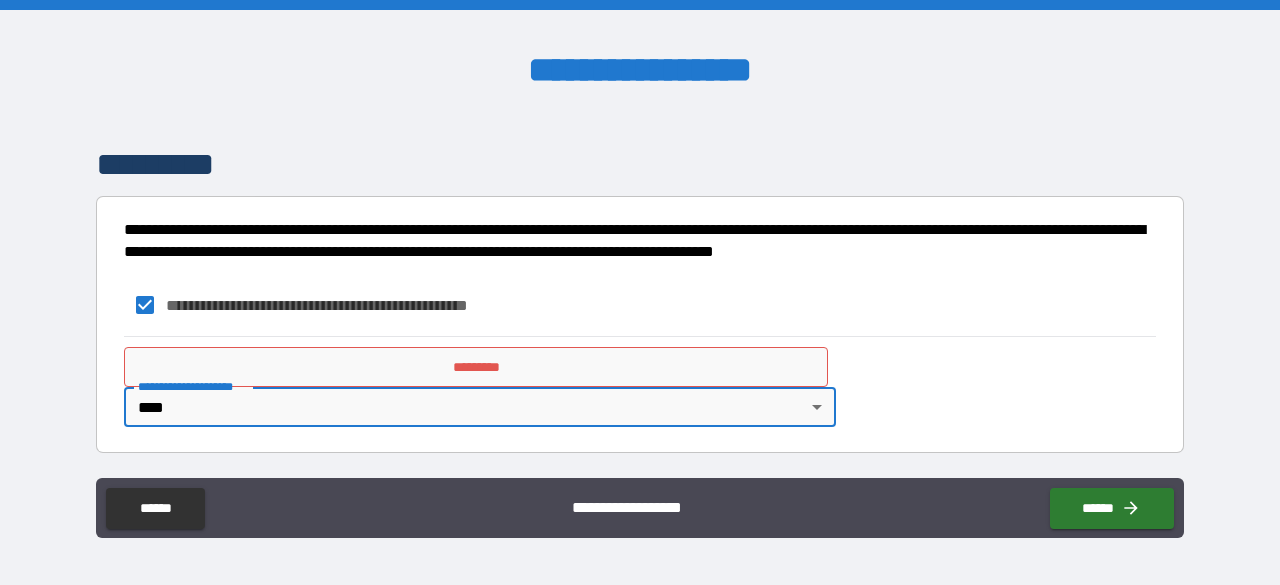 scroll, scrollTop: 824, scrollLeft: 0, axis: vertical 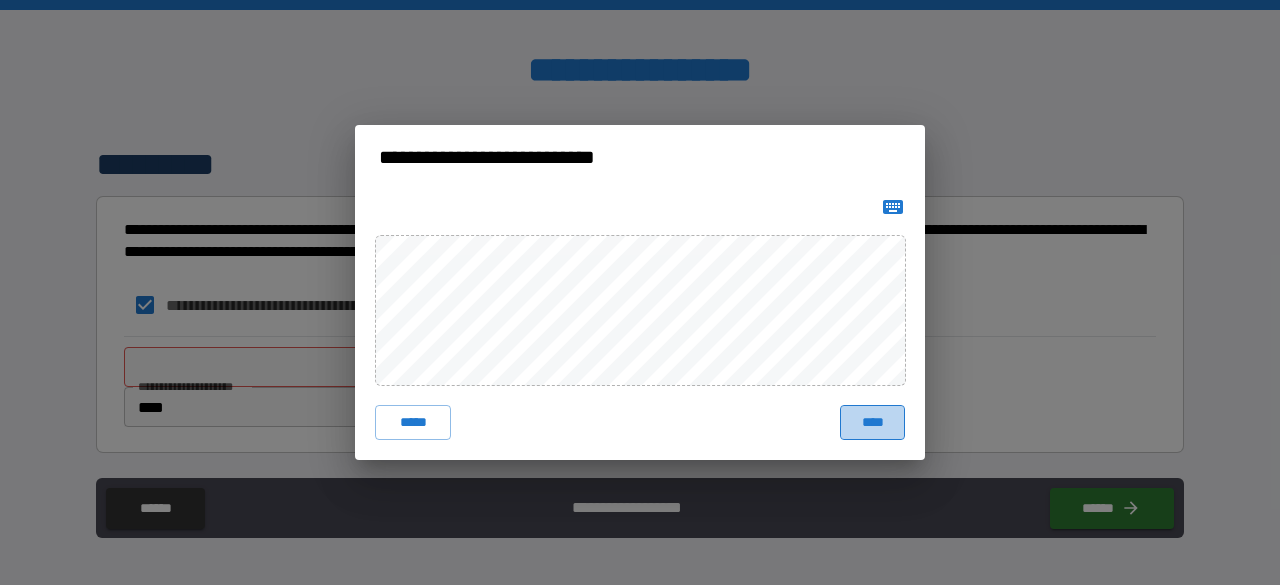 click on "****" at bounding box center [872, 423] 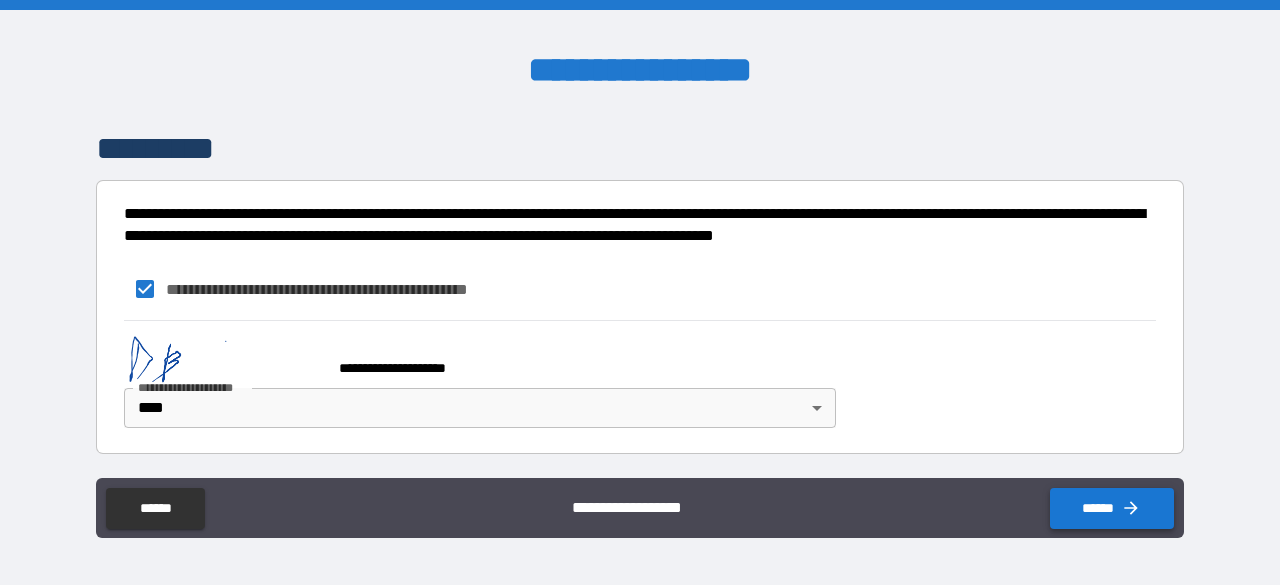 click on "******" at bounding box center (1112, 508) 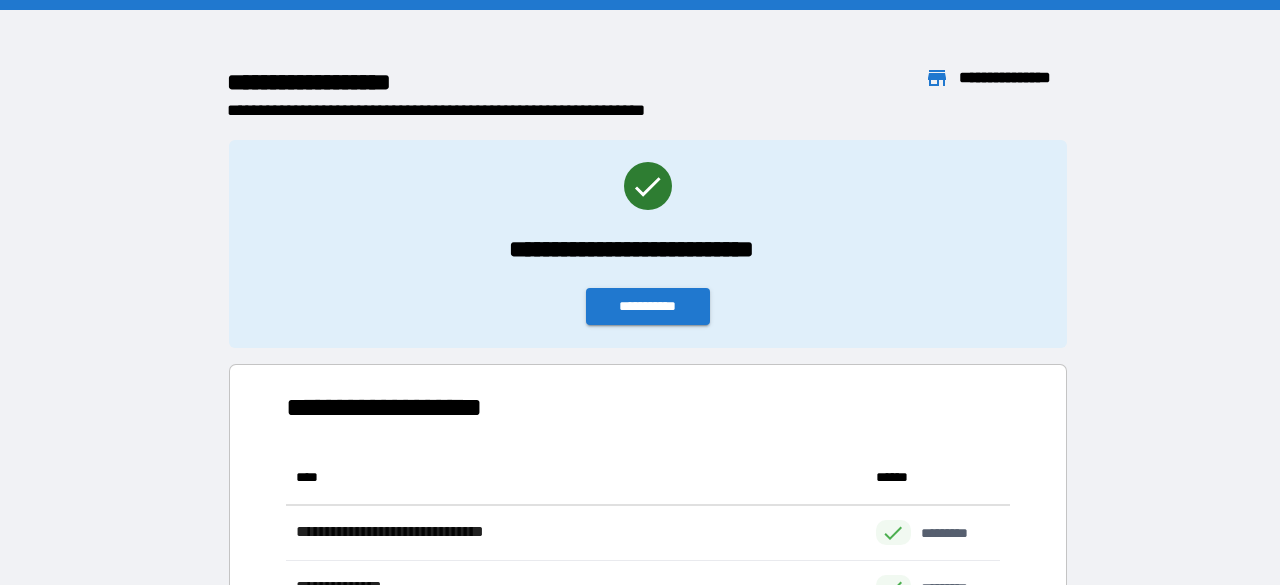 scroll, scrollTop: 315, scrollLeft: 698, axis: both 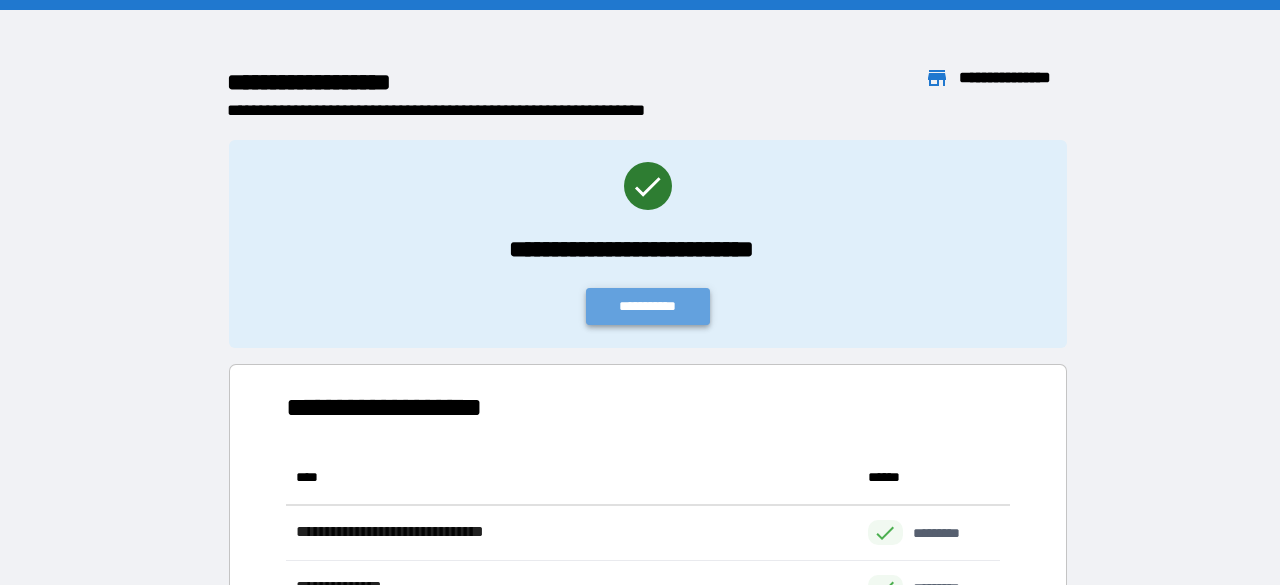 click on "**********" at bounding box center [648, 306] 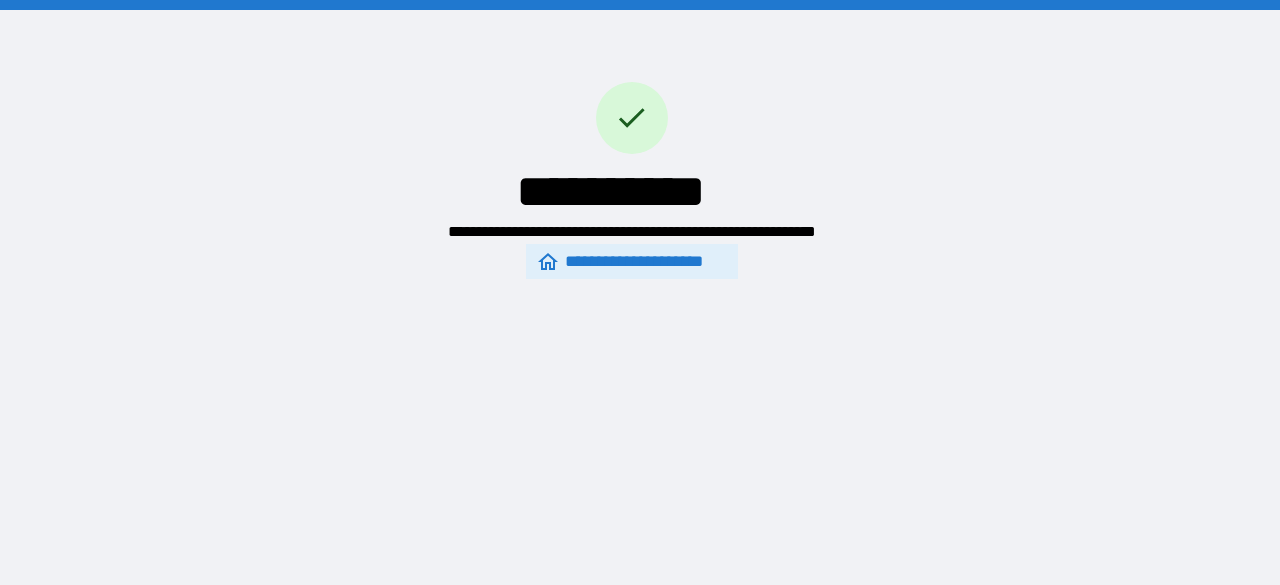 click on "**********" at bounding box center (631, 262) 